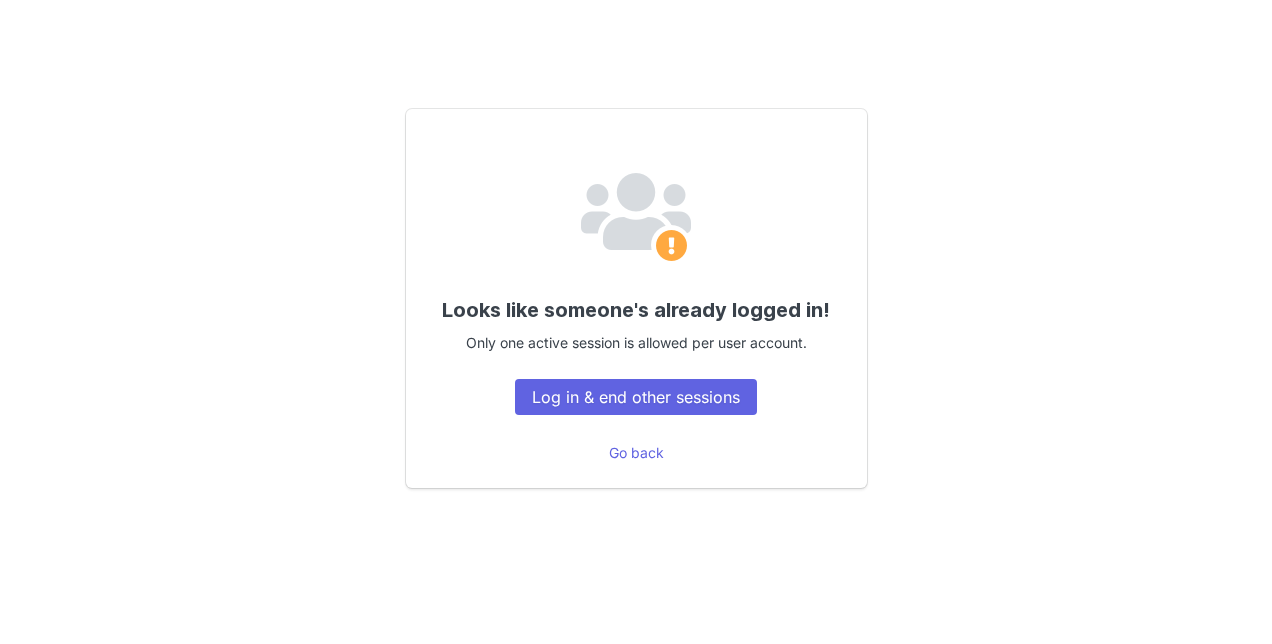 scroll, scrollTop: 0, scrollLeft: 0, axis: both 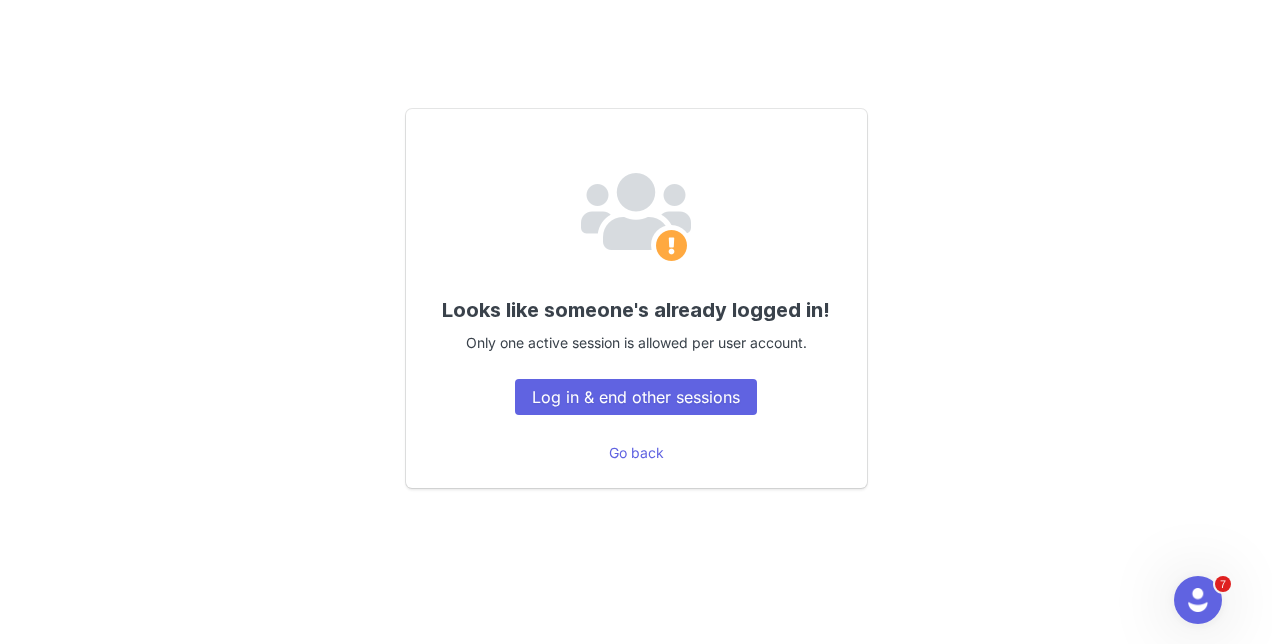 click on "Looks like someone's already logged in!
Only one active session is allowed per user account.
Log in & end other sessions" at bounding box center [636, 298] 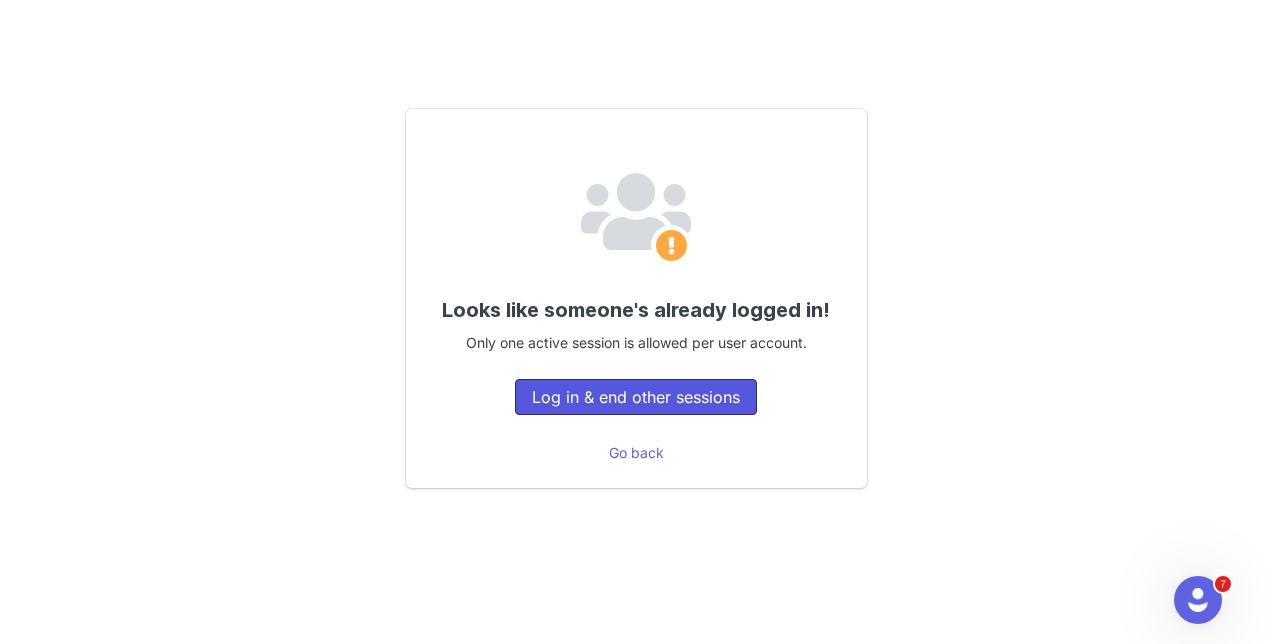 click on "Log in & end other sessions" at bounding box center (636, 397) 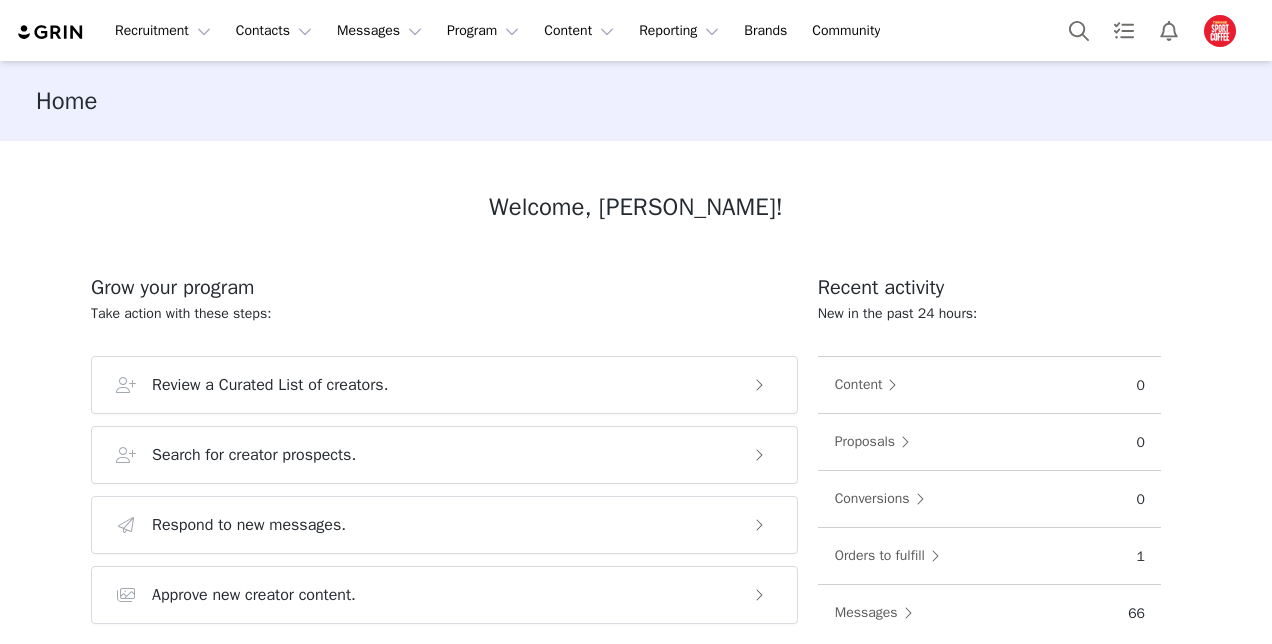 scroll, scrollTop: 0, scrollLeft: 0, axis: both 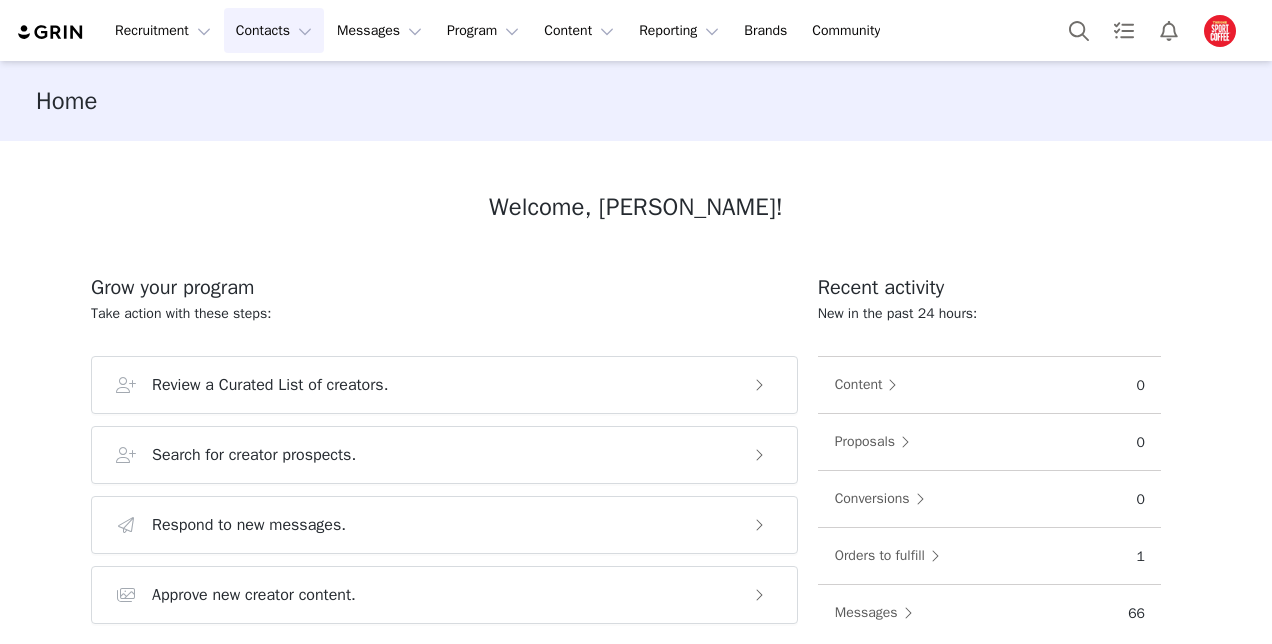 click on "Contacts Contacts" at bounding box center (274, 30) 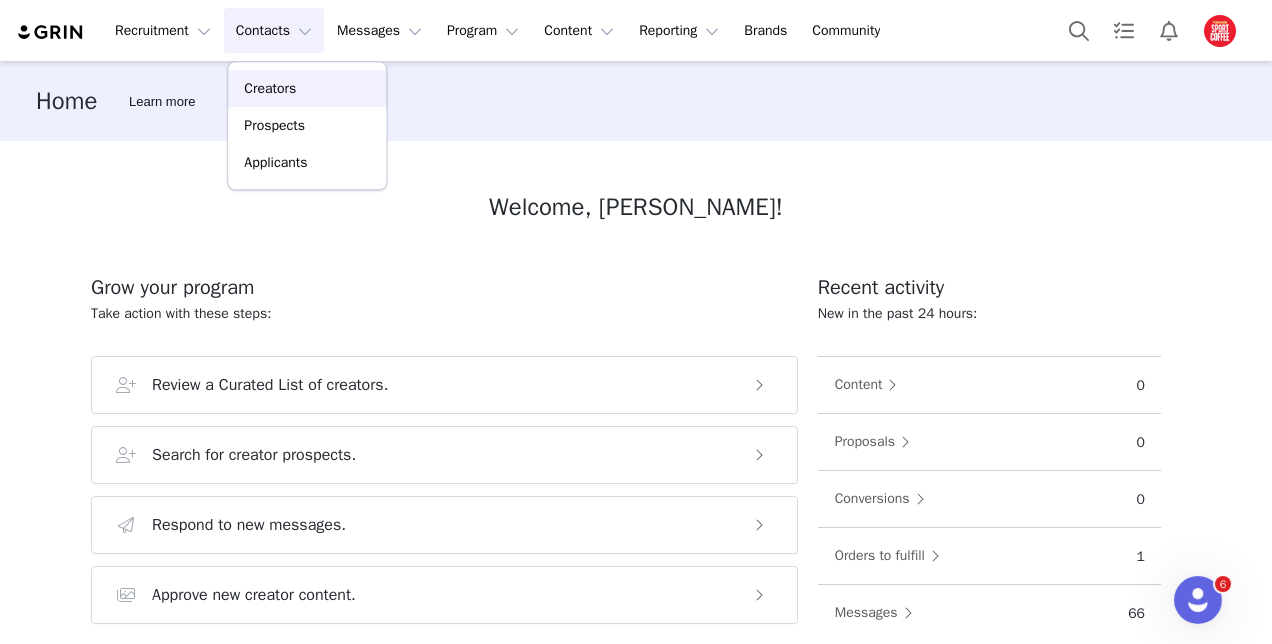 scroll, scrollTop: 0, scrollLeft: 0, axis: both 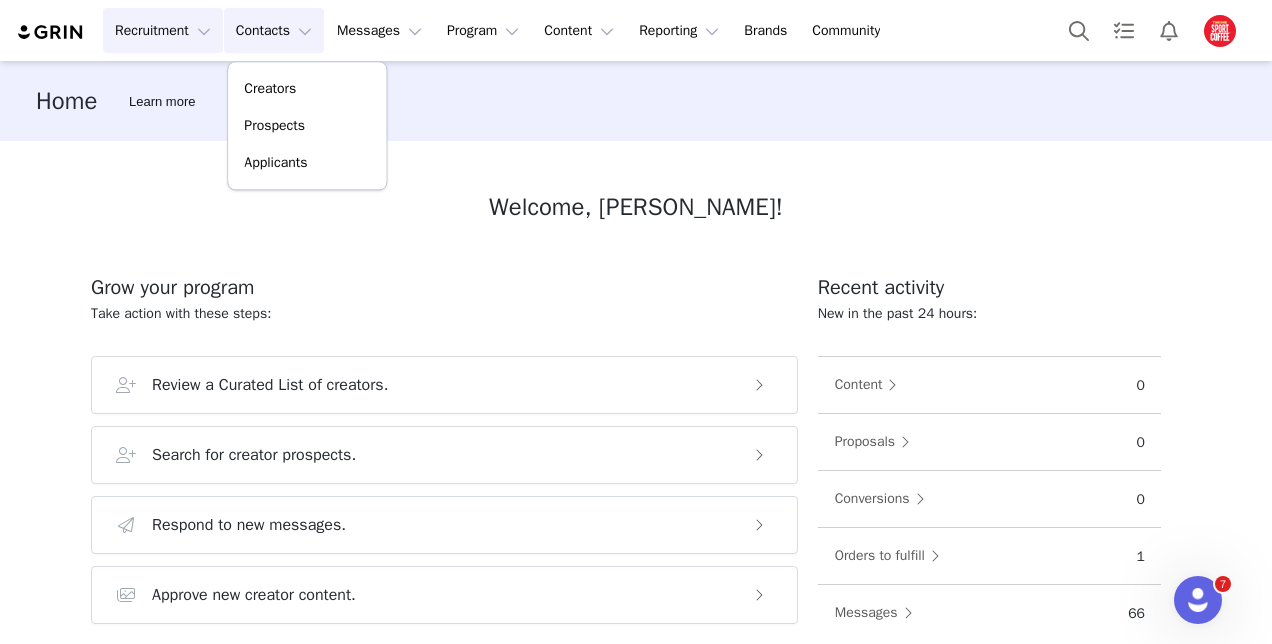 click on "Recruitment Recruitment" at bounding box center (163, 30) 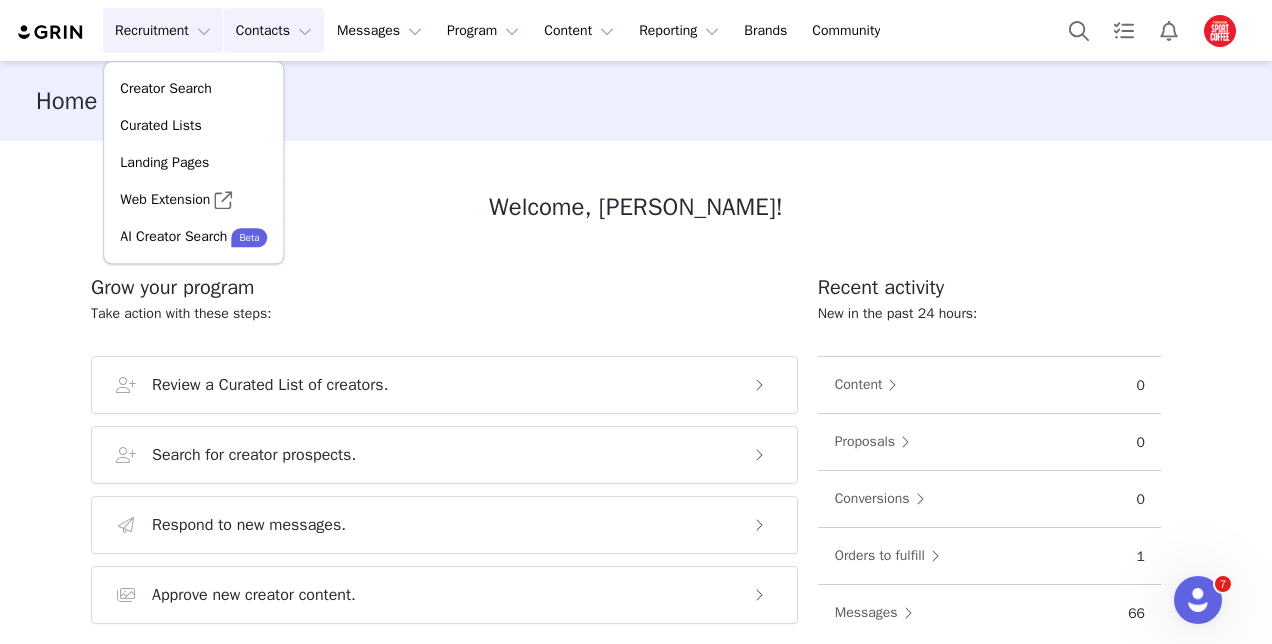 click on "Contacts Contacts" at bounding box center (274, 30) 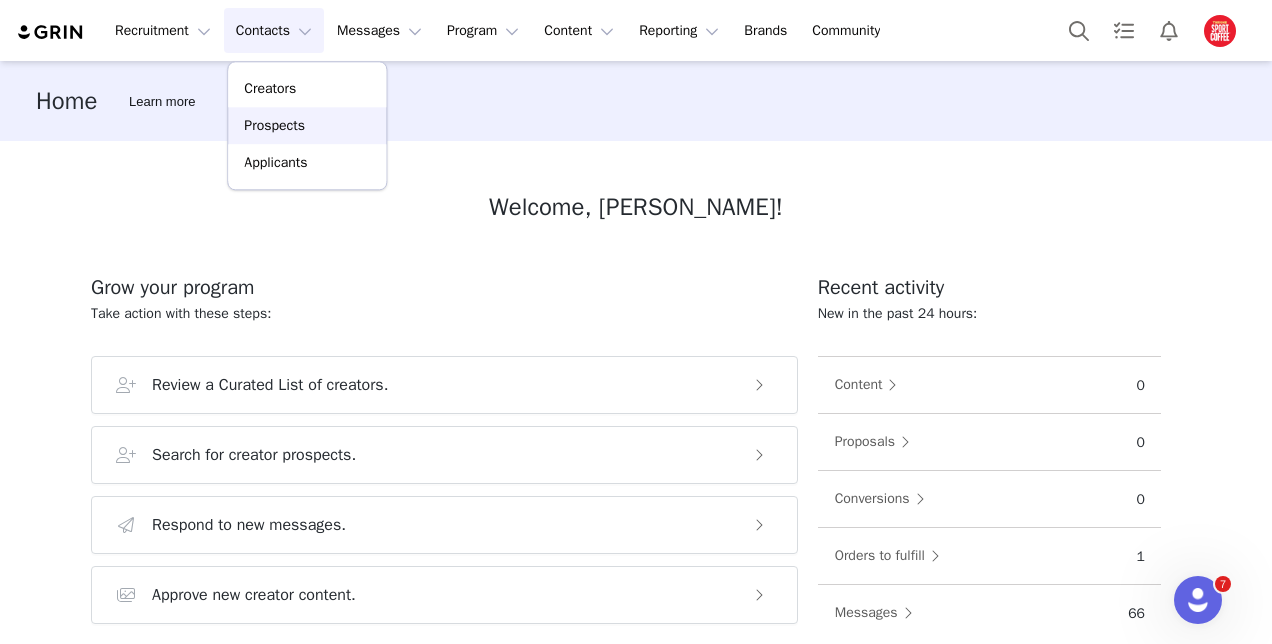 click on "Prospects" at bounding box center (307, 125) 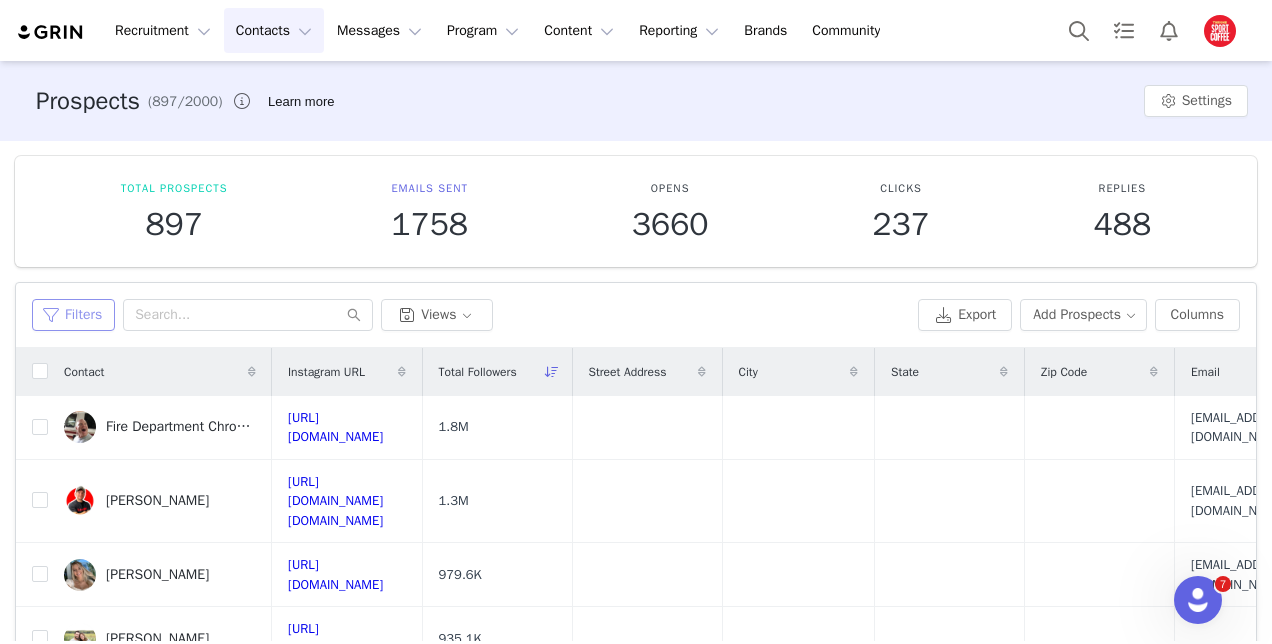 click on "Filters" at bounding box center [73, 315] 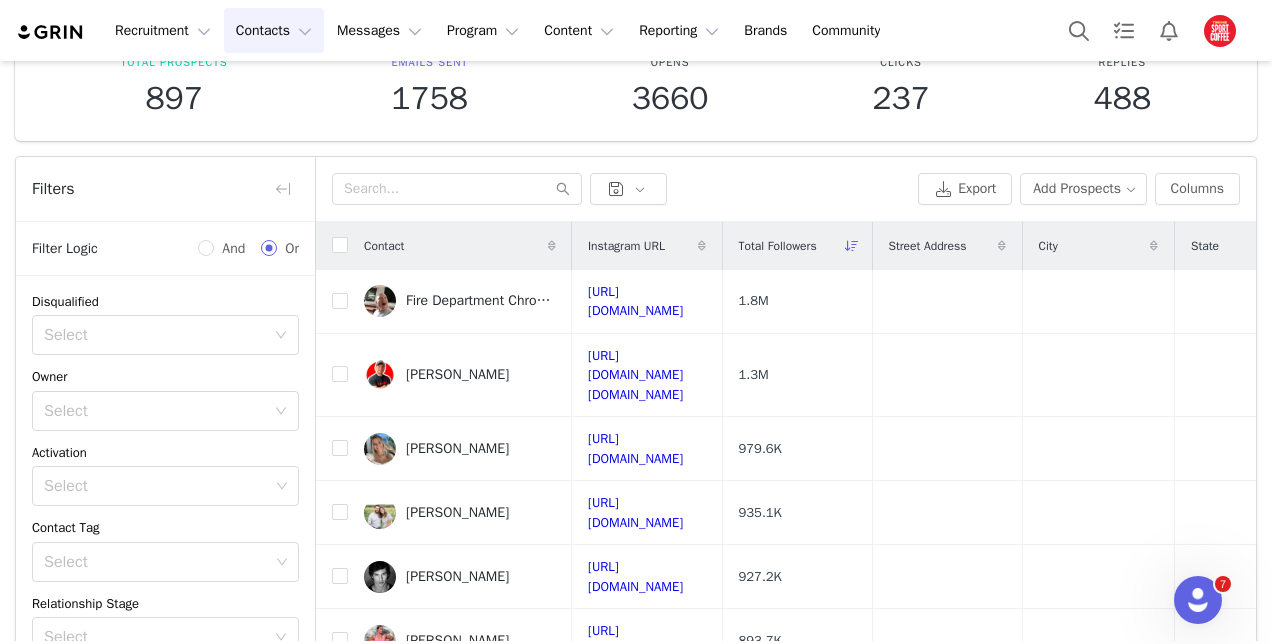 scroll, scrollTop: 200, scrollLeft: 0, axis: vertical 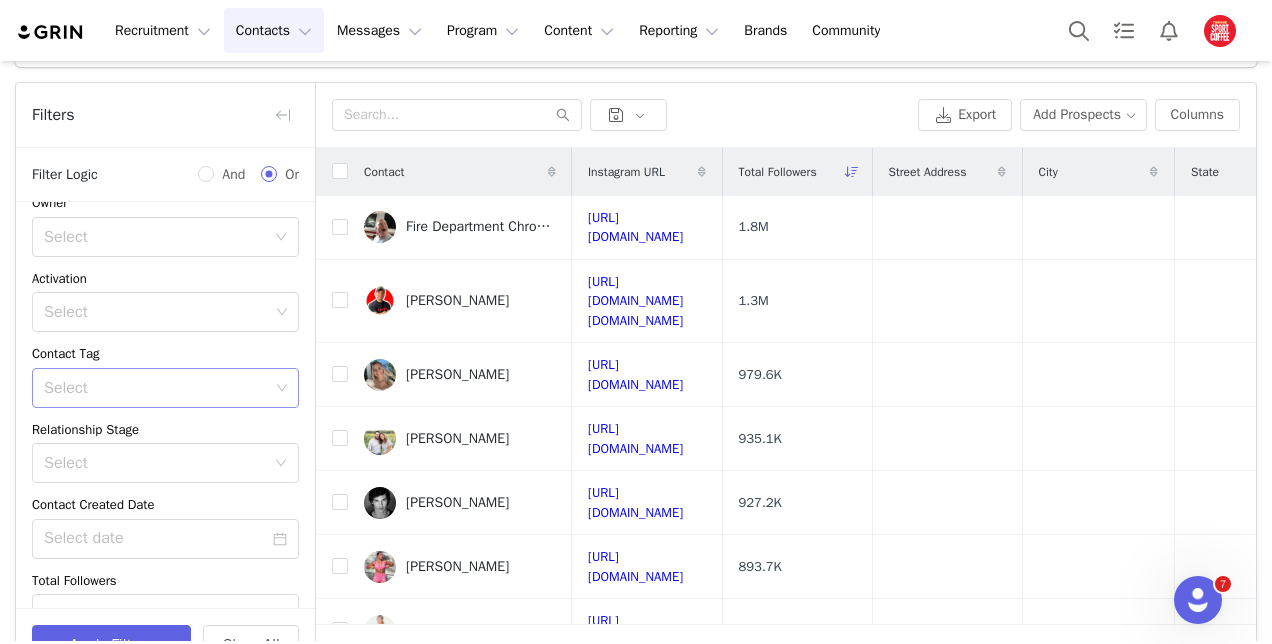 click on "Select" at bounding box center [156, 388] 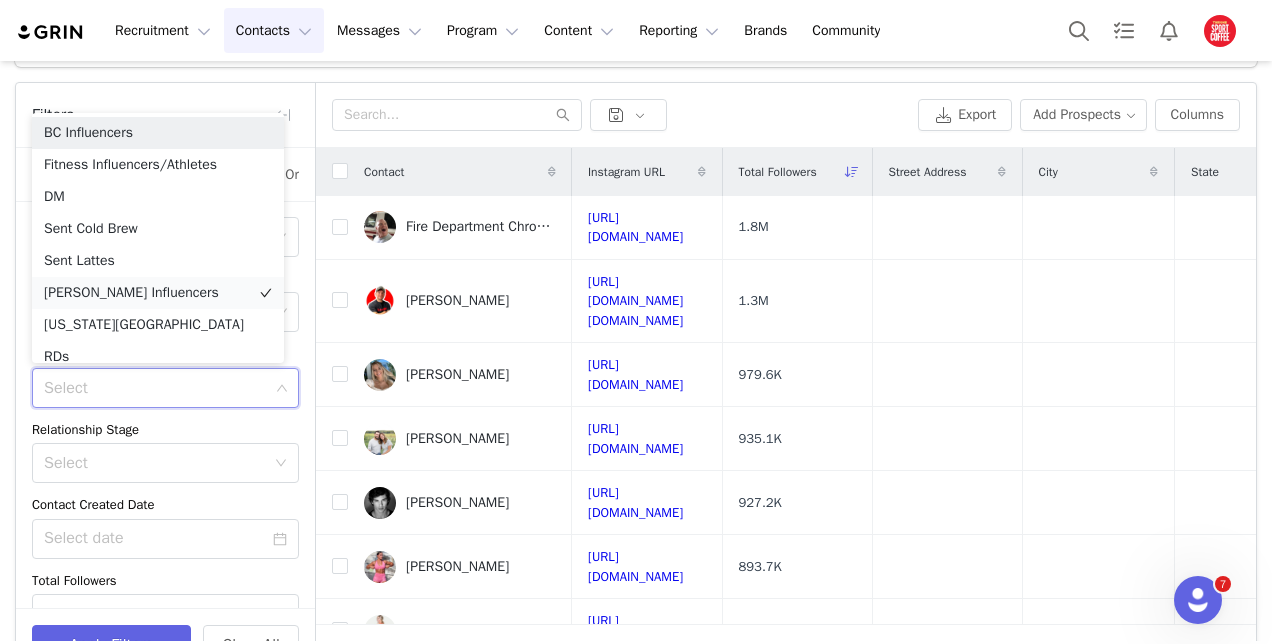 scroll, scrollTop: 10, scrollLeft: 0, axis: vertical 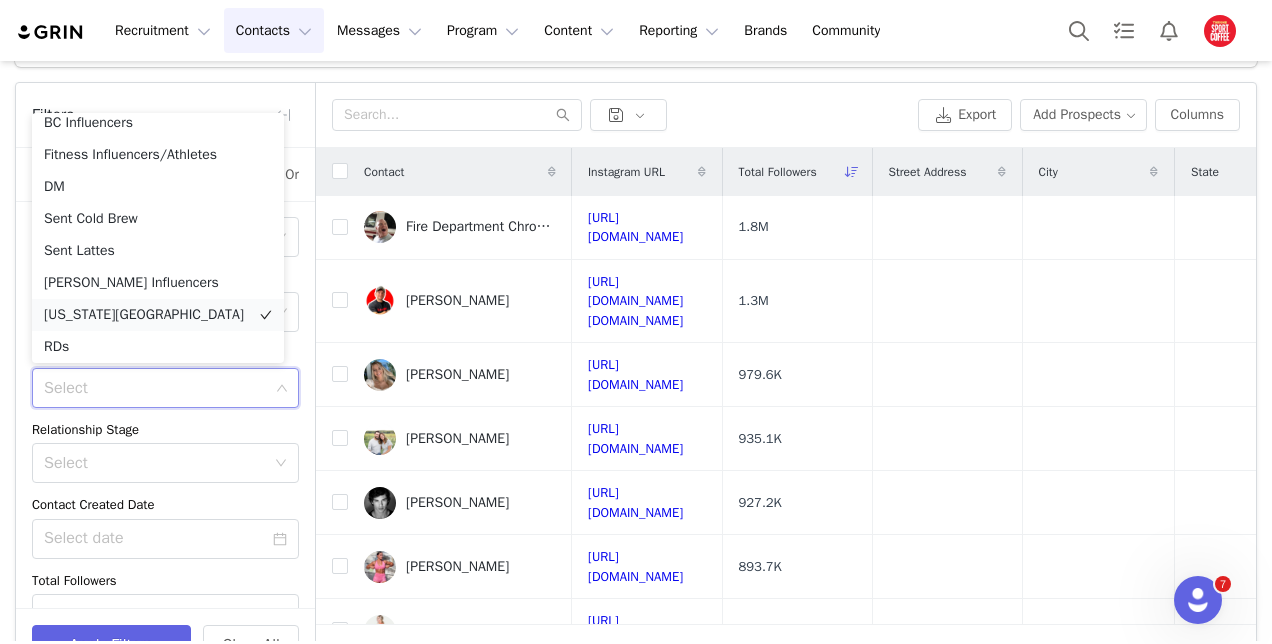 click on "Kansas City" at bounding box center (158, 315) 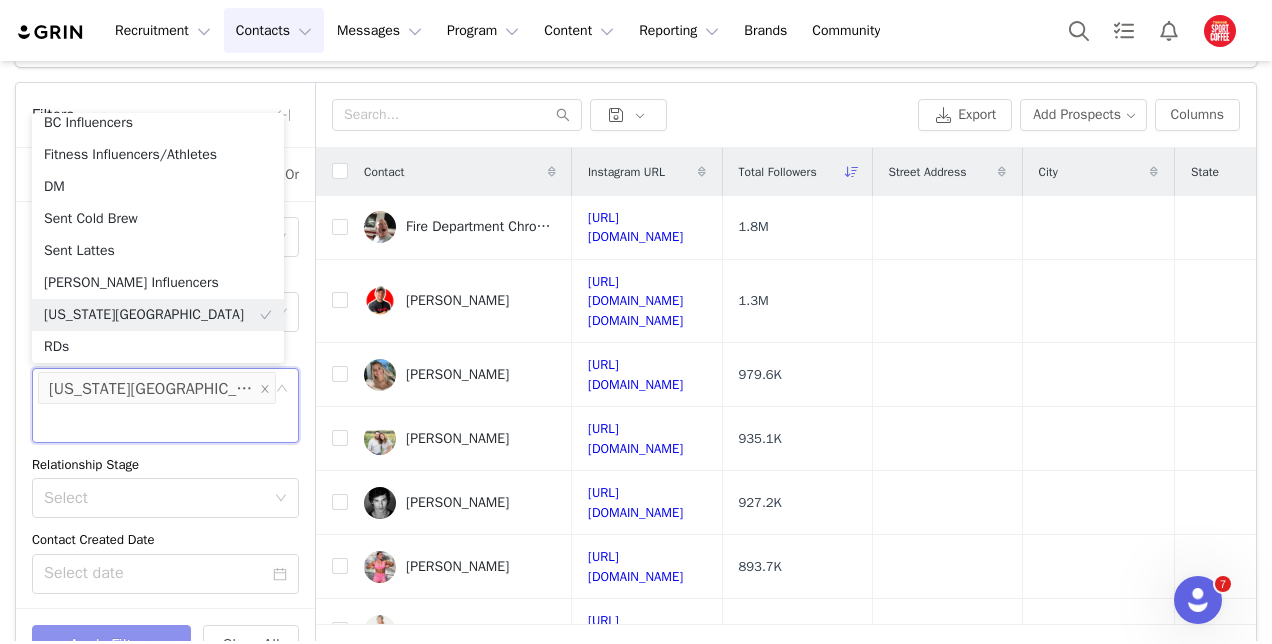 click on "Apply Filters" at bounding box center (111, 645) 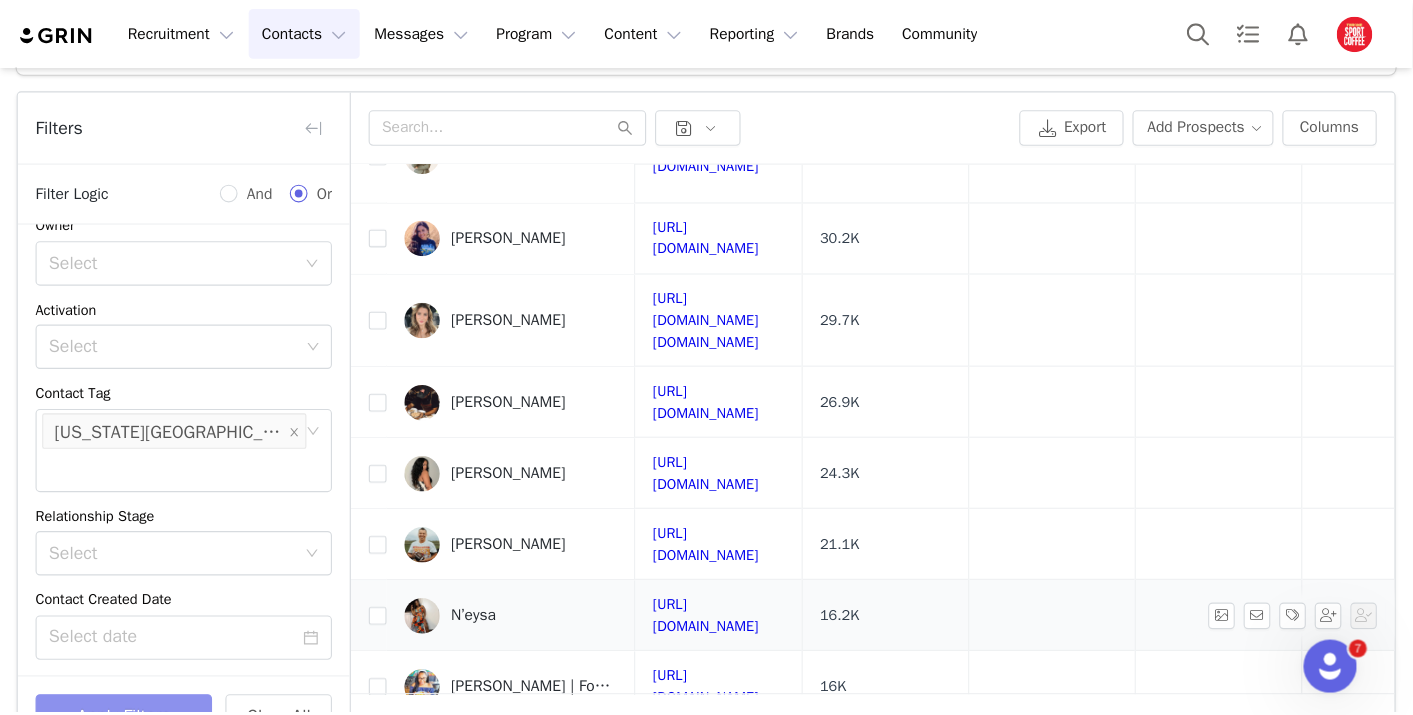 scroll, scrollTop: 1002, scrollLeft: 0, axis: vertical 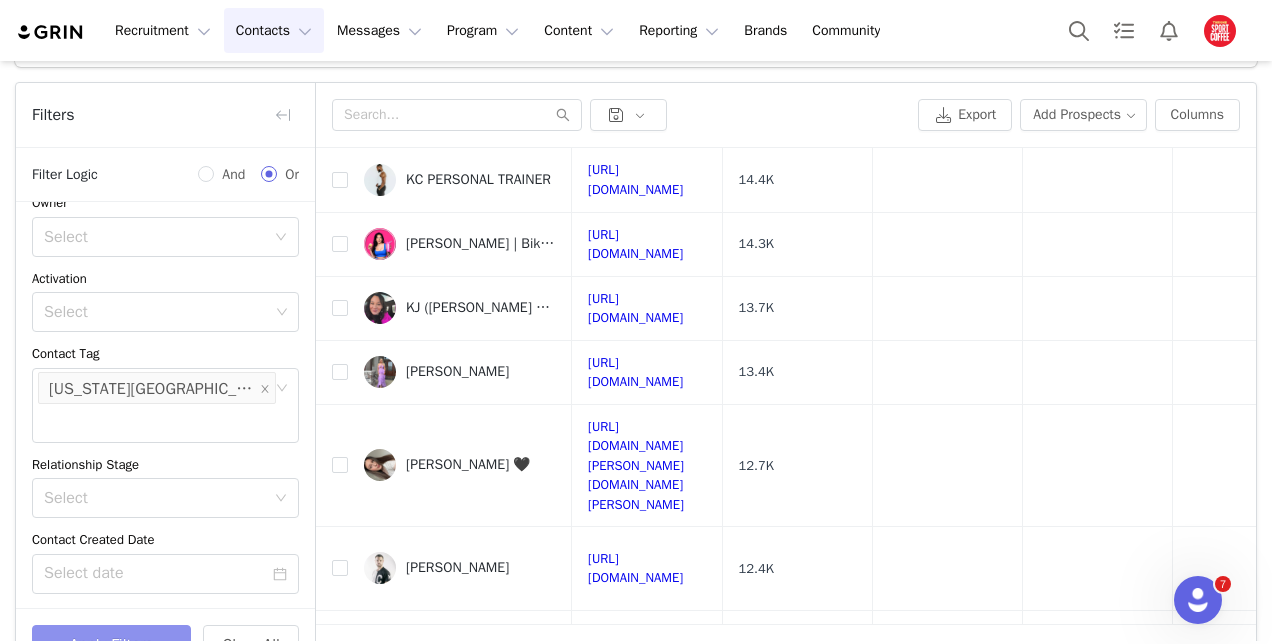 type 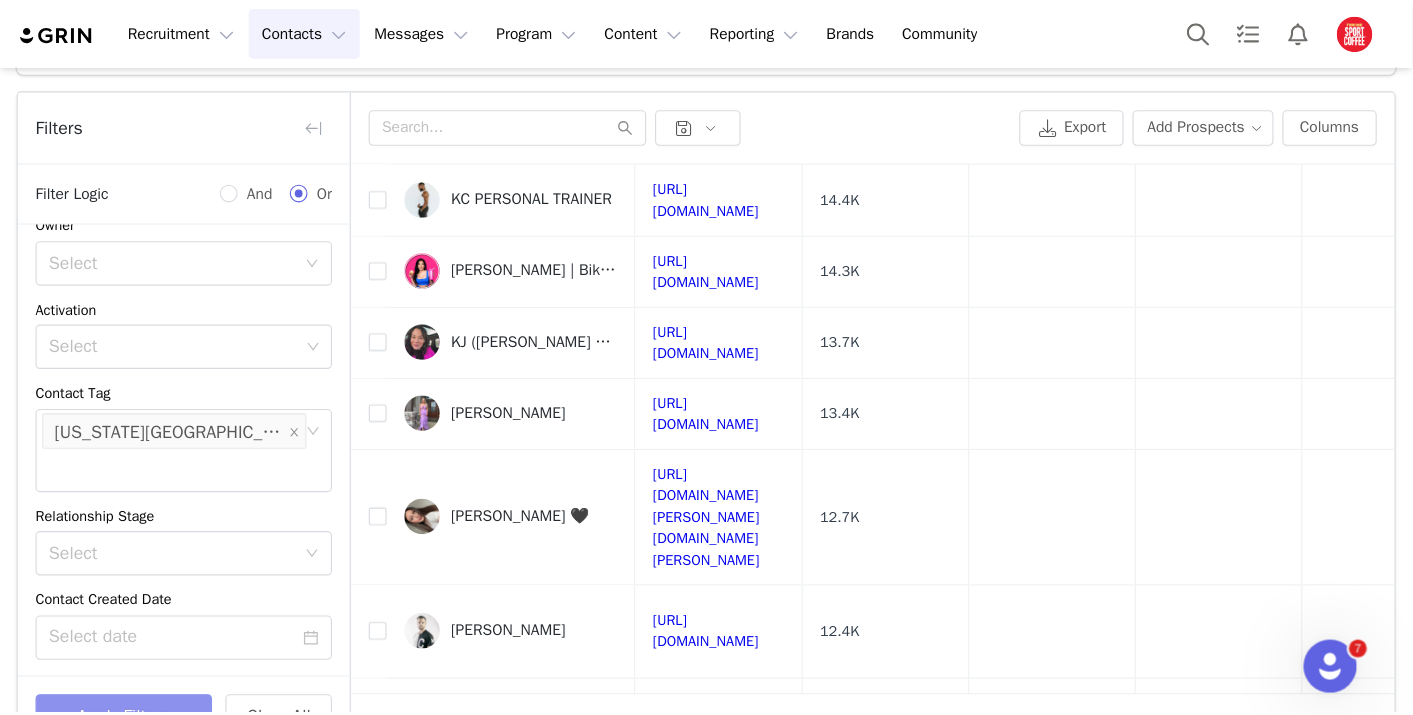 scroll, scrollTop: 183, scrollLeft: 0, axis: vertical 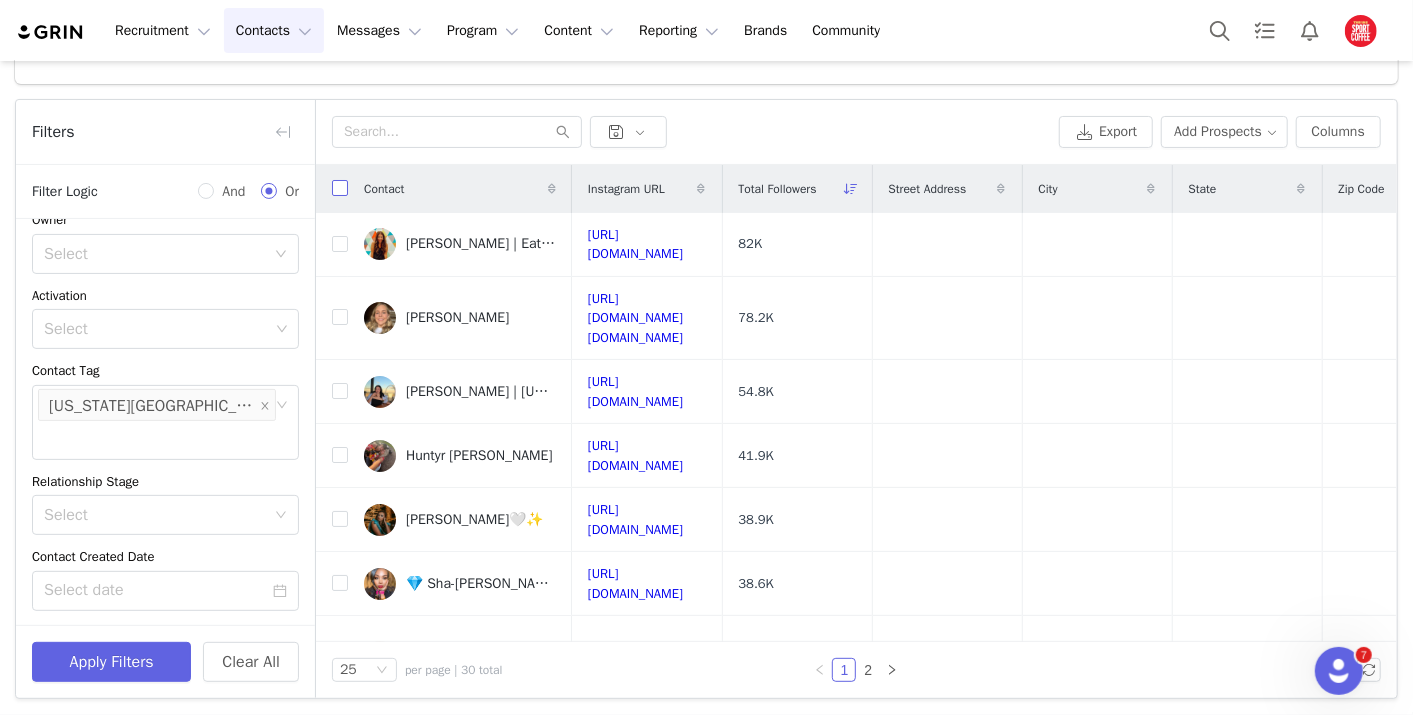 click at bounding box center [340, 188] 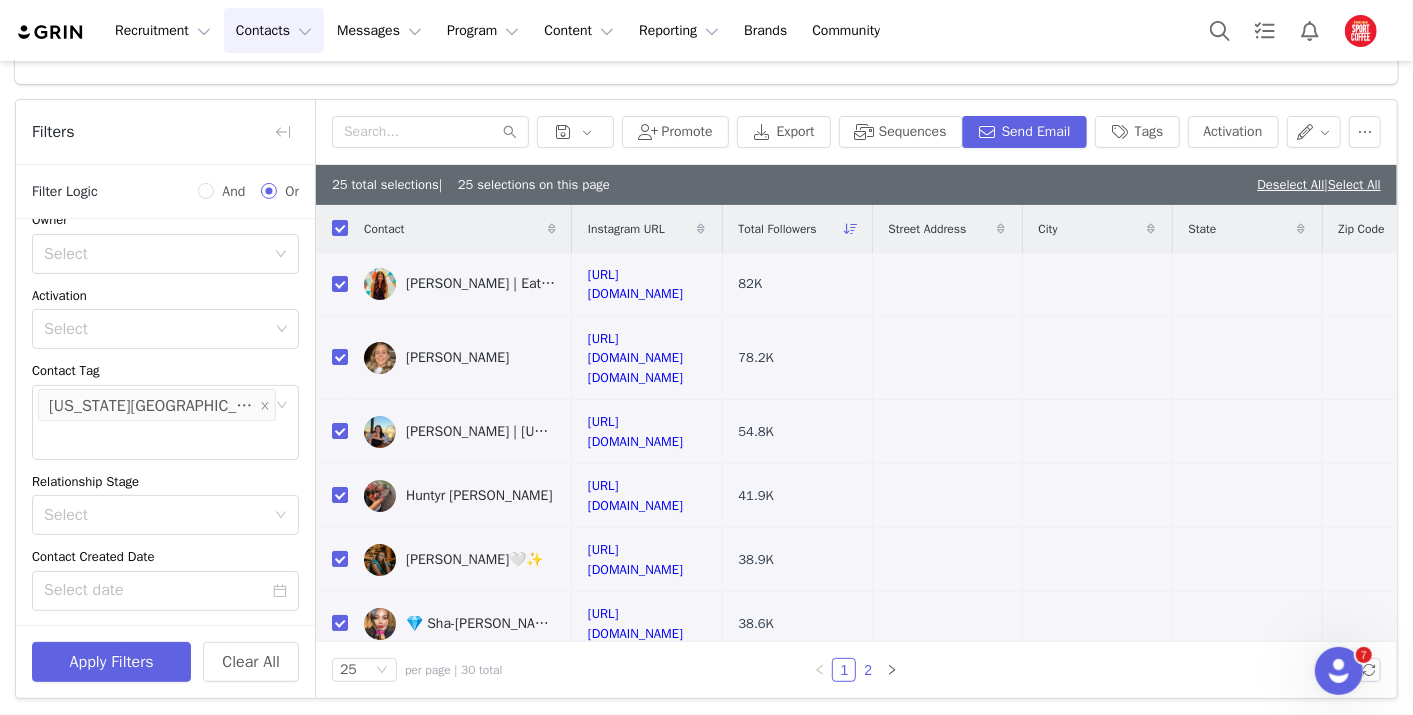 click on "2" at bounding box center [868, 670] 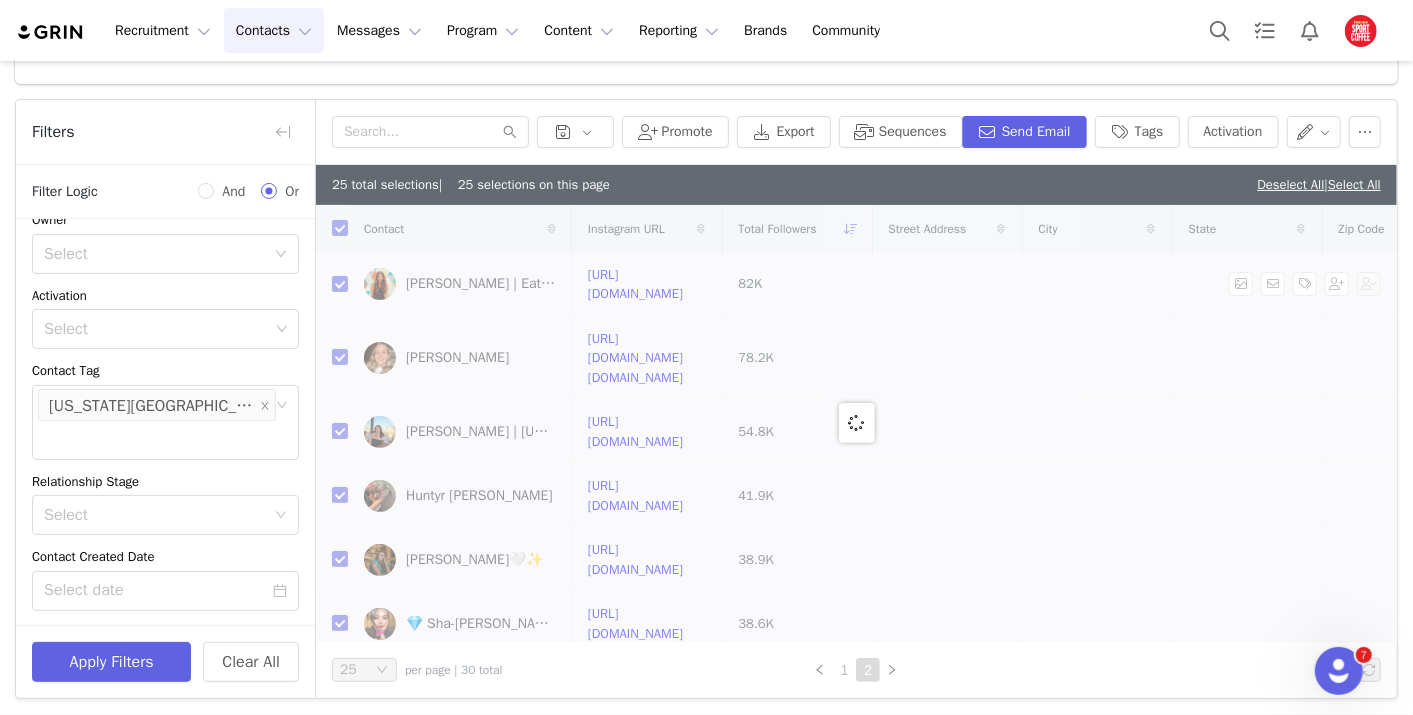 checkbox on "false" 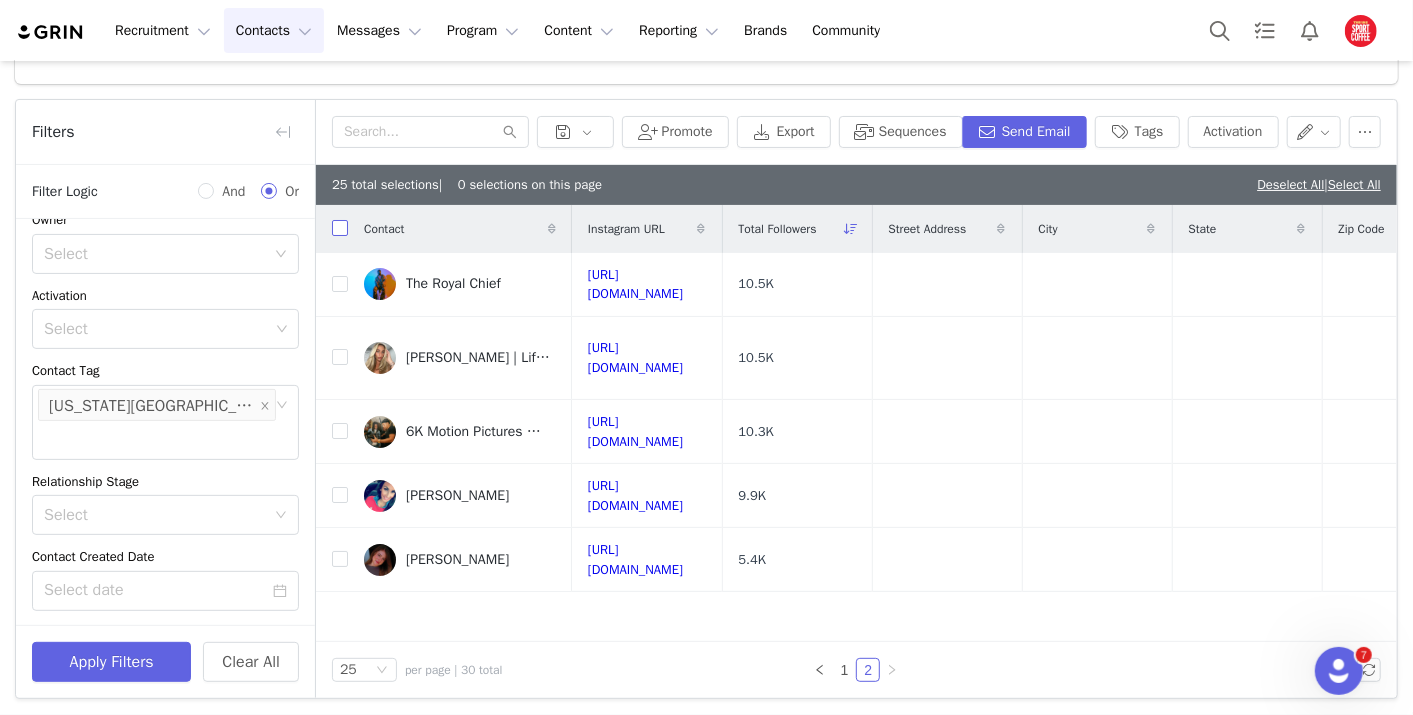 click at bounding box center [340, 228] 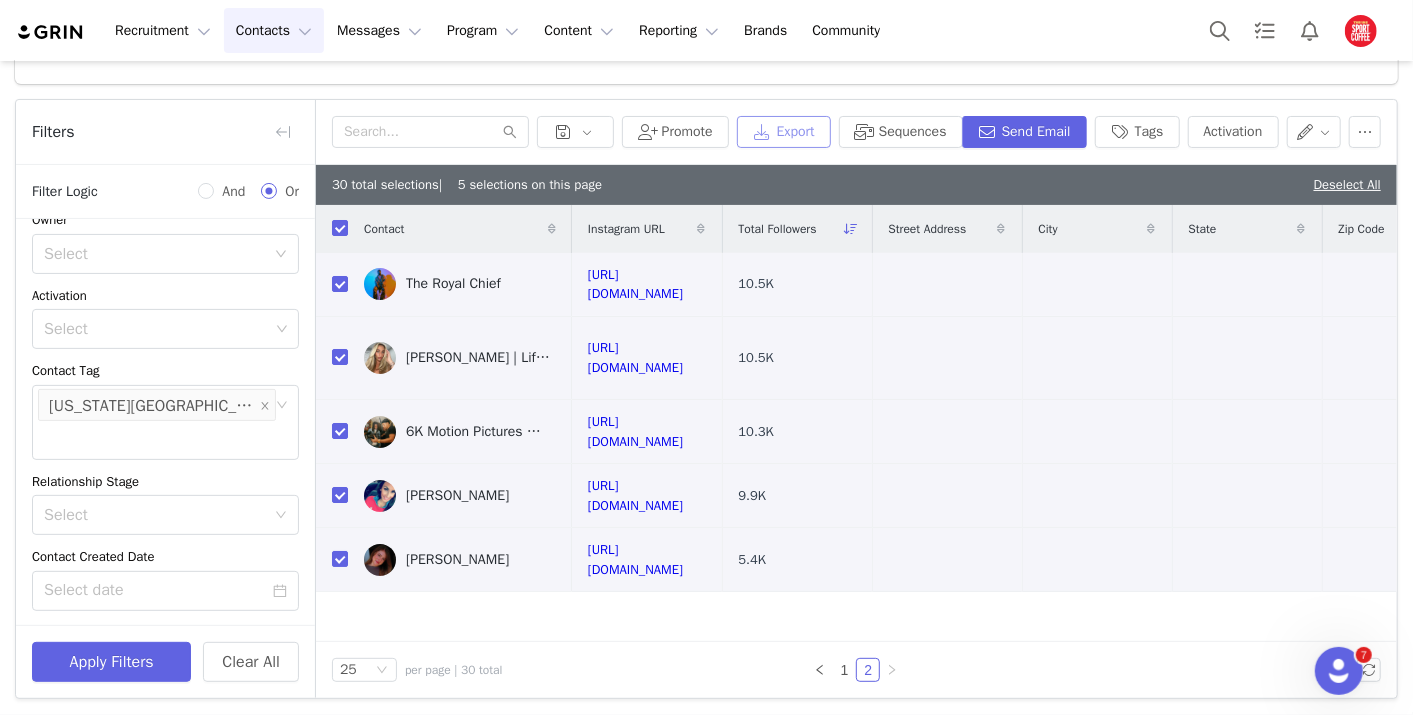 click on "Export" at bounding box center [784, 132] 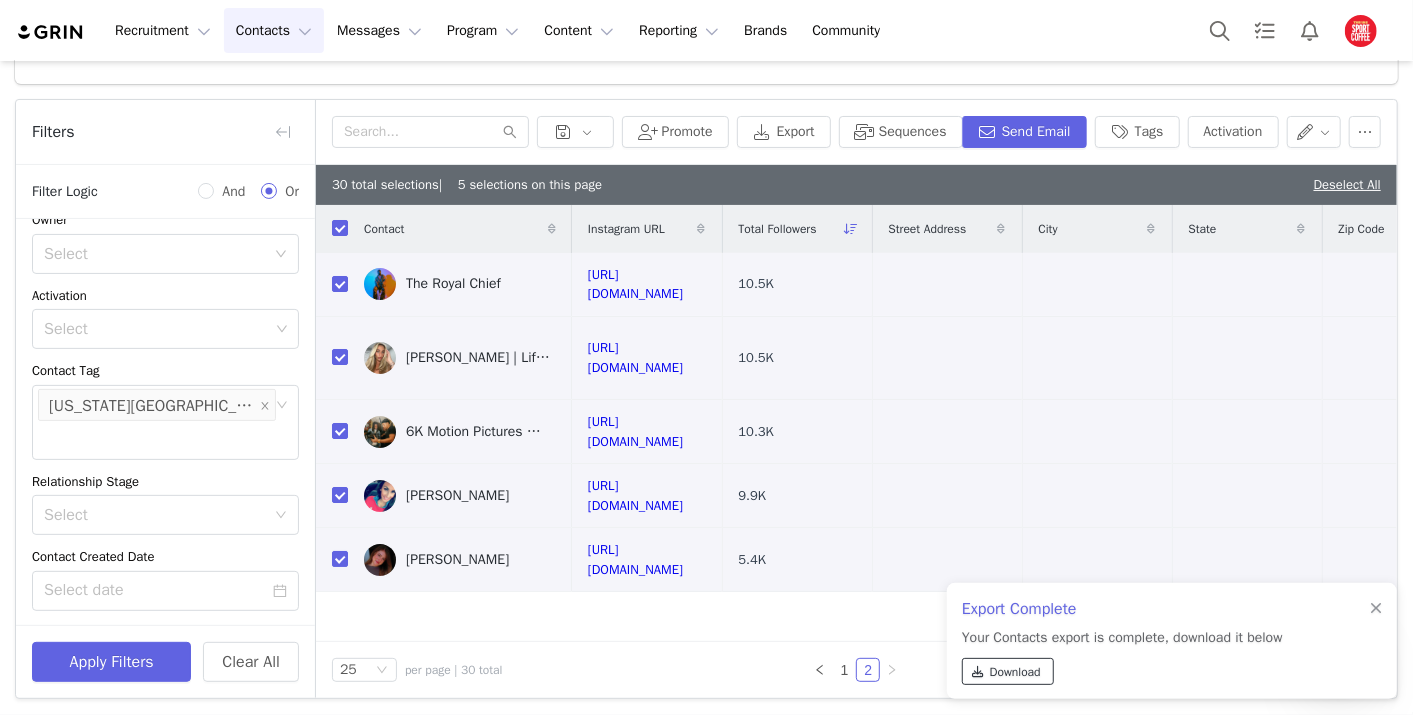 click on "Download" at bounding box center [1015, 672] 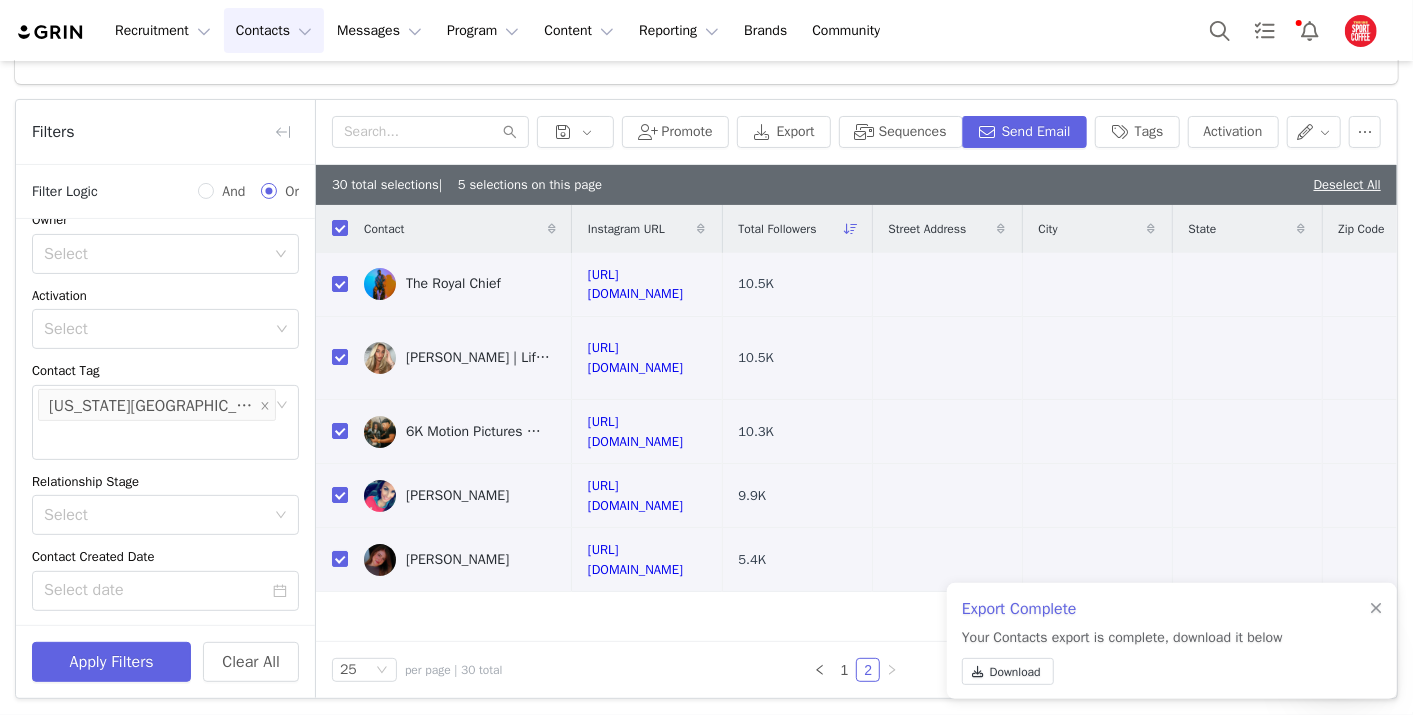click on "Total Prospects 897 Emails Sent 1758 Opens 3660 Clicks 237 Replies 488  Filters   Filter Logic  And Or  Disqualified  Select  Owner  Select  Activation  Select    Contact Tag  Select Kansas City    Relationship Stage  Select  Contact Created Date   Total Followers   Gender  Select  Advanced Filters   + Add Field  Apply Filters Clear All     Promote Export Sequences Send Email Tags Activation     30 total selections     |    5 selections on this page  Deselect All  Contact   Instagram URL   Total Followers   Street Address   City   State   Zip Code   Email   The Royal Chief   https://www.instagram.com/theroyalchief  10.5K sovereignsound@theroyalchief.com  Jenna Haith | Lifestyle Content Creator   https://www.instagram.com/jennahaithlifestyle  10.5K jenna@jennahaithlifestyle.com  6K Motion Pictures 🎥 (Cliff Scott Films)   https://www.instagram.com/6kmotionpictures  10.3K 6Kmotionpictures@cliffscottfilms.com  Jillian Carroll   https://www.instagram.com/msjillianann  9.9K jilliancarroll22@gmail.com 1 2" at bounding box center (706, 336) 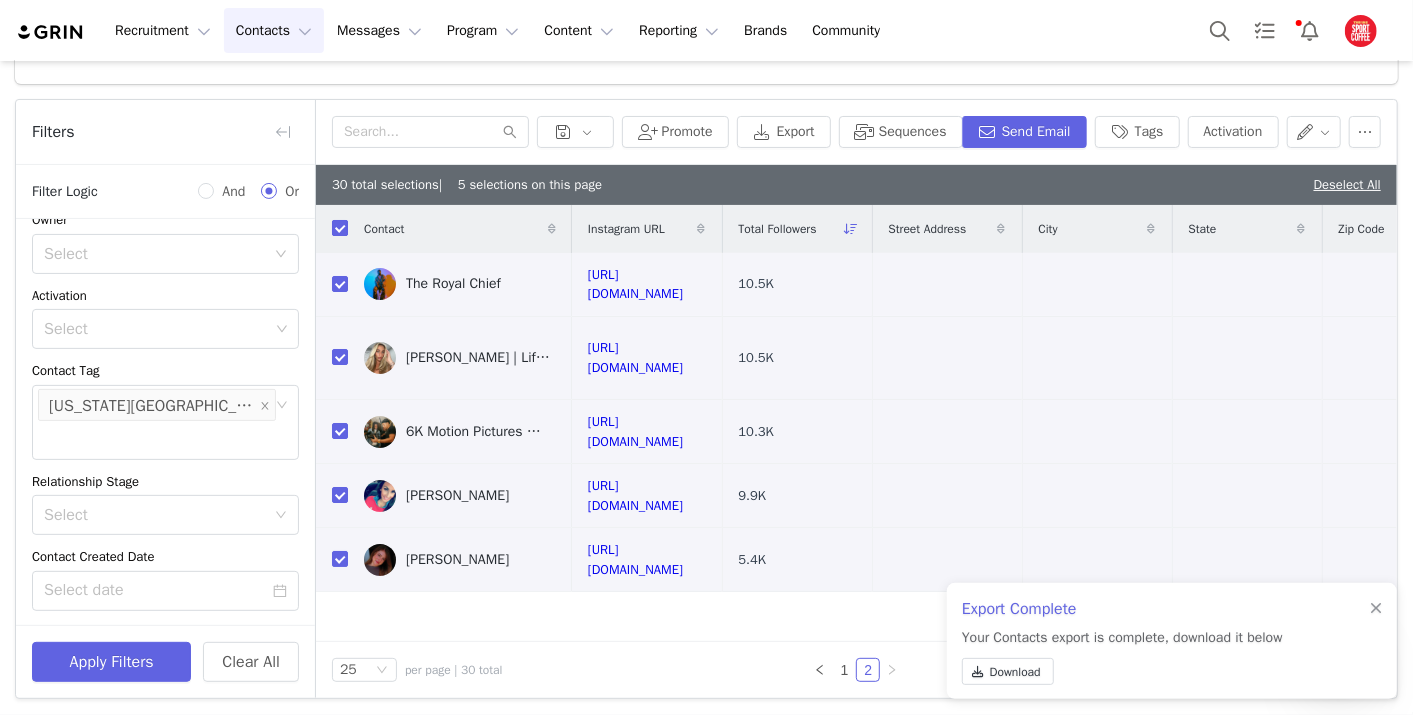 click at bounding box center (340, 228) 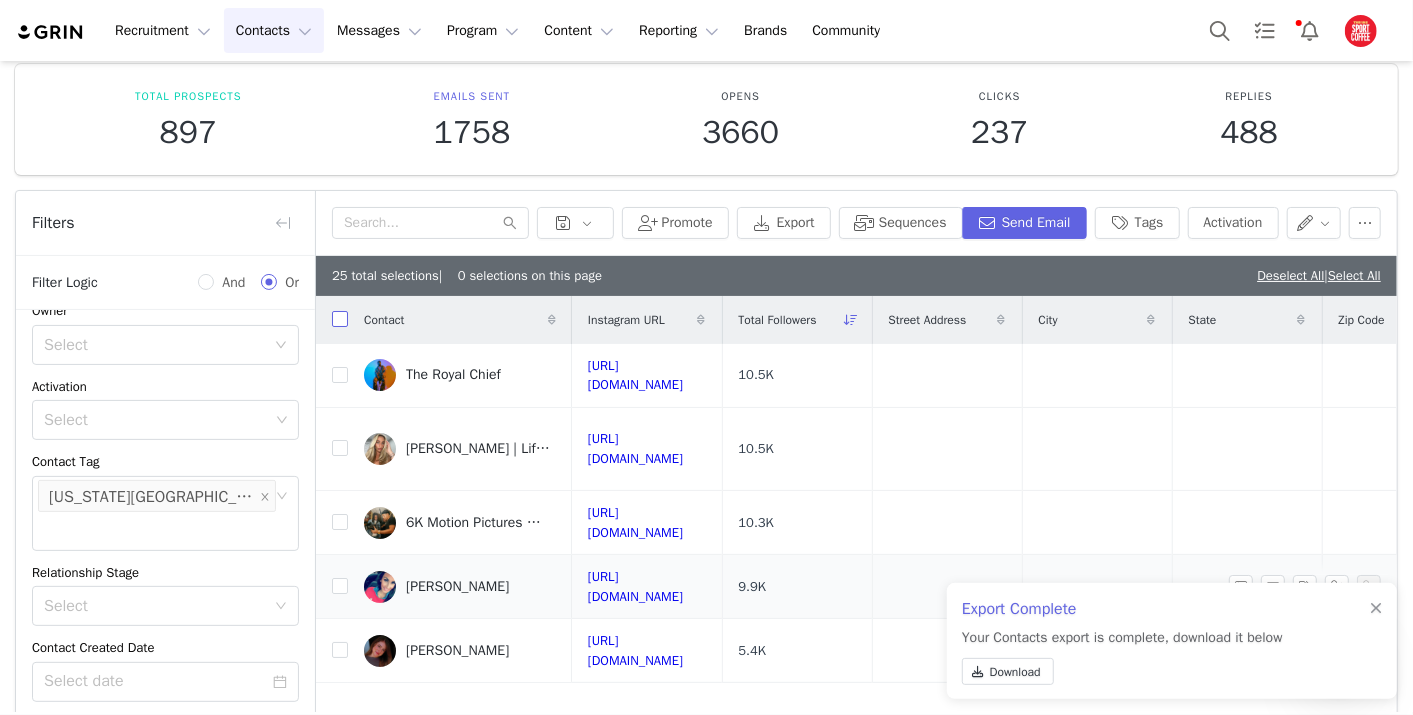 scroll, scrollTop: 72, scrollLeft: 0, axis: vertical 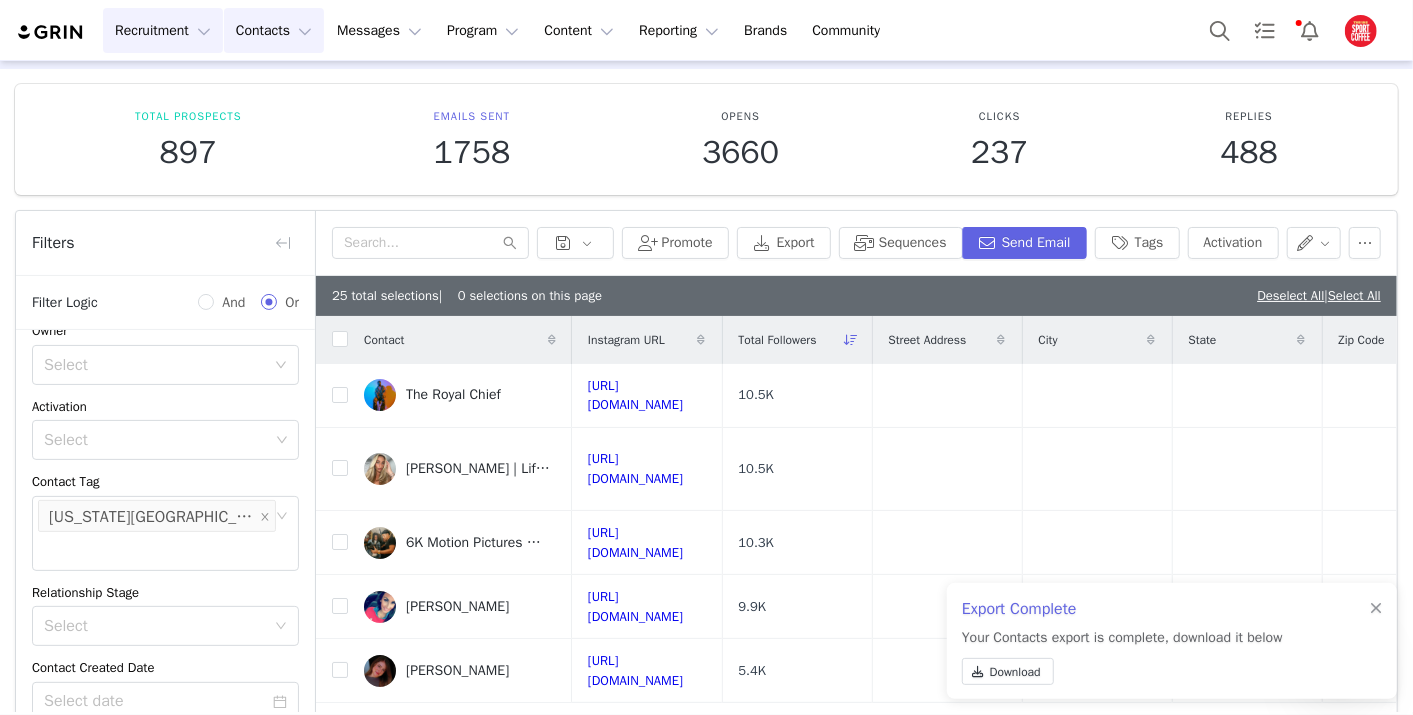 click on "Recruitment Recruitment" at bounding box center [163, 30] 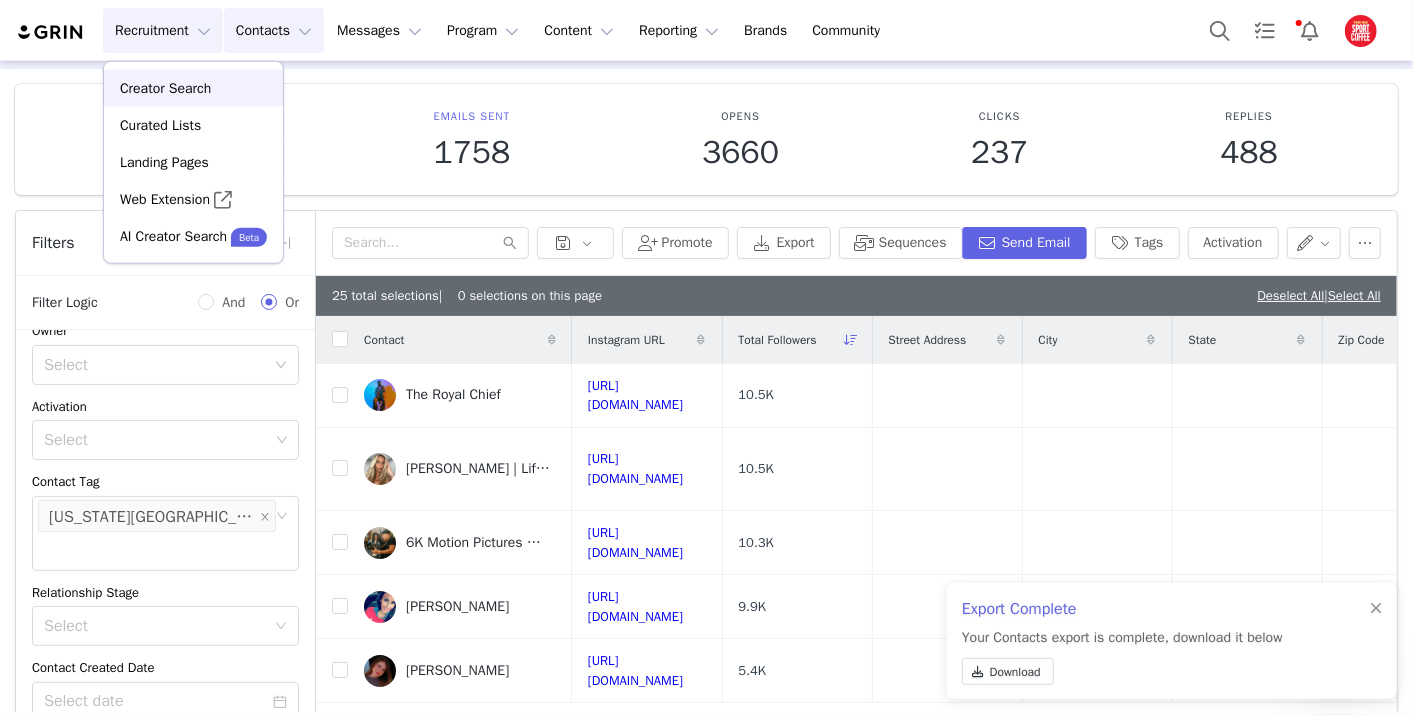 click on "Creator Search" at bounding box center (165, 88) 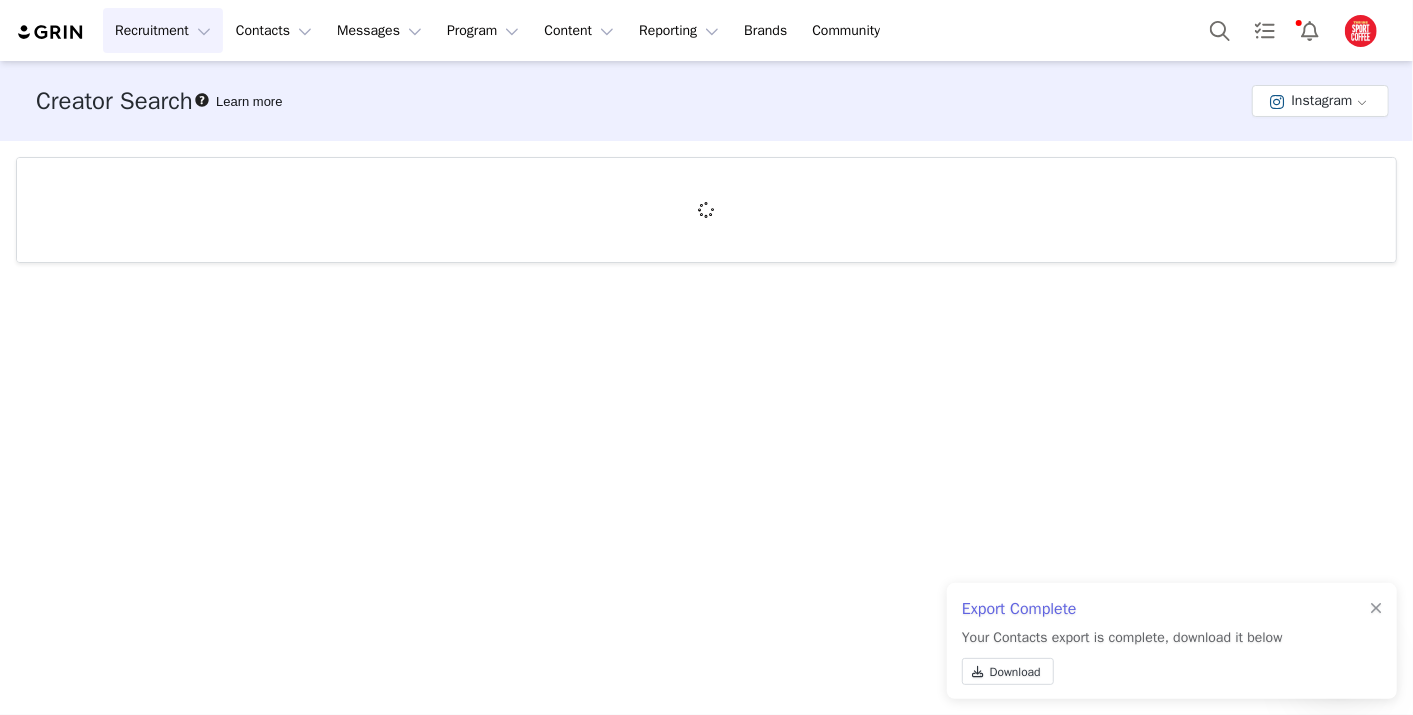 scroll, scrollTop: 0, scrollLeft: 0, axis: both 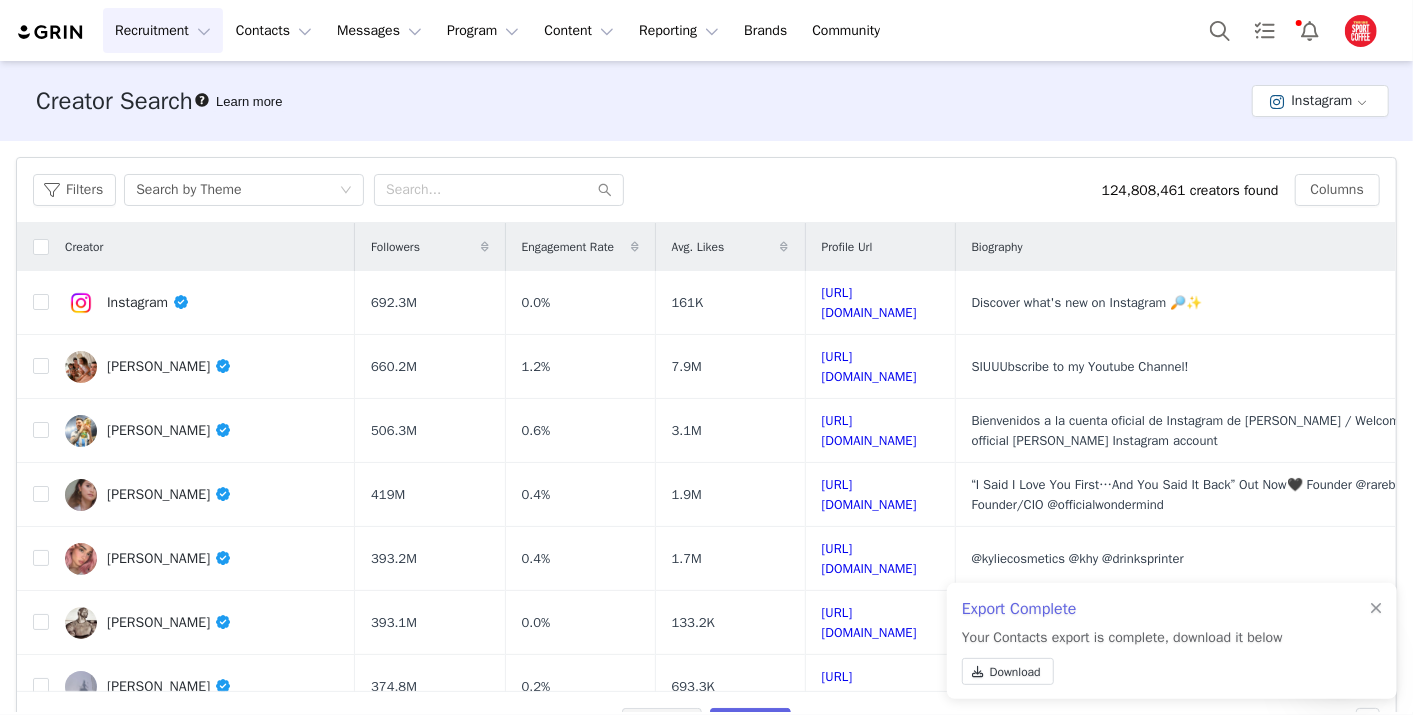 click on "Export Complete Your Contacts export is complete, download it below
Download" at bounding box center (1172, 641) 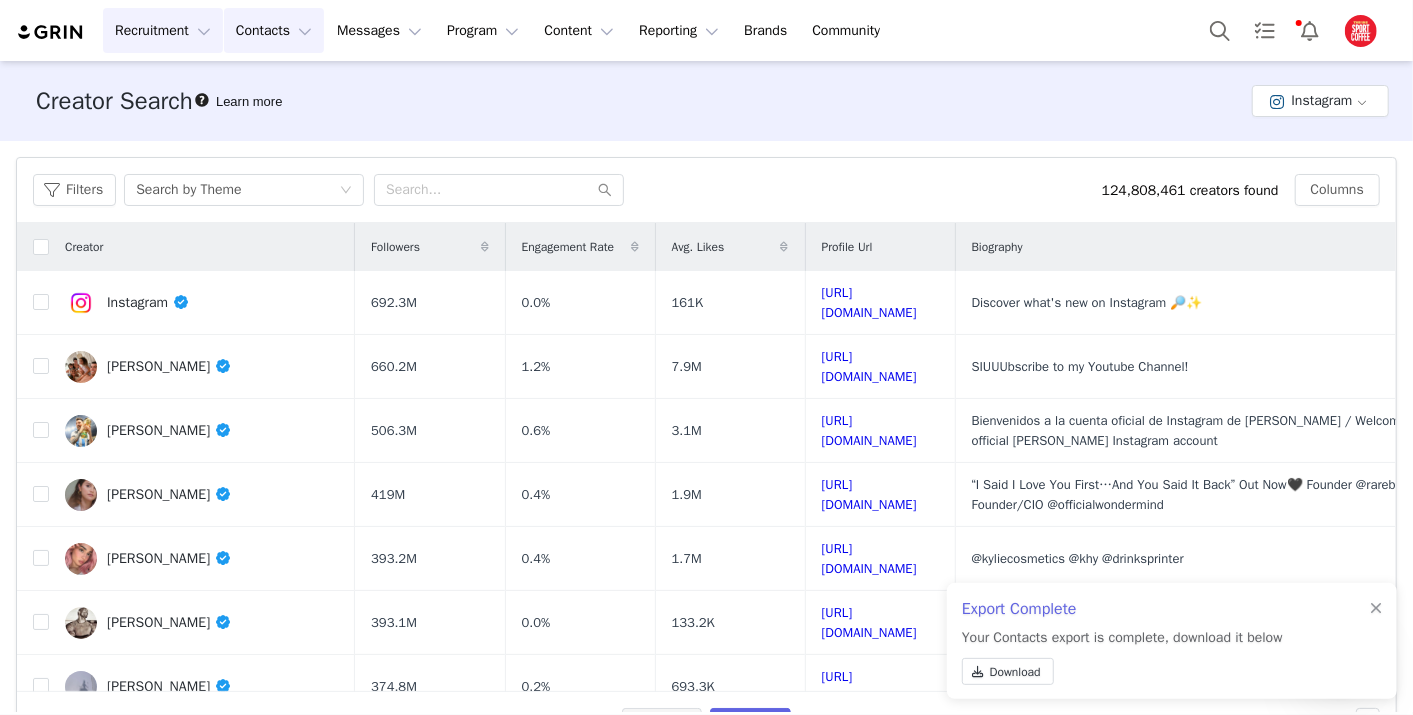 click on "Contacts Contacts" at bounding box center (274, 30) 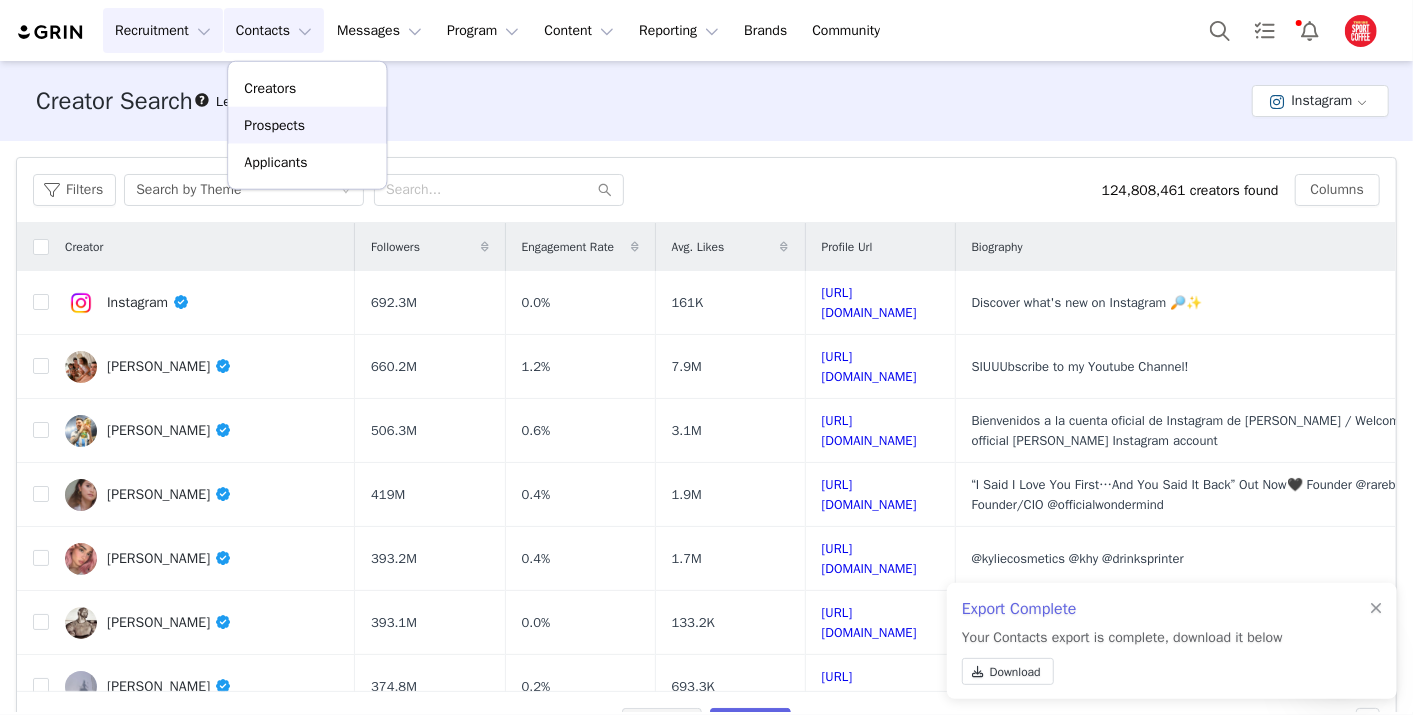 click on "Prospects" at bounding box center [307, 125] 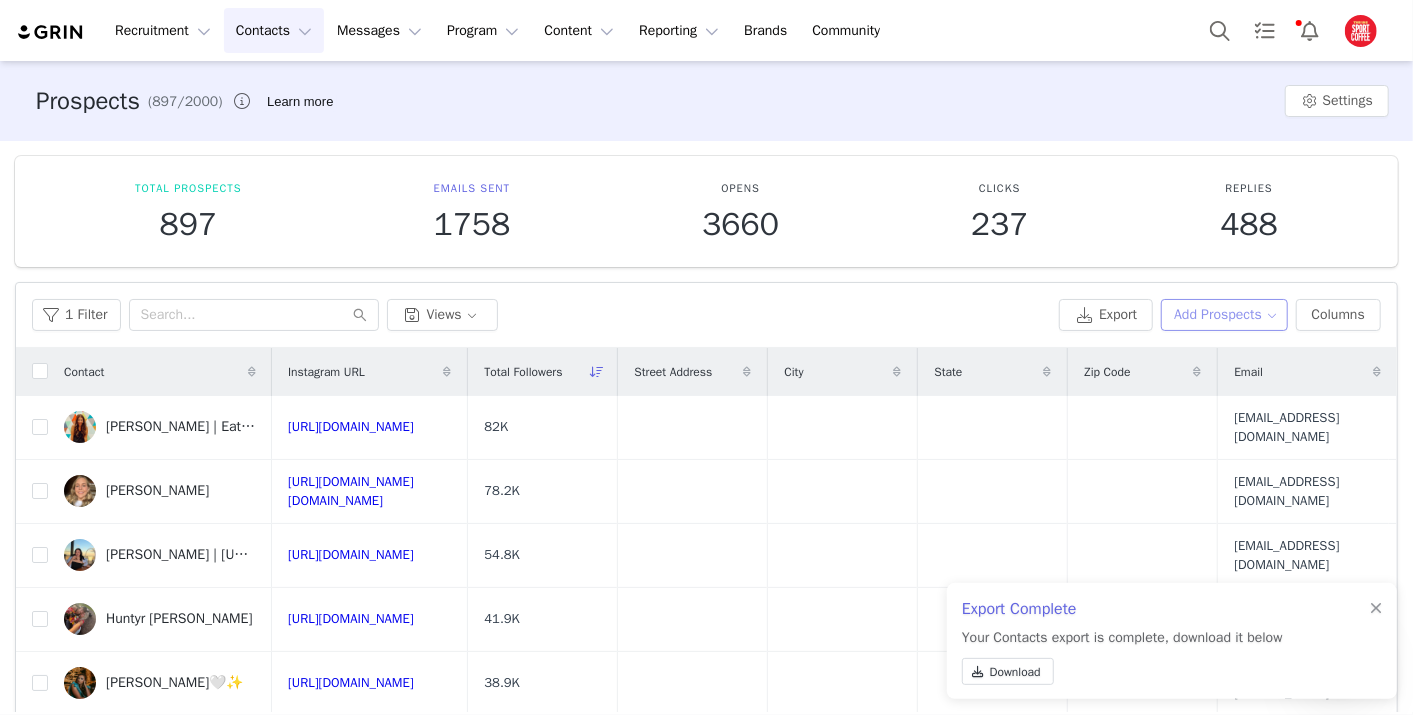 click on "Add Prospects" at bounding box center [1224, 315] 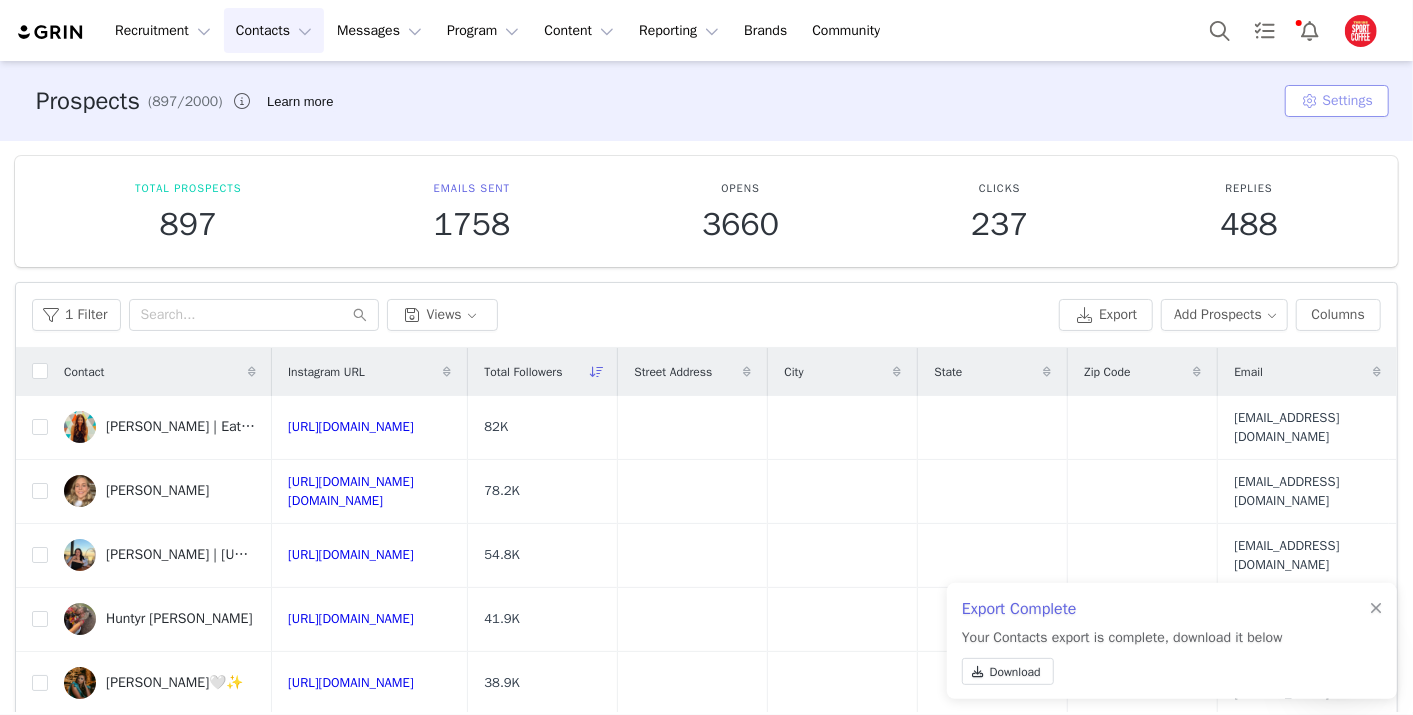 click on "Settings" at bounding box center (1337, 101) 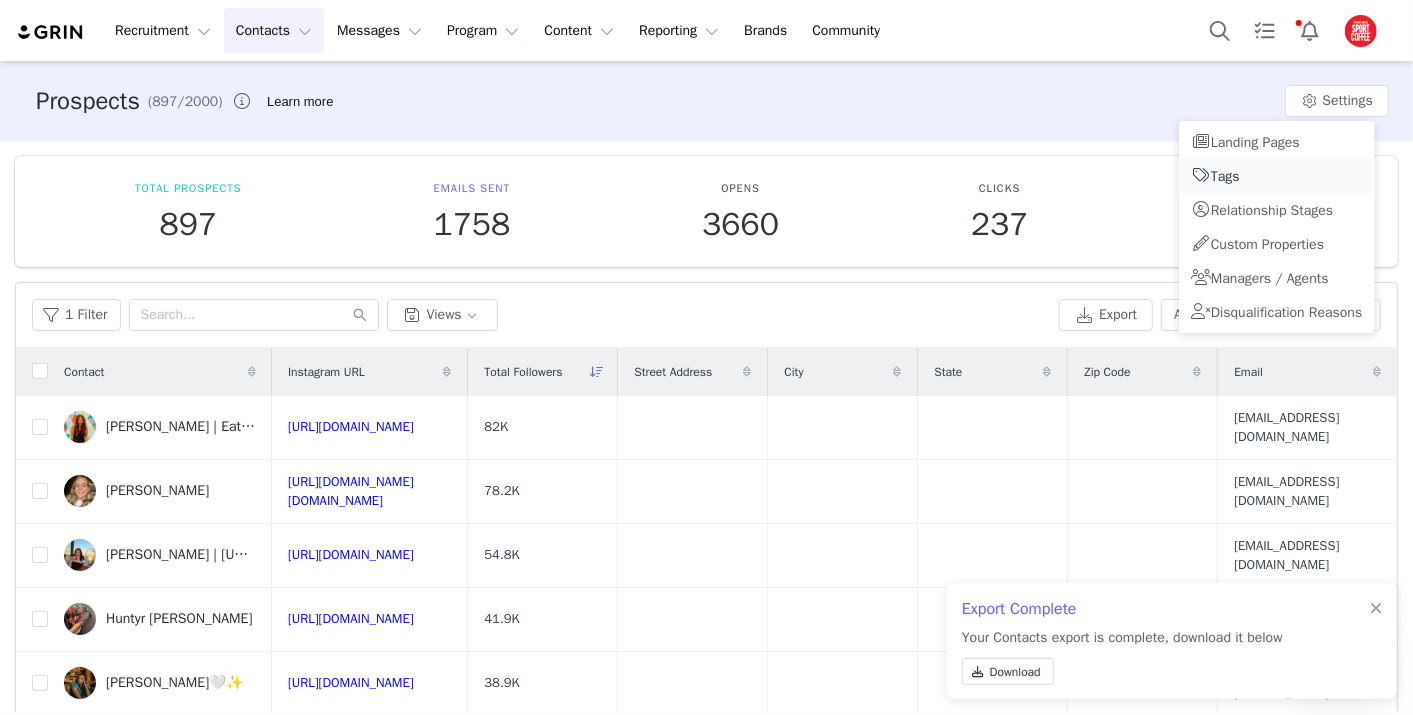 click on "Tags" at bounding box center (1277, 176) 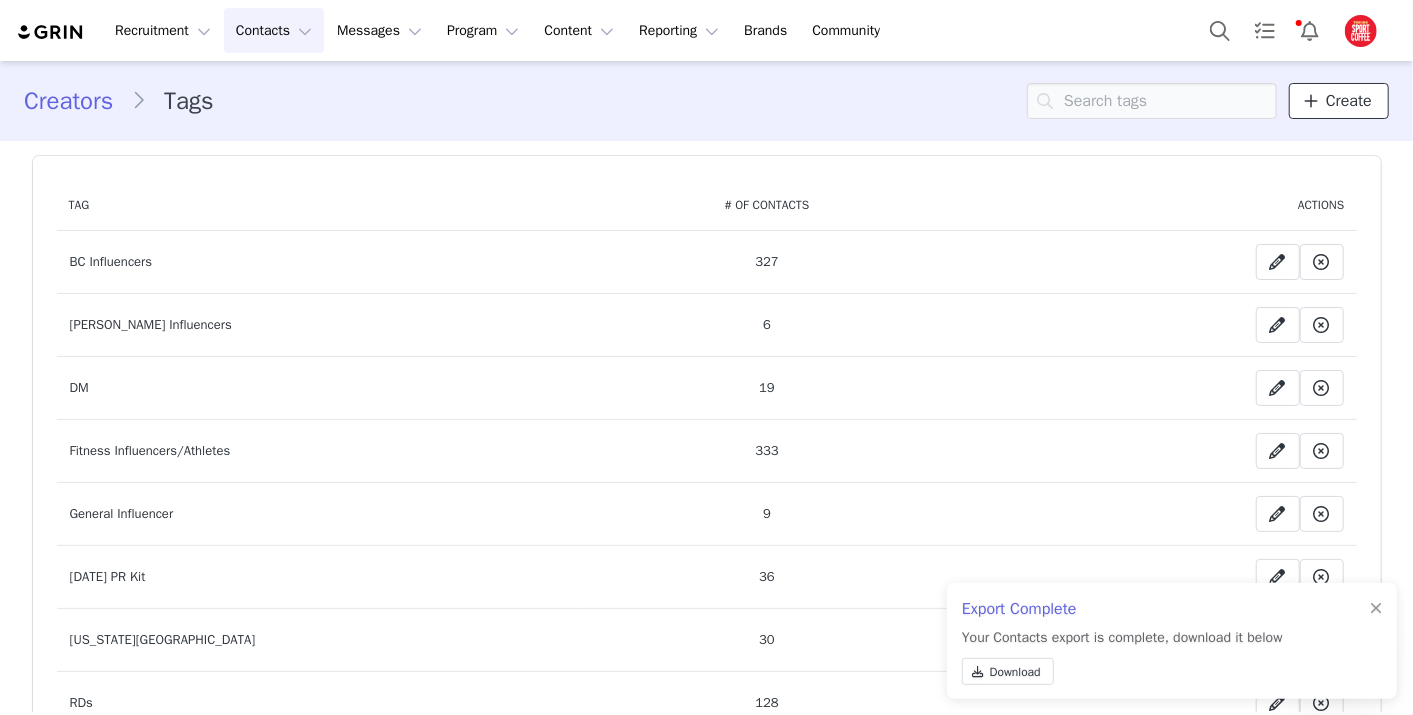 click at bounding box center [1311, 101] 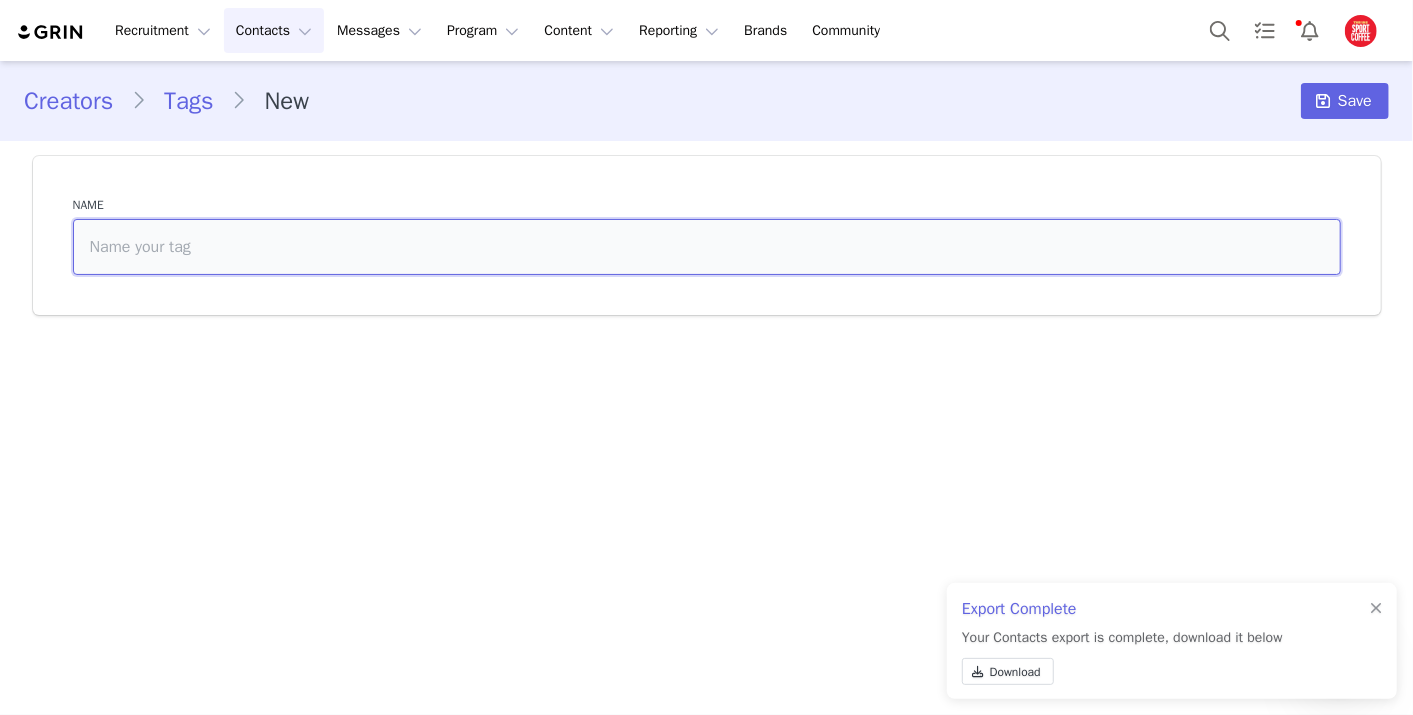 drag, startPoint x: 662, startPoint y: 271, endPoint x: 654, endPoint y: 263, distance: 11.313708 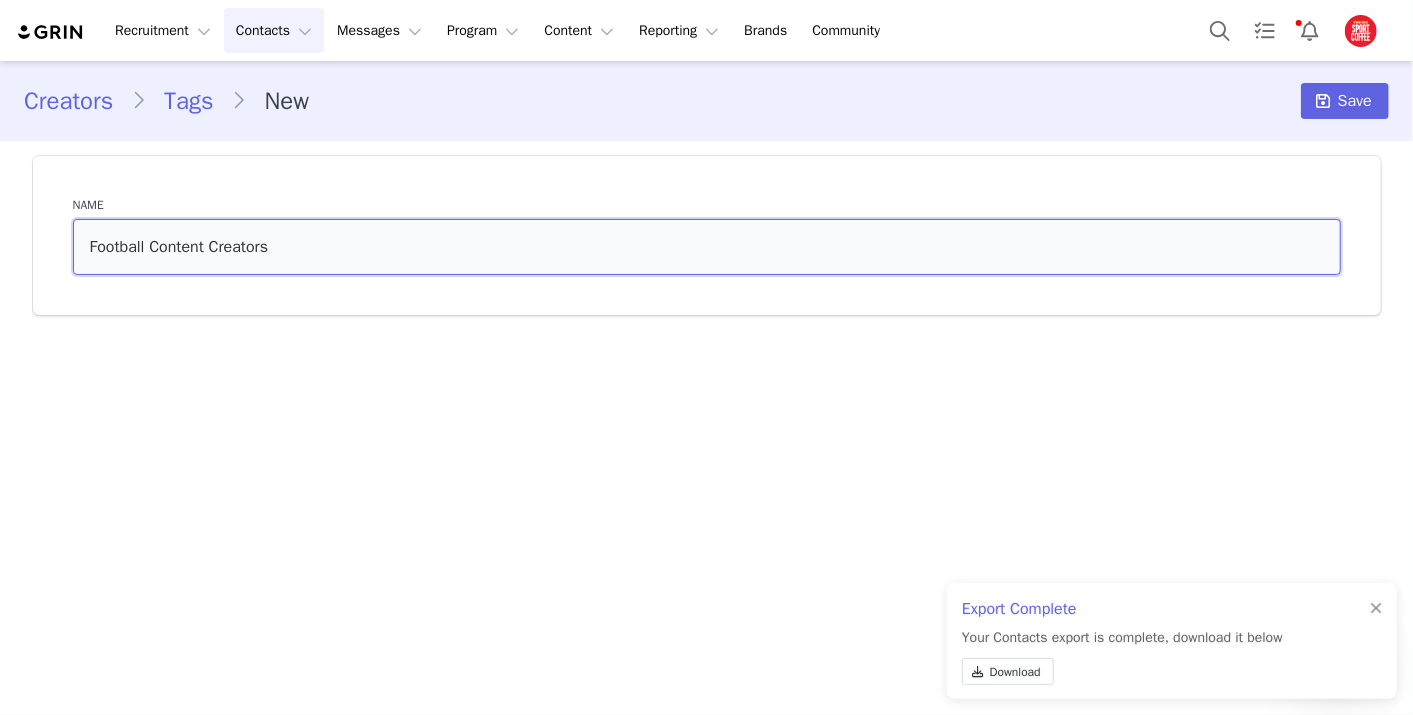 type on "Football Content Creators" 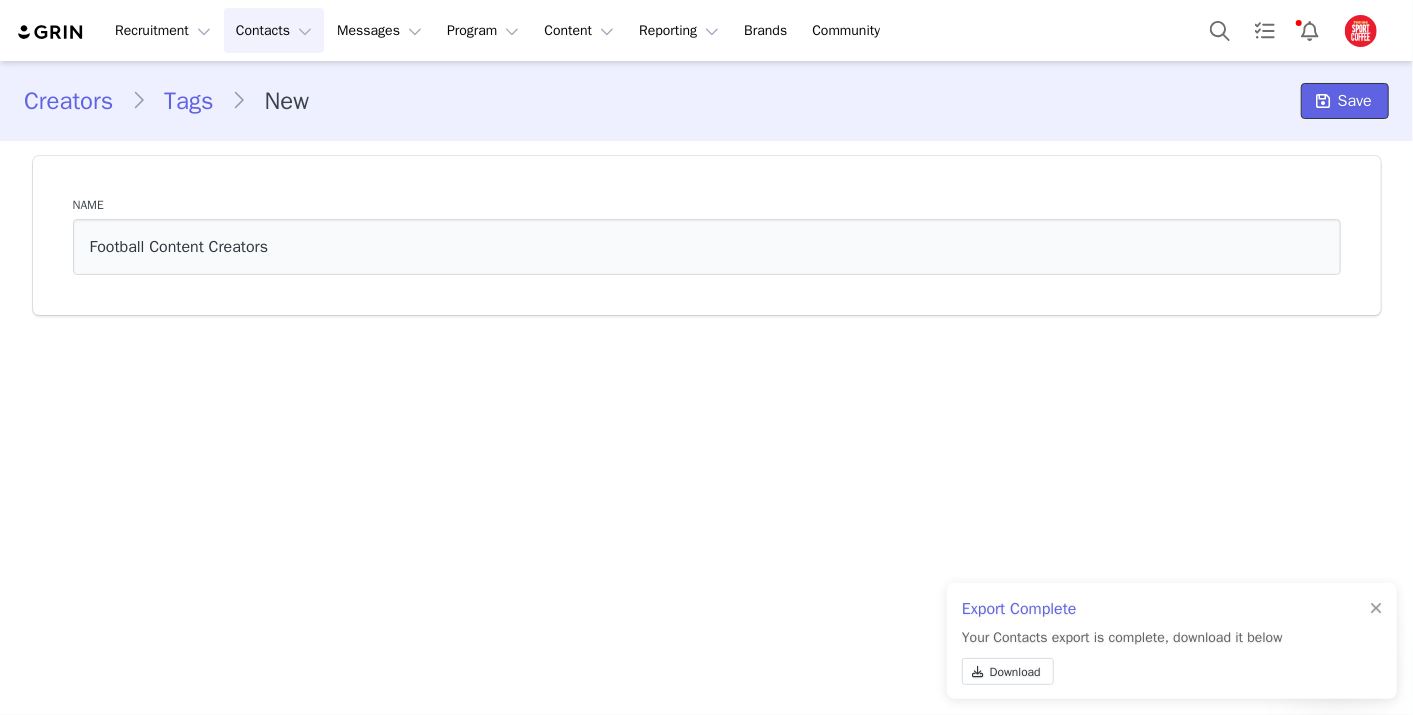 click on "Save" at bounding box center (1355, 101) 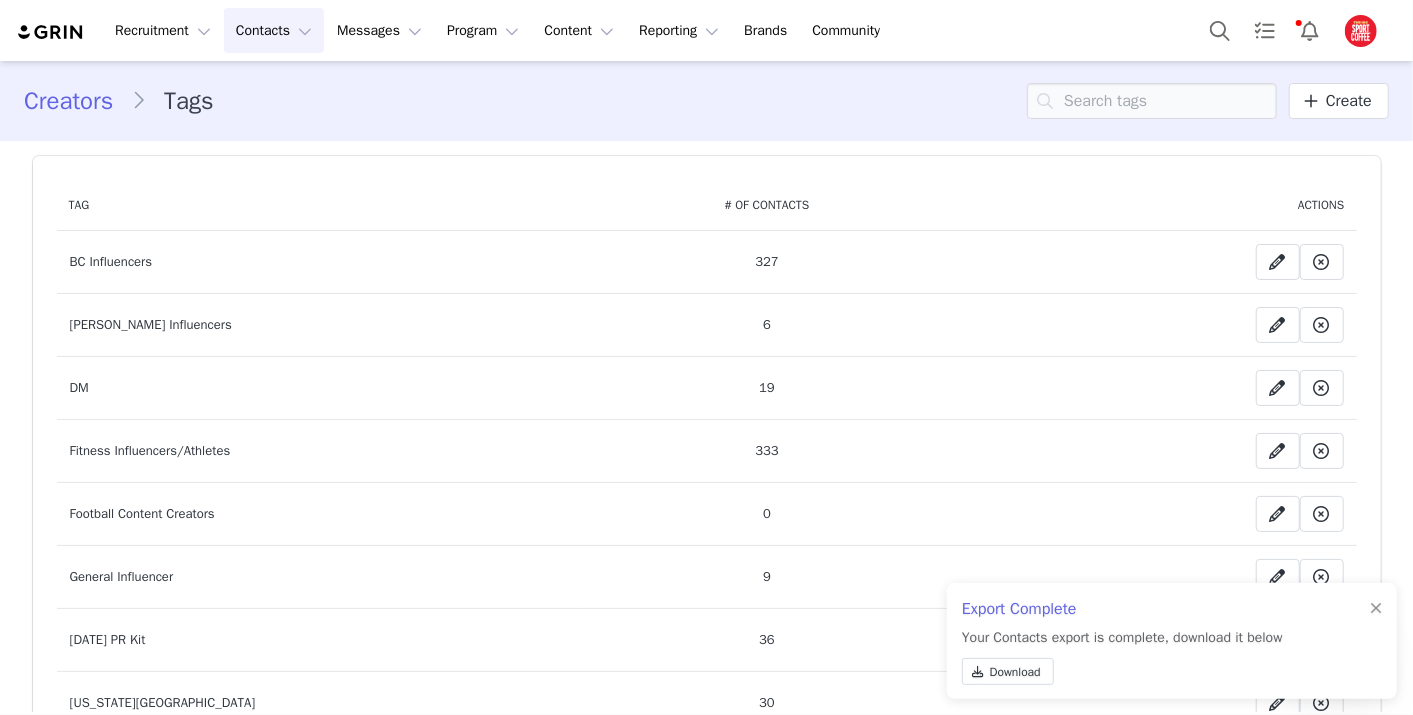 click on "Creators Tags Create Tag # of Contacts Actions  BC Influencers   327  Delete this Tag?  This tag will be removed from all associated contacts. This cannot be undone.   Yes, delete this tag   Casey's Influencers   6  Delete this Tag?  This tag will be removed from all associated contacts. This cannot be undone.   Yes, delete this tag   DM   19  Delete this Tag?  This tag will be removed from all associated contacts. This cannot be undone.   Yes, delete this tag   Fitness Influencers/Athletes   333  Delete this Tag?  This tag will be removed from all associated contacts. This cannot be undone.   Yes, delete this tag   Football Content Creators   0  Delete this Tag?  This tag will be removed from all associated contacts. This cannot be undone.   Yes, delete this tag   General Influencer   9  Delete this Tag?  This tag will be removed from all associated contacts. This cannot be undone.   Yes, delete this tag   July 2025 PR Kit   36  Delete this Tag?  Yes, delete this tag   Kansas City   30  Delete this Tag?  93" at bounding box center [706, 574] 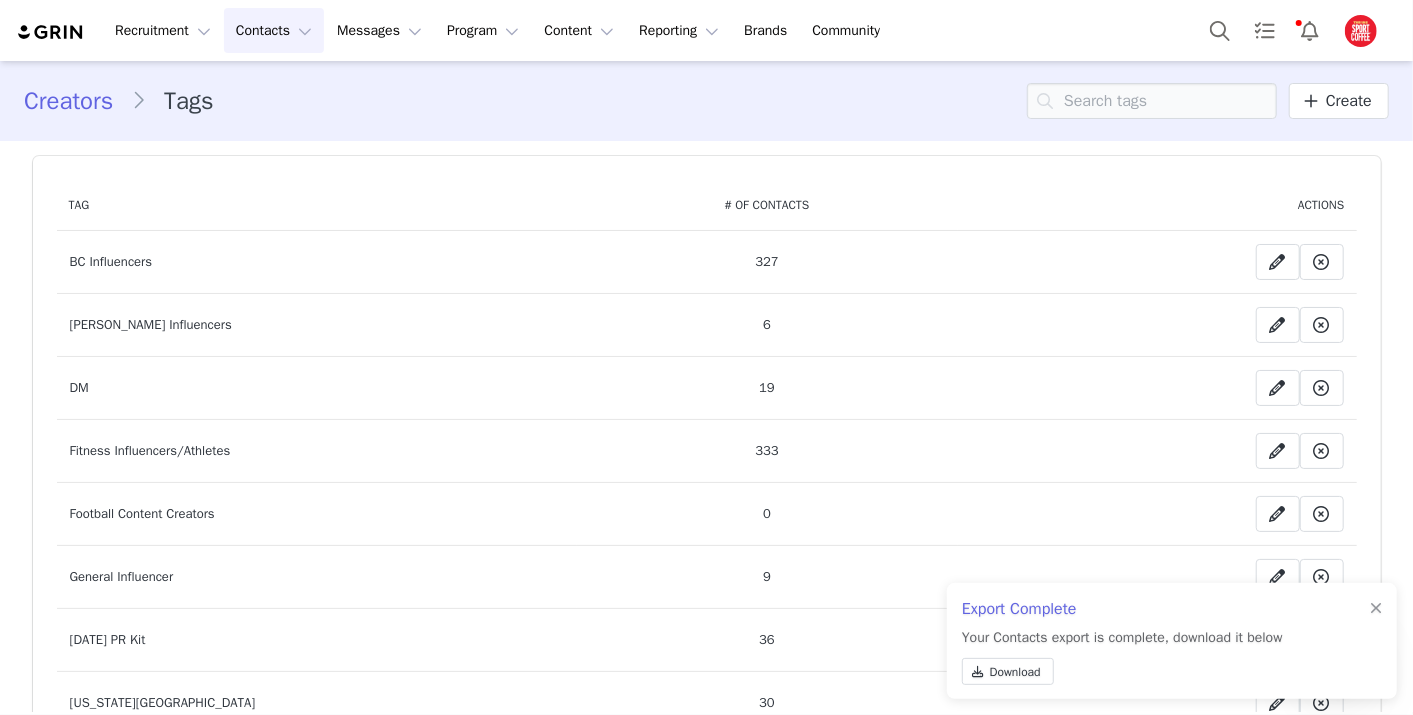 click on "Contacts Contacts" at bounding box center [274, 30] 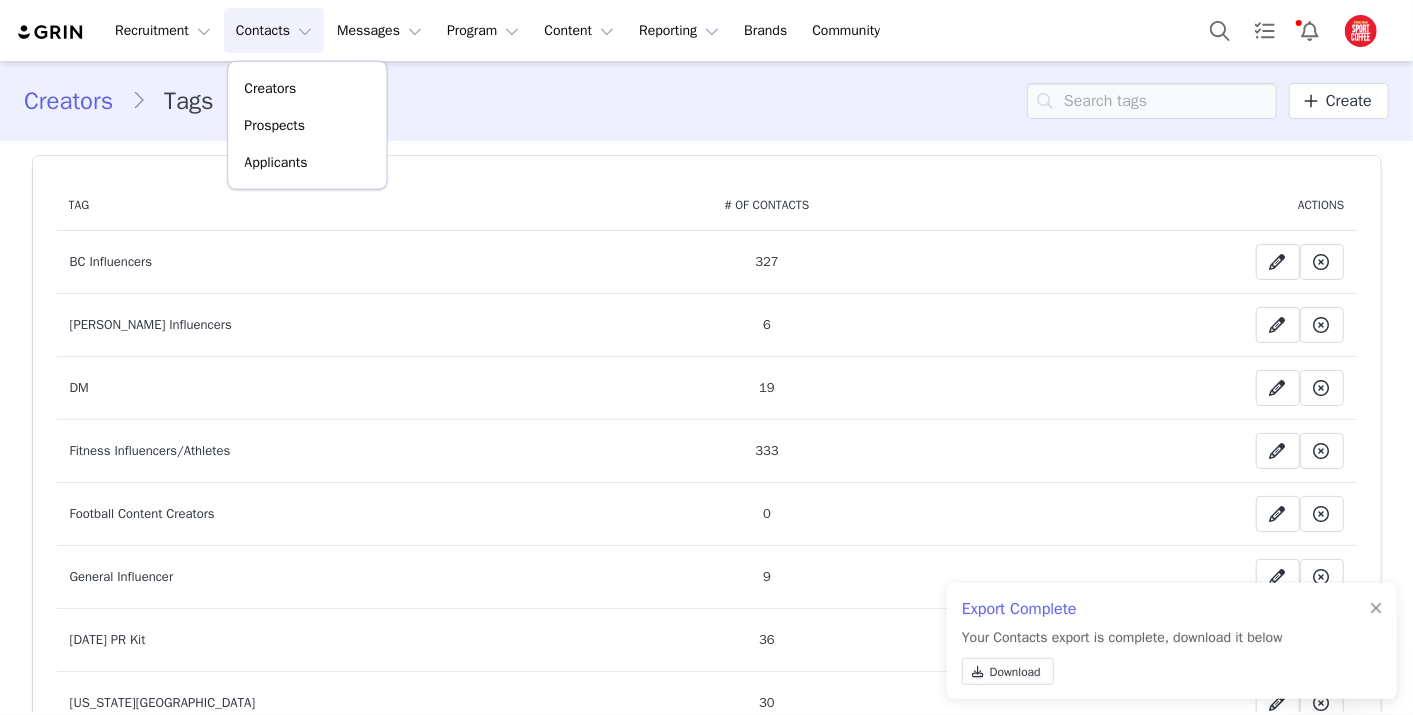 click on "Tag # of Contacts Actions  BC Influencers   327  Delete this Tag?  This tag will be removed from all associated contacts. This cannot be undone.   Yes, delete this tag   Casey's Influencers   6  Delete this Tag?  This tag will be removed from all associated contacts. This cannot be undone.   Yes, delete this tag   DM   19  Delete this Tag?  This tag will be removed from all associated contacts. This cannot be undone.   Yes, delete this tag   Fitness Influencers/Athletes   333  Delete this Tag?  This tag will be removed from all associated contacts. This cannot be undone.   Yes, delete this tag   Football Content Creators   0  Delete this Tag?  This tag will be removed from all associated contacts. This cannot be undone.   Yes, delete this tag   General Influencer   9  Delete this Tag?  This tag will be removed from all associated contacts. This cannot be undone.   Yes, delete this tag   July 2025 PR Kit   36  Delete this Tag?  This tag will be removed from all associated contacts. This cannot be undone.   30" at bounding box center [707, 614] 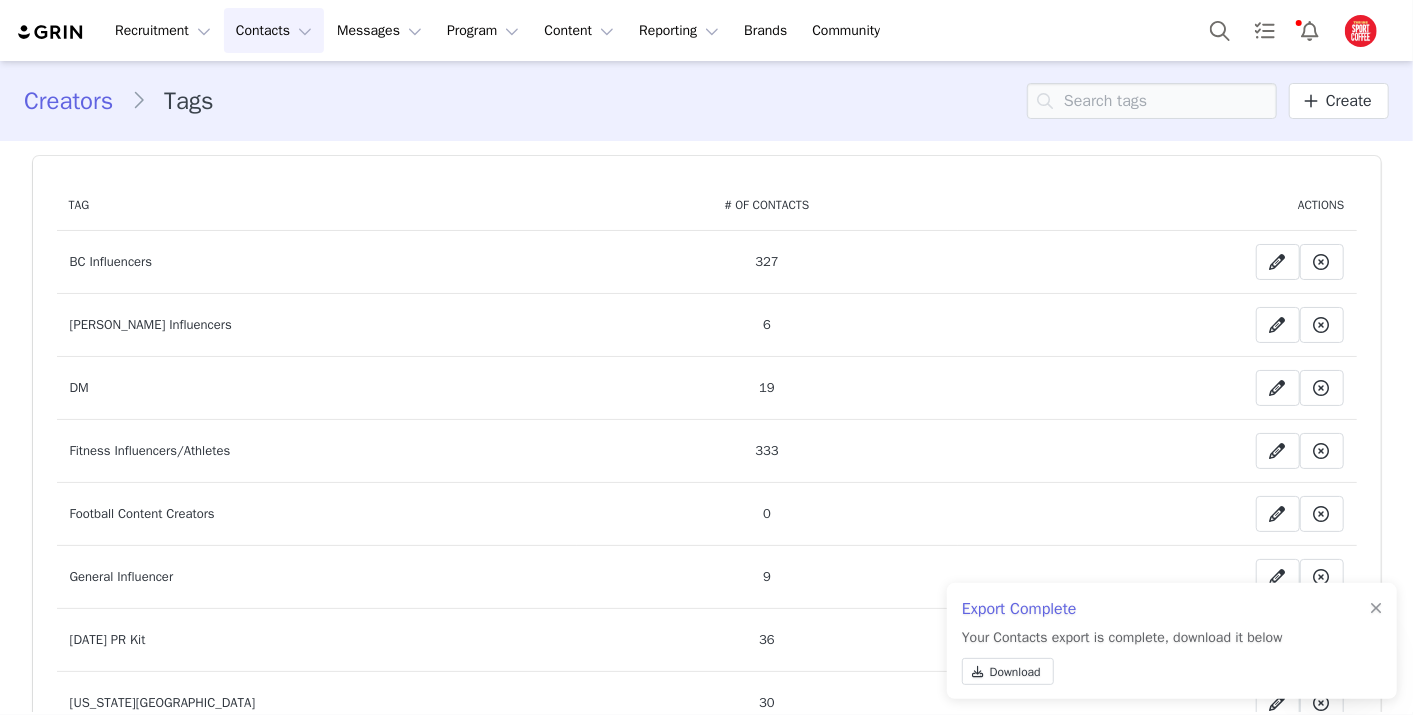 click on "Contacts Contacts" at bounding box center [274, 30] 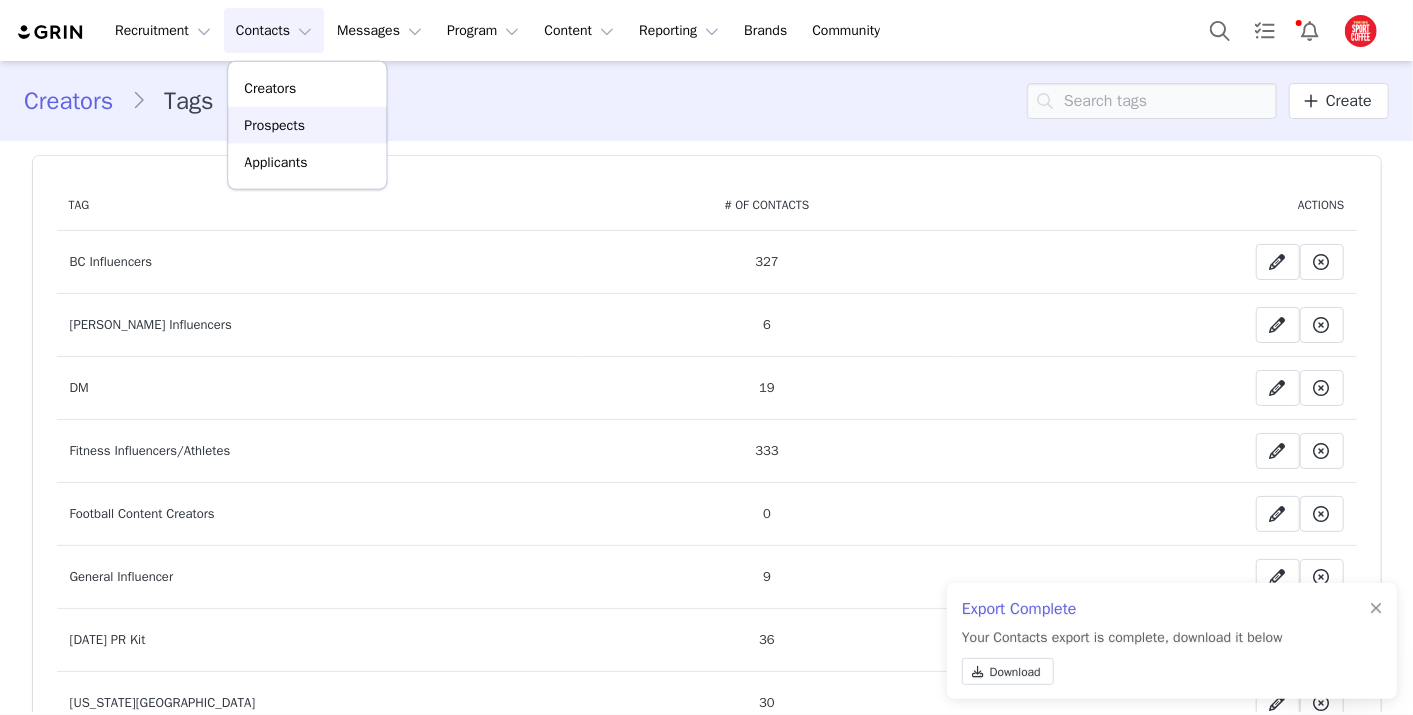 click on "Prospects" at bounding box center [274, 125] 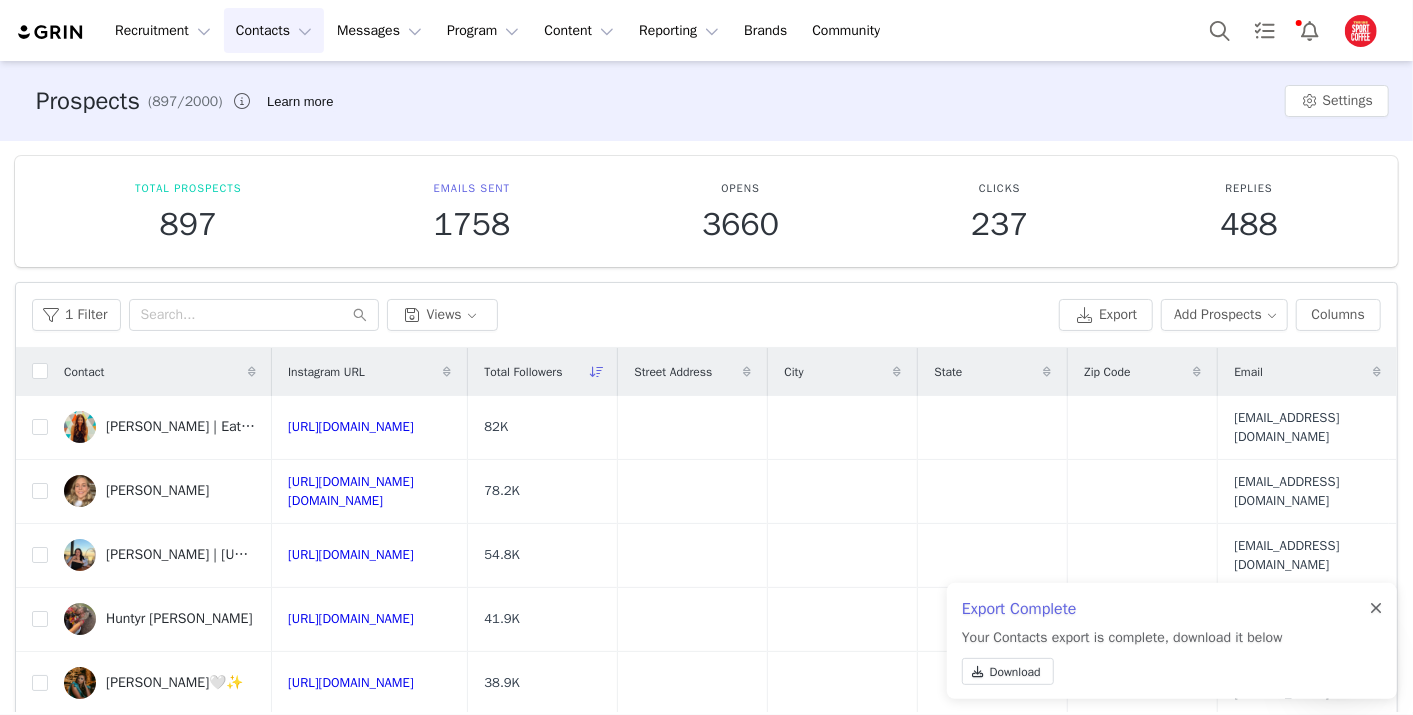 click at bounding box center (1376, 609) 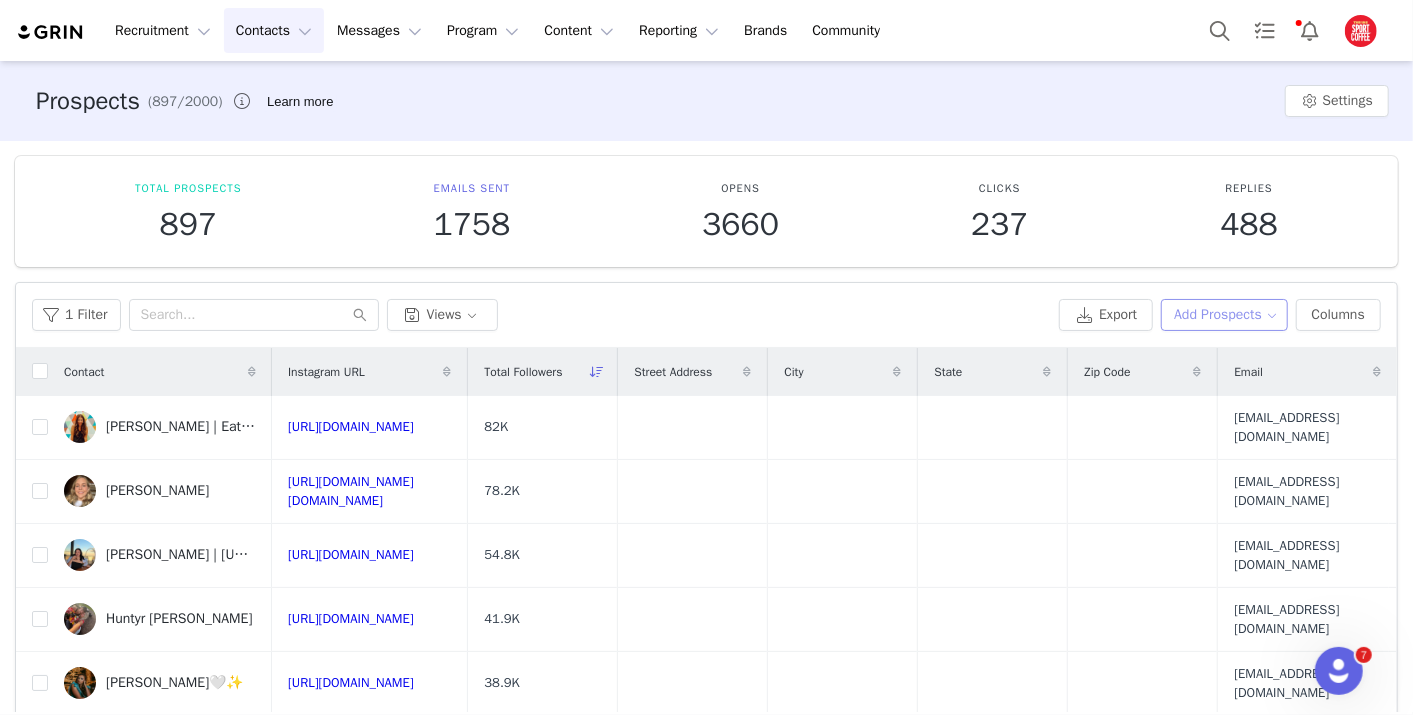 click on "Add Prospects" at bounding box center [1224, 315] 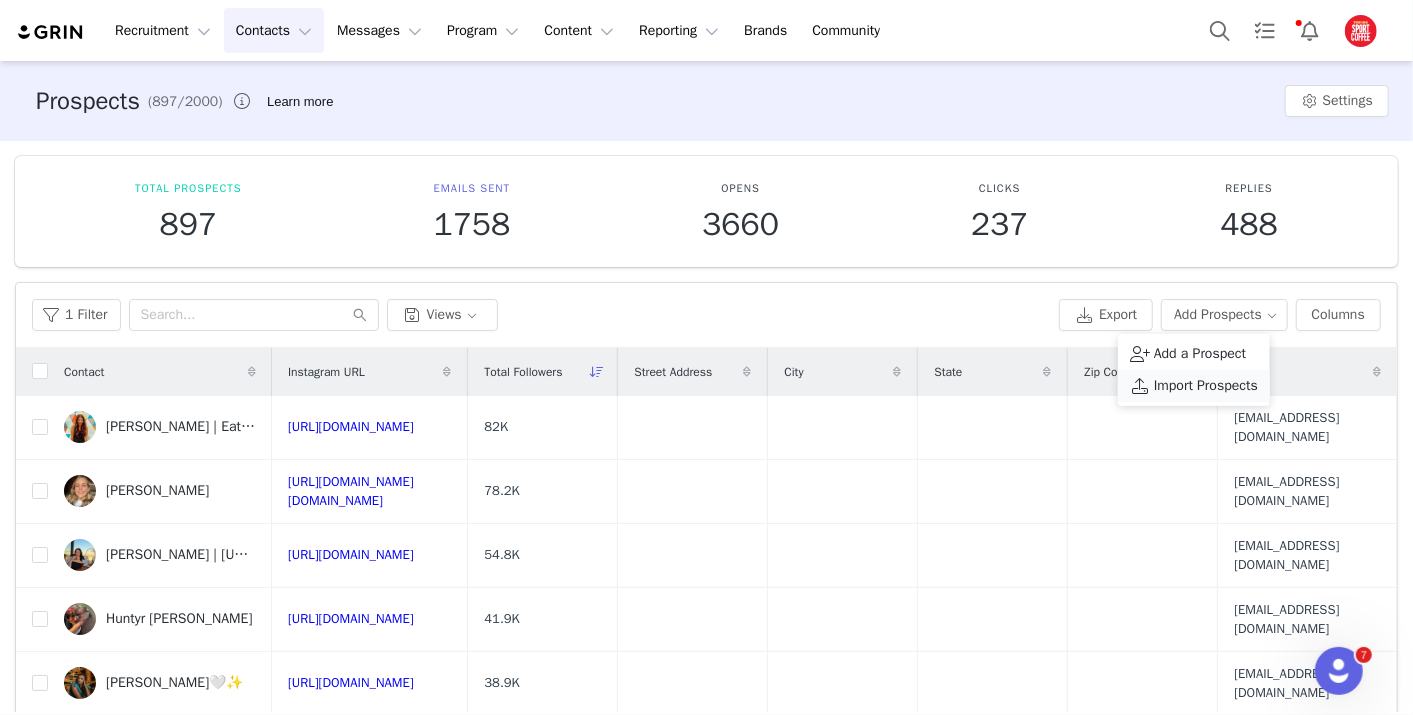 click on "Import Prospects" at bounding box center (1206, 386) 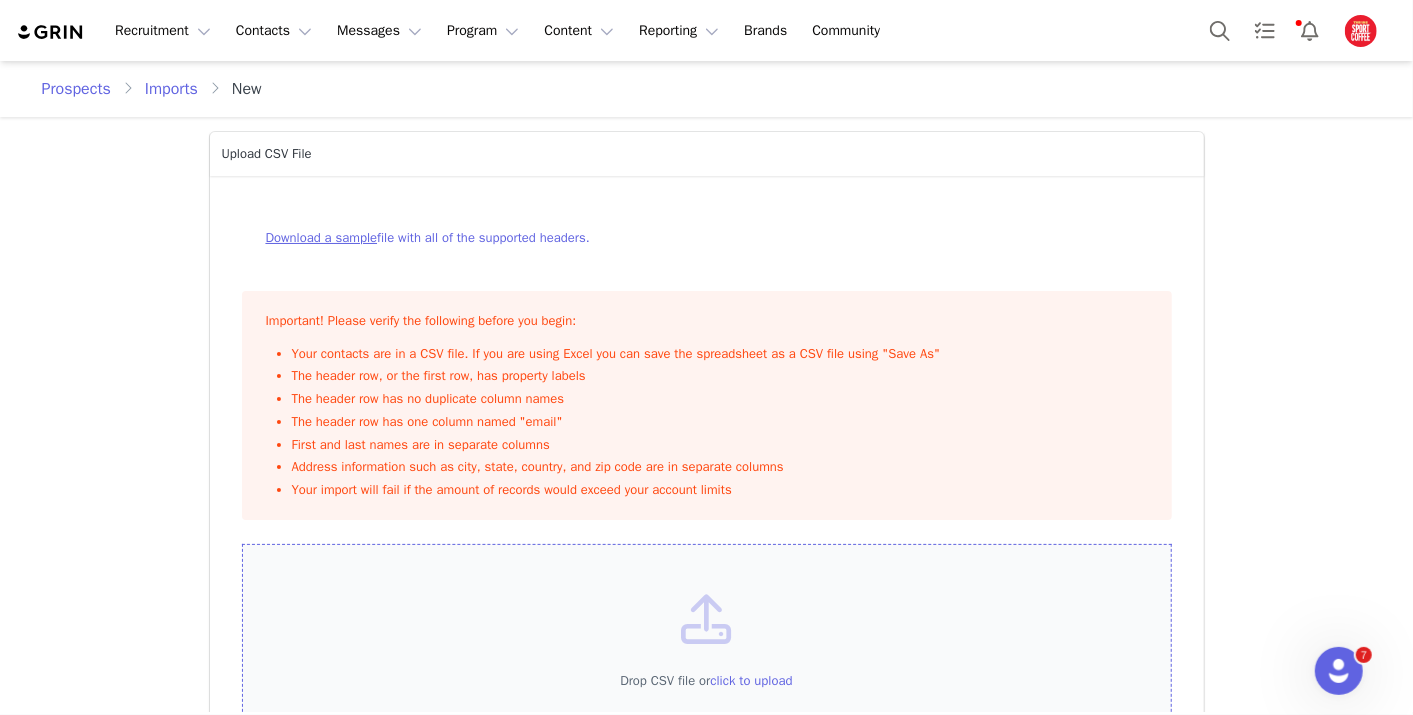 scroll, scrollTop: 100, scrollLeft: 0, axis: vertical 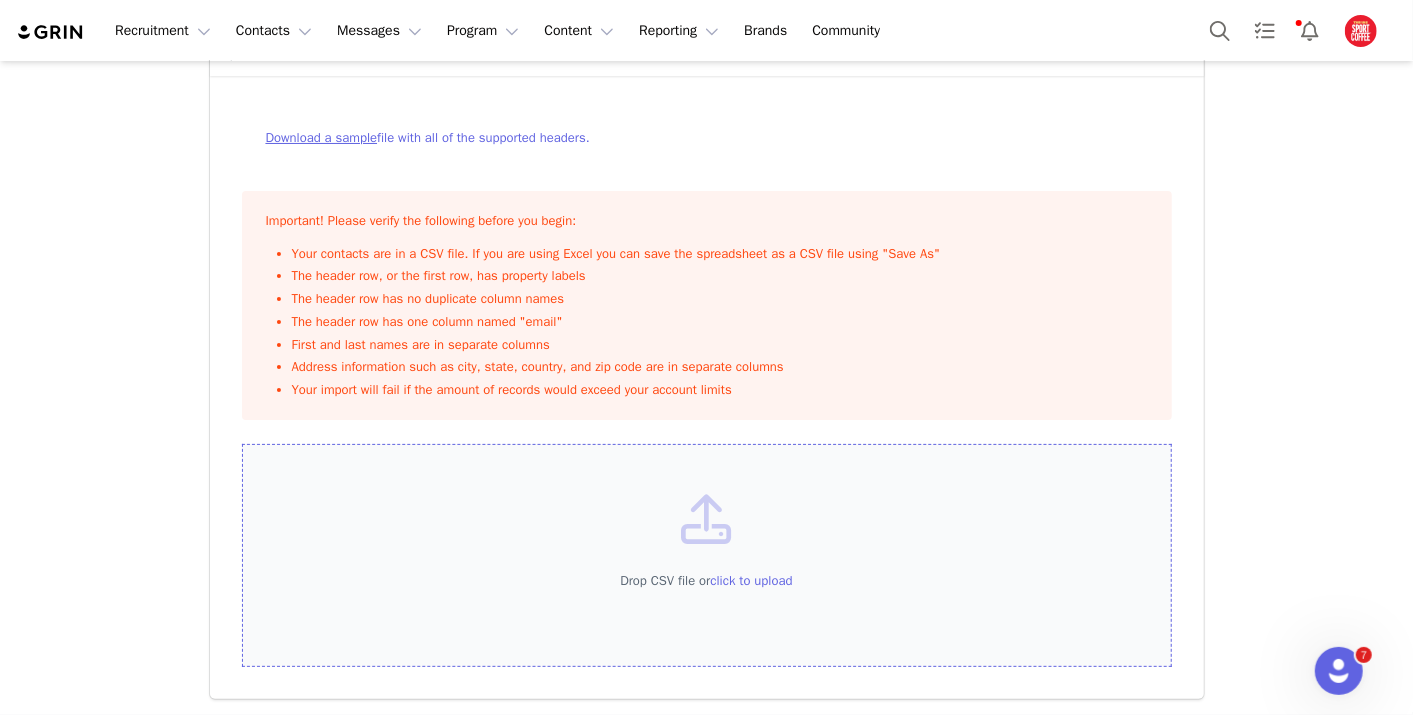 click on "click to upload" at bounding box center [751, 580] 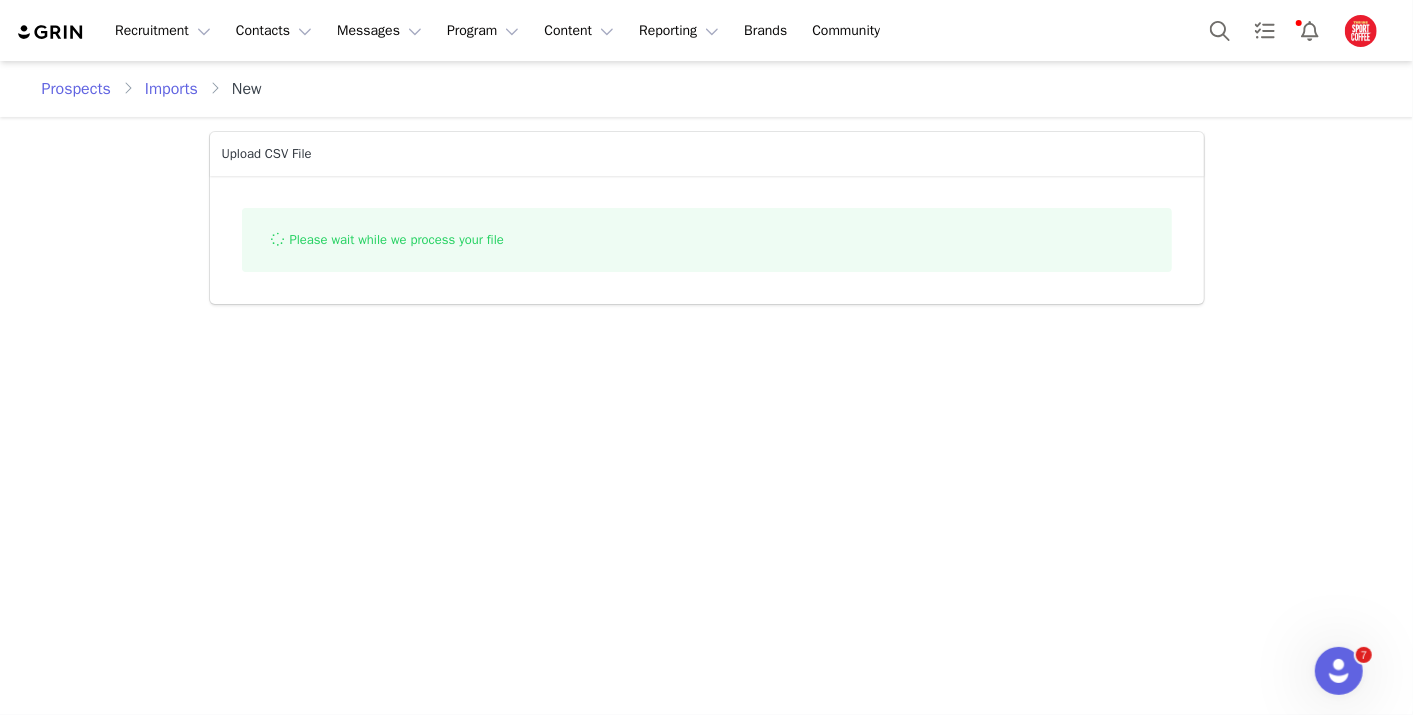 scroll, scrollTop: 0, scrollLeft: 0, axis: both 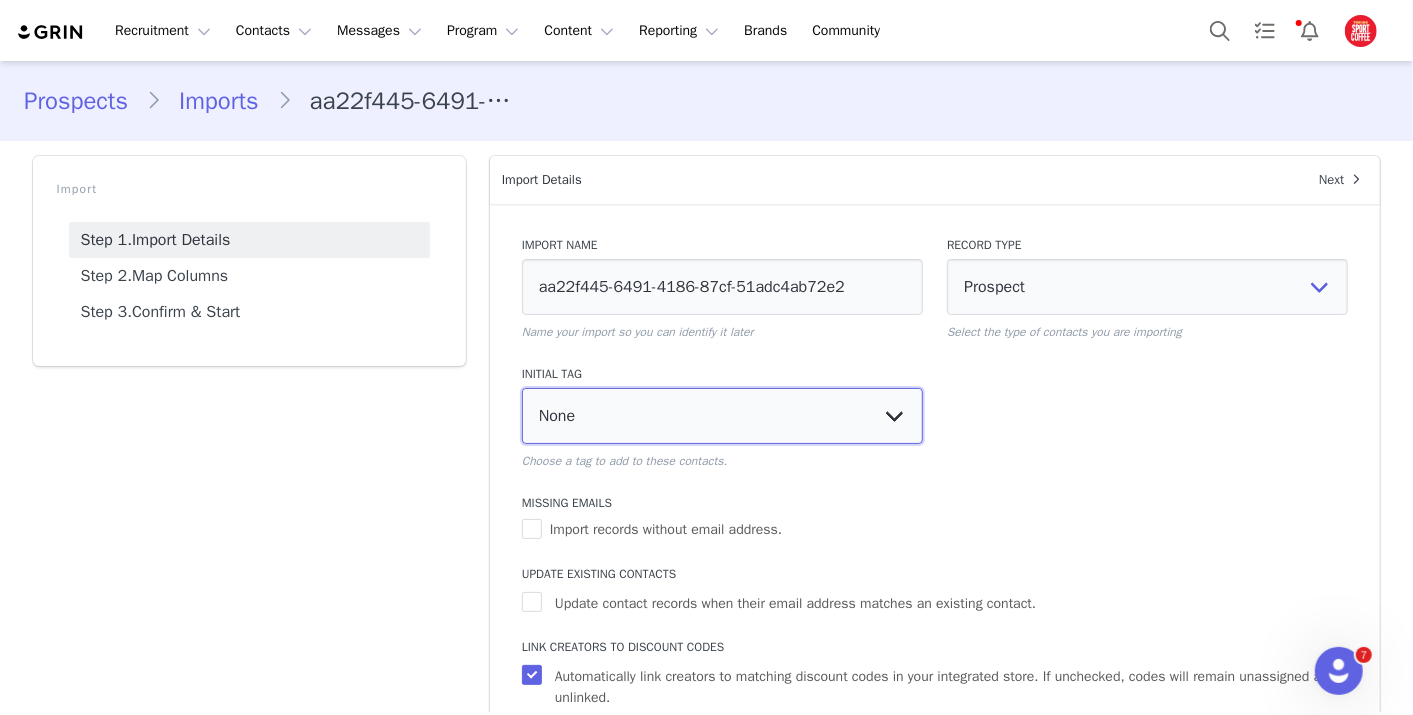 click on "None  BC Influencers   Casey's Influencers   DM   Fitness Influencers/Athletes   Football Content Creators   General Influencer   July 2025 PR Kit   Kansas City   RDs   Sent Cold Brew   Sent Lattes   Whole Foods   Whole Foods 2" at bounding box center [722, 416] 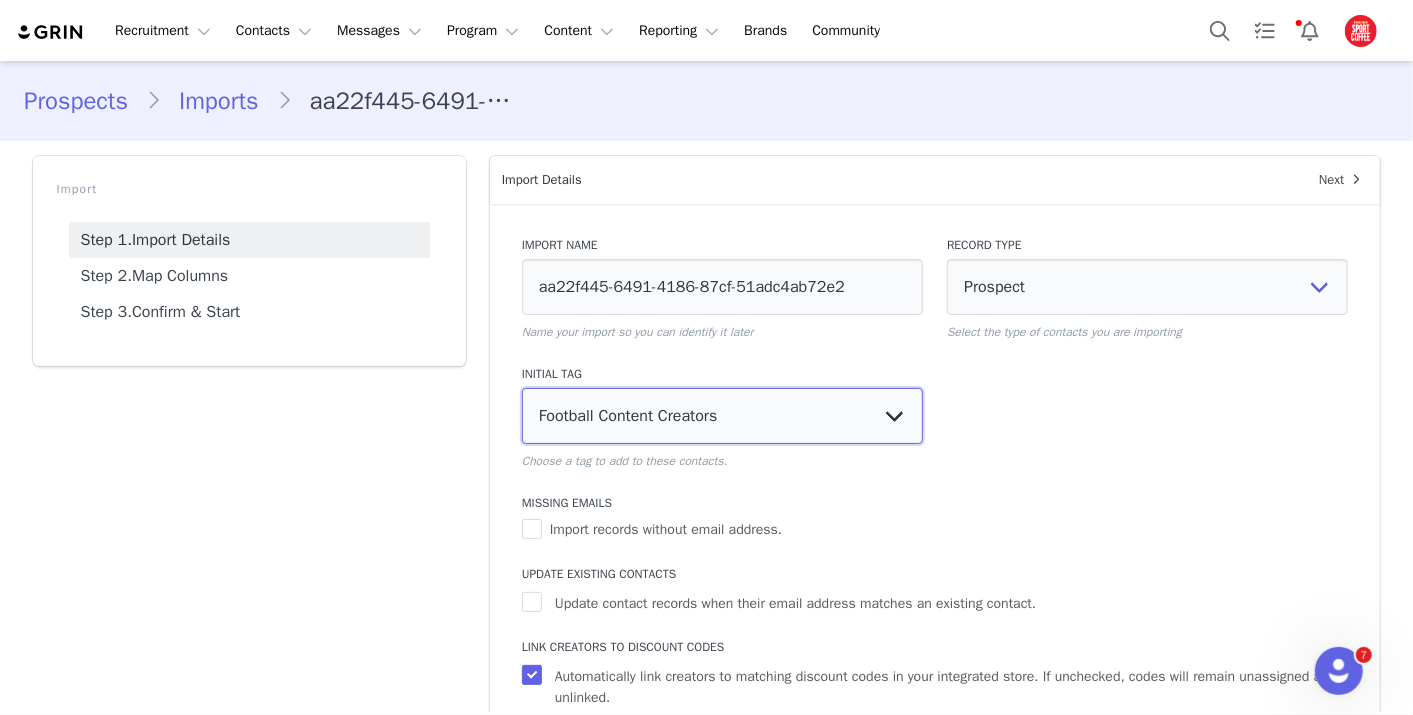 click on "None  BC Influencers   Casey's Influencers   DM   Fitness Influencers/Athletes   Football Content Creators   General Influencer   July 2025 PR Kit   Kansas City   RDs   Sent Cold Brew   Sent Lattes   Whole Foods   Whole Foods 2" at bounding box center (722, 416) 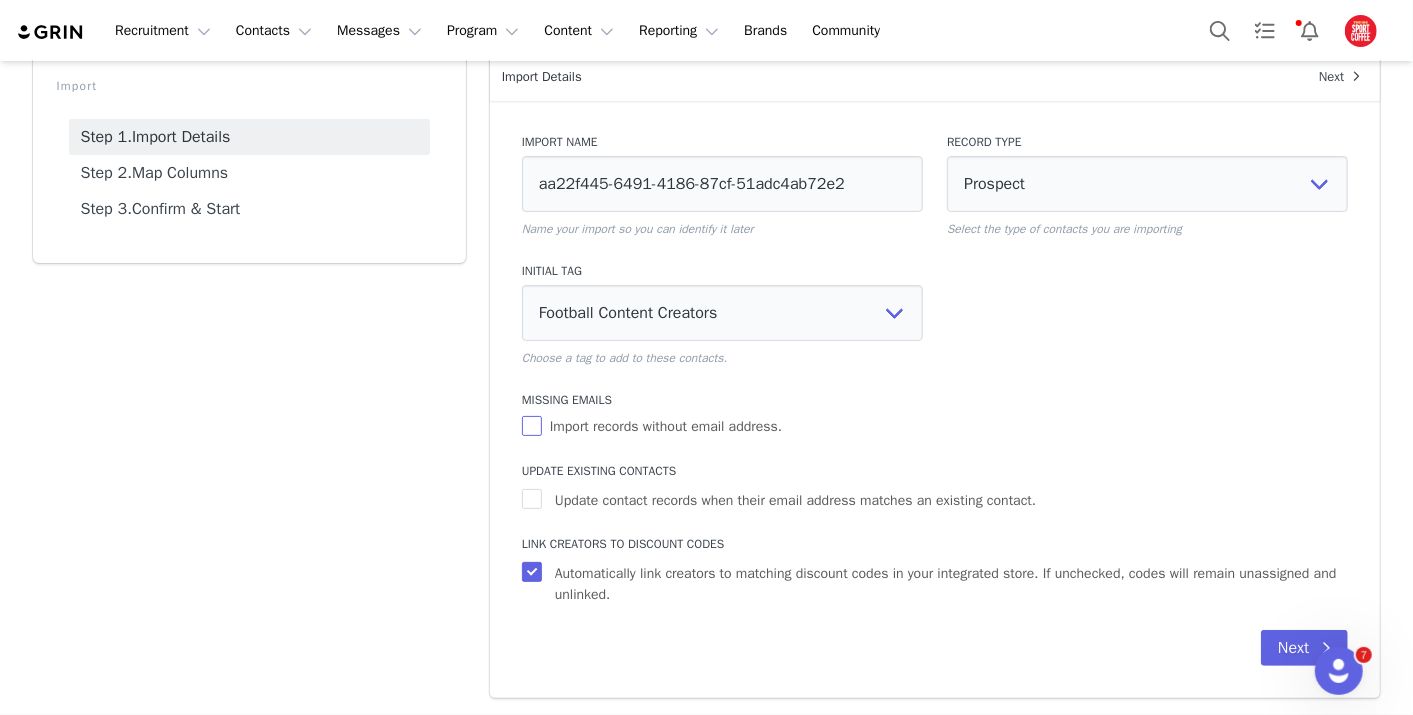 click on "Import records without email address." at bounding box center (532, 426) 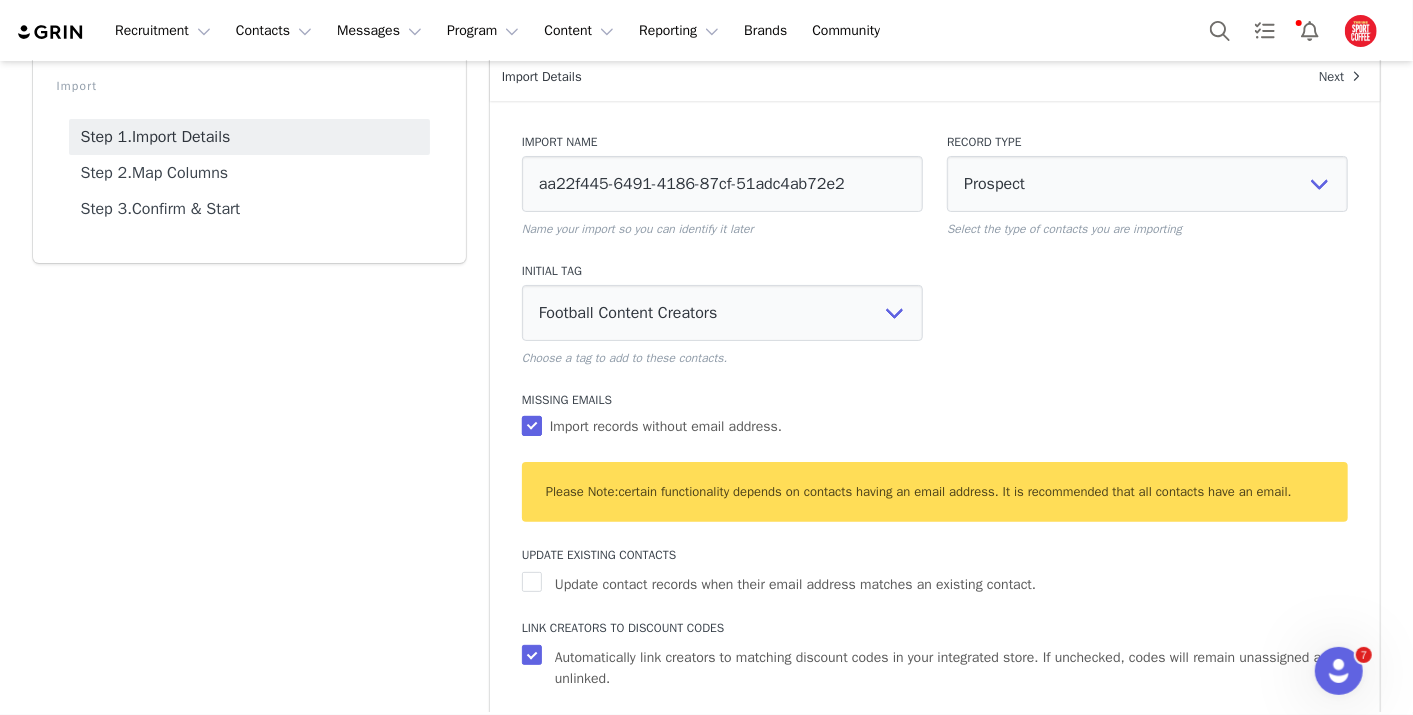 click on "Import records without email address." at bounding box center (532, 426) 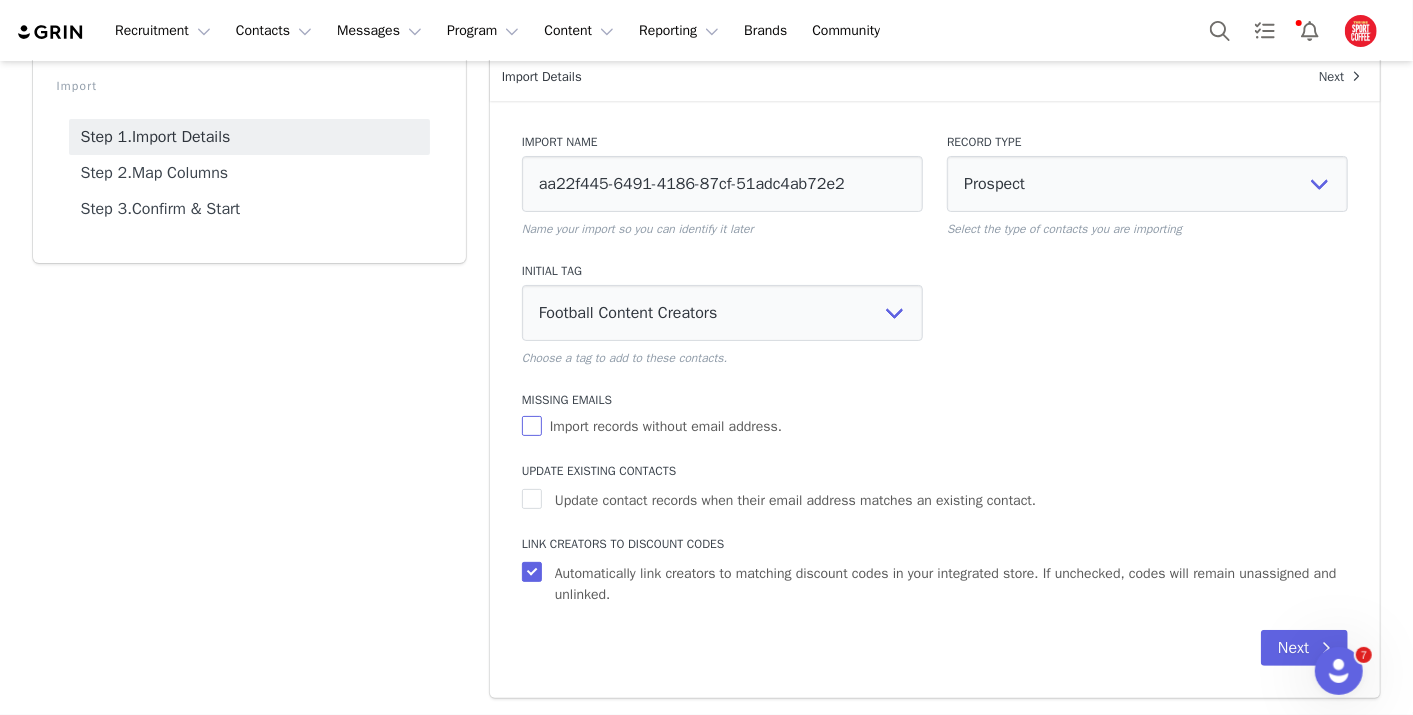 click on "Import records without email address." at bounding box center (532, 426) 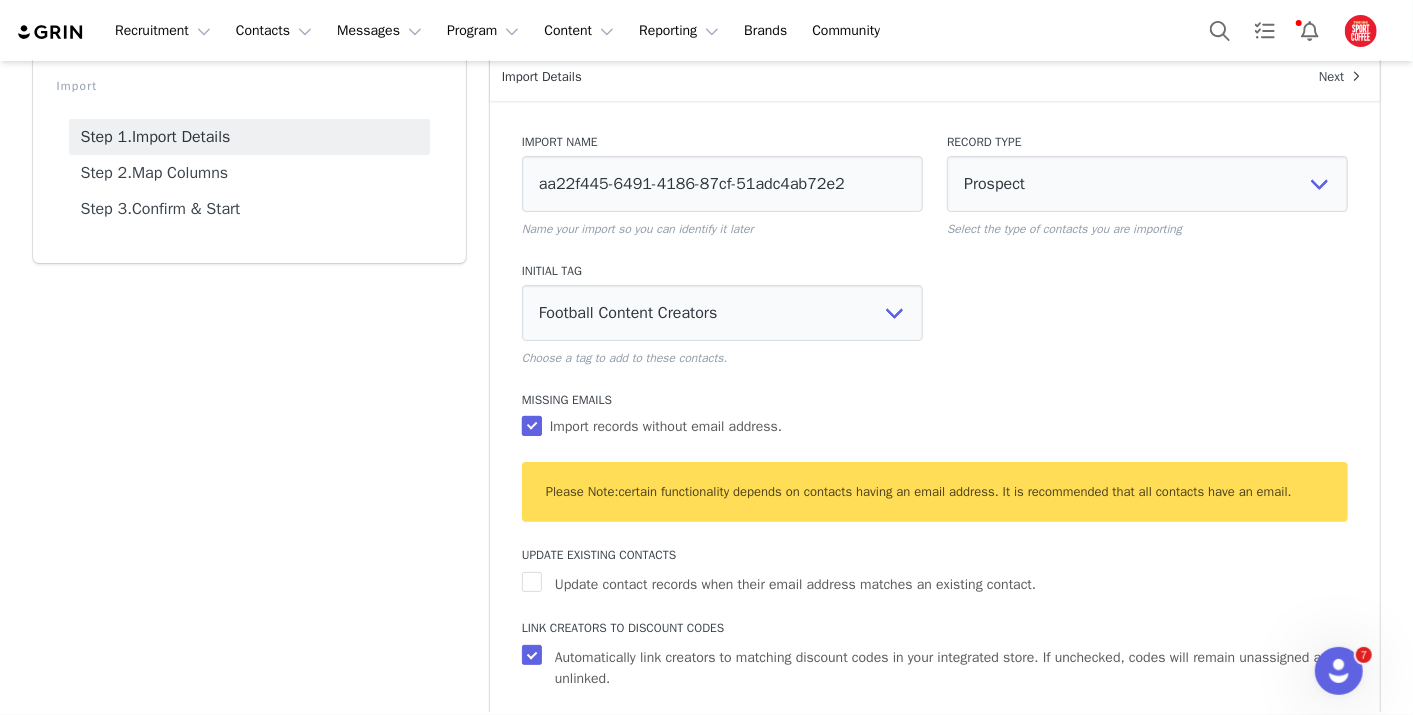 click on "Import records without email address." at bounding box center (532, 426) 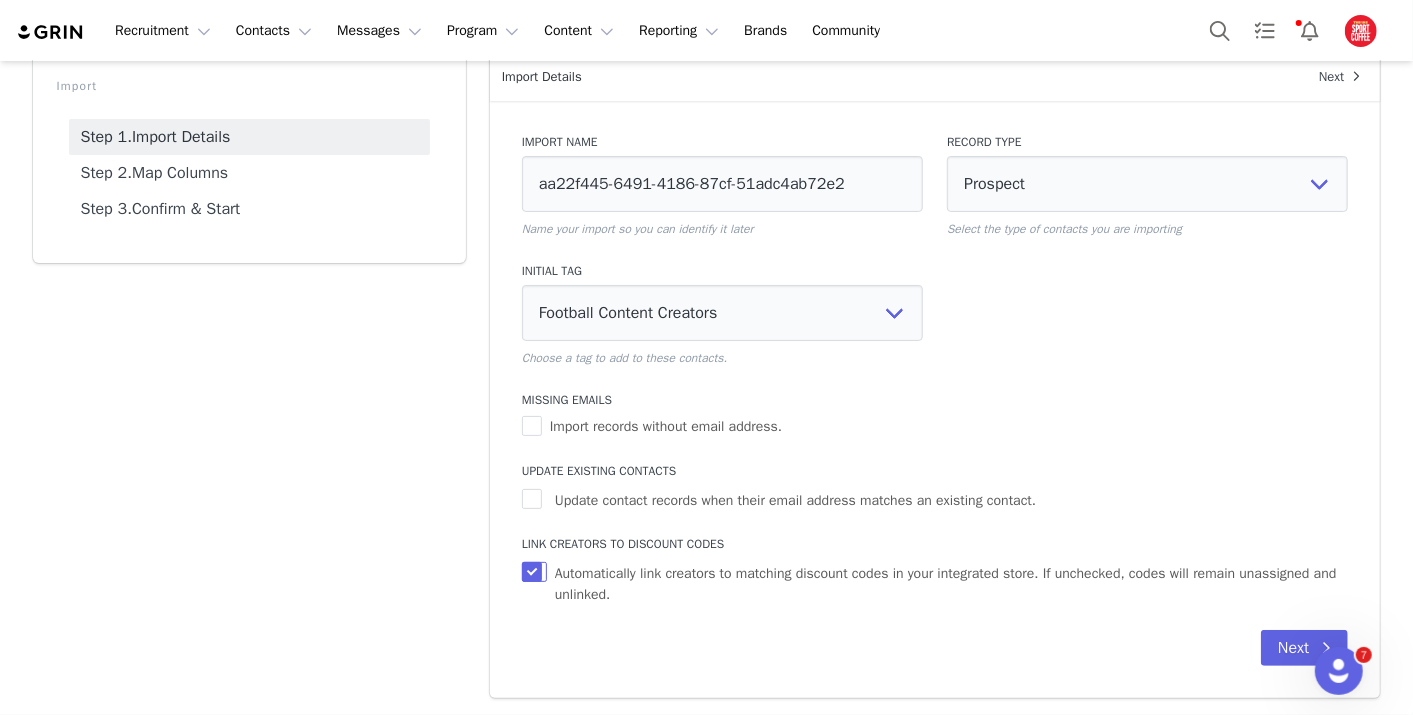 click on "Automatically link creators to matching discount codes in your integrated store. If unchecked, codes will remain unassigned and unlinked." at bounding box center (534, 572) 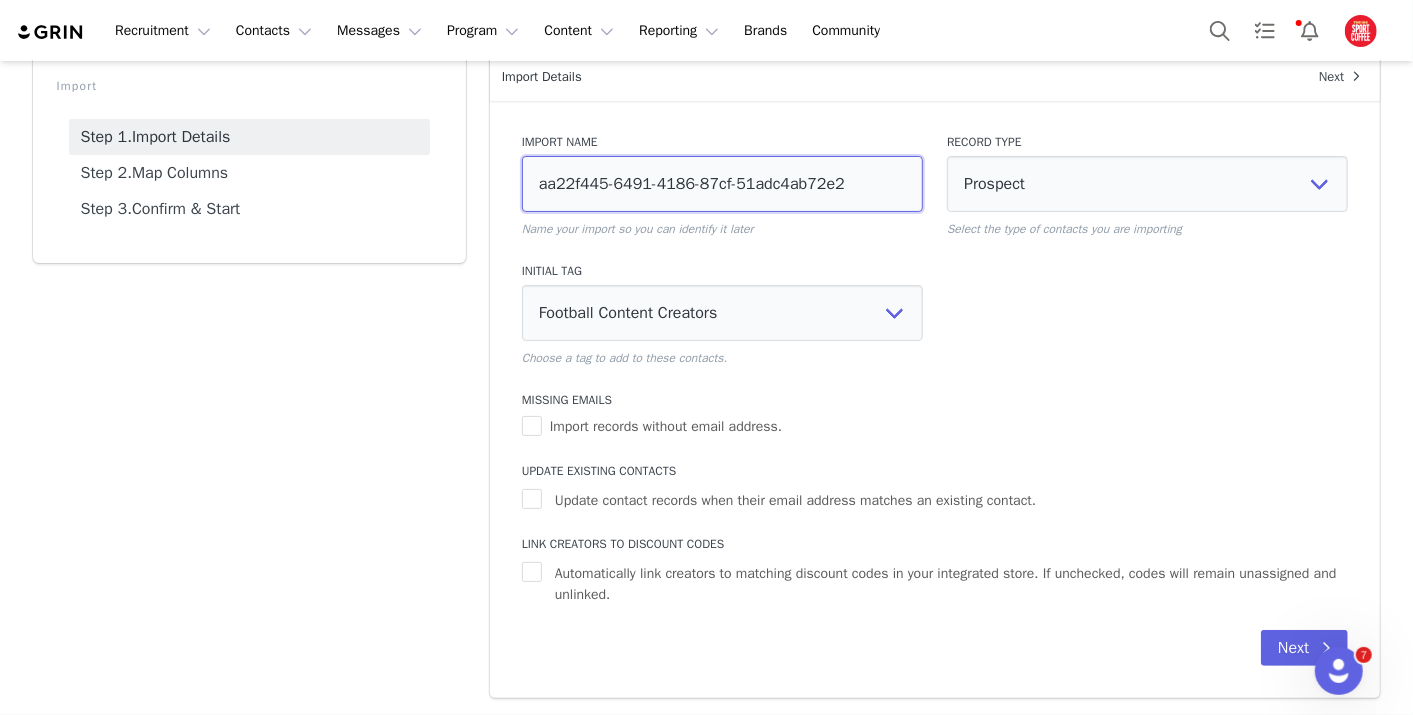 click on "aa22f445-6491-4186-87cf-51adc4ab72e2" at bounding box center (722, 184) 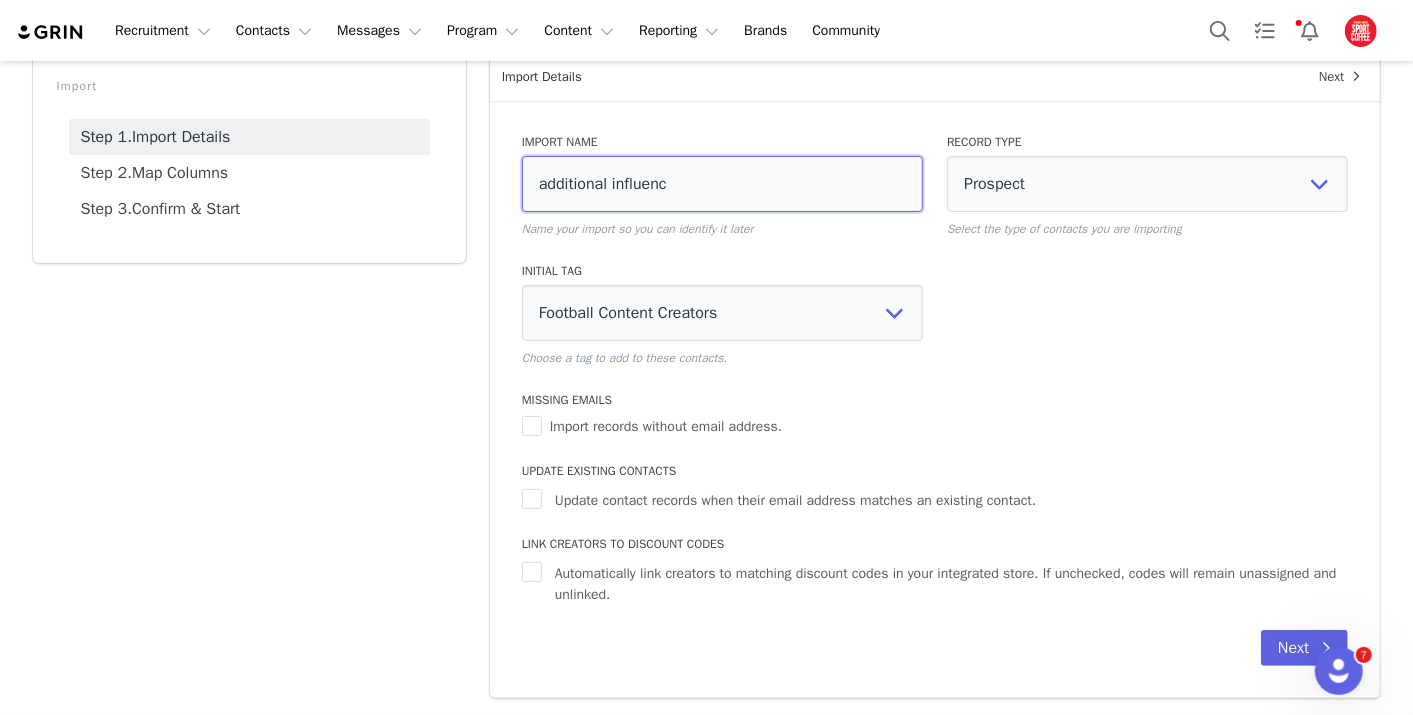 type on "additional influence" 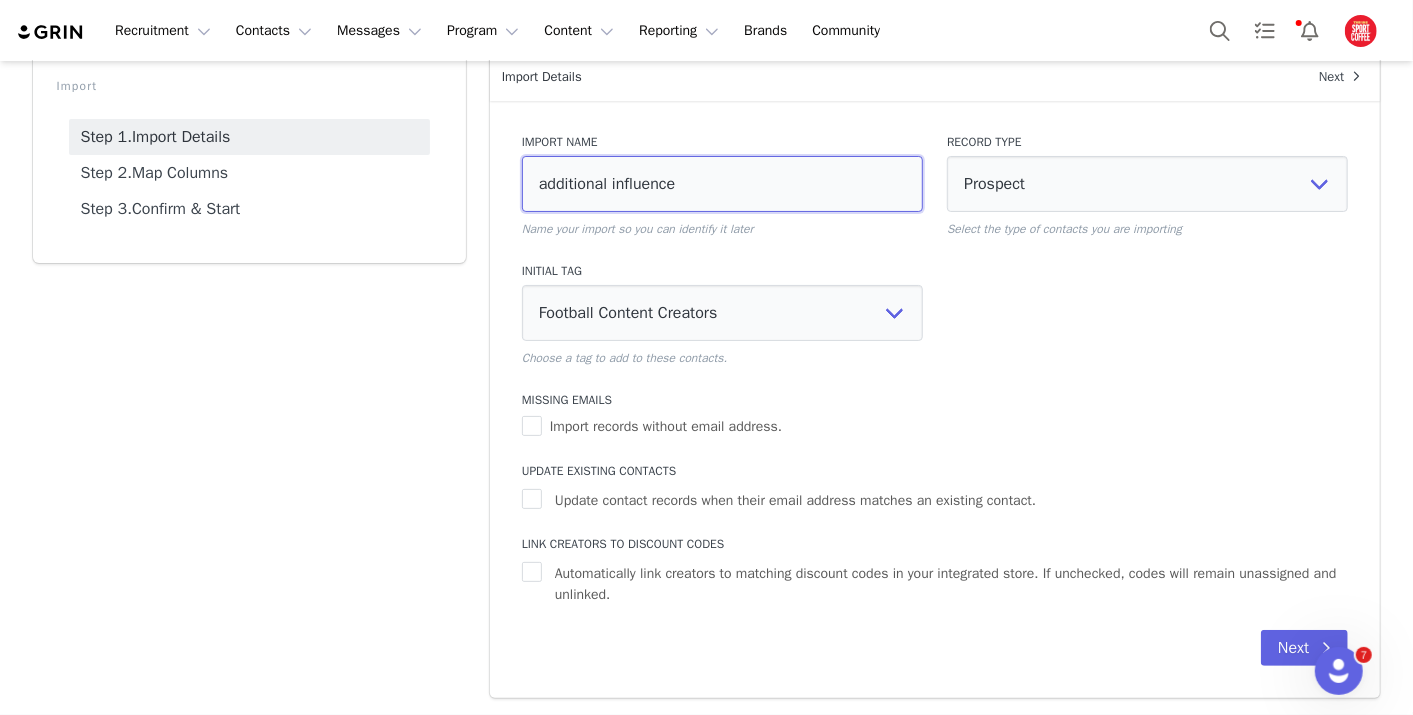 type on "additional influencer" 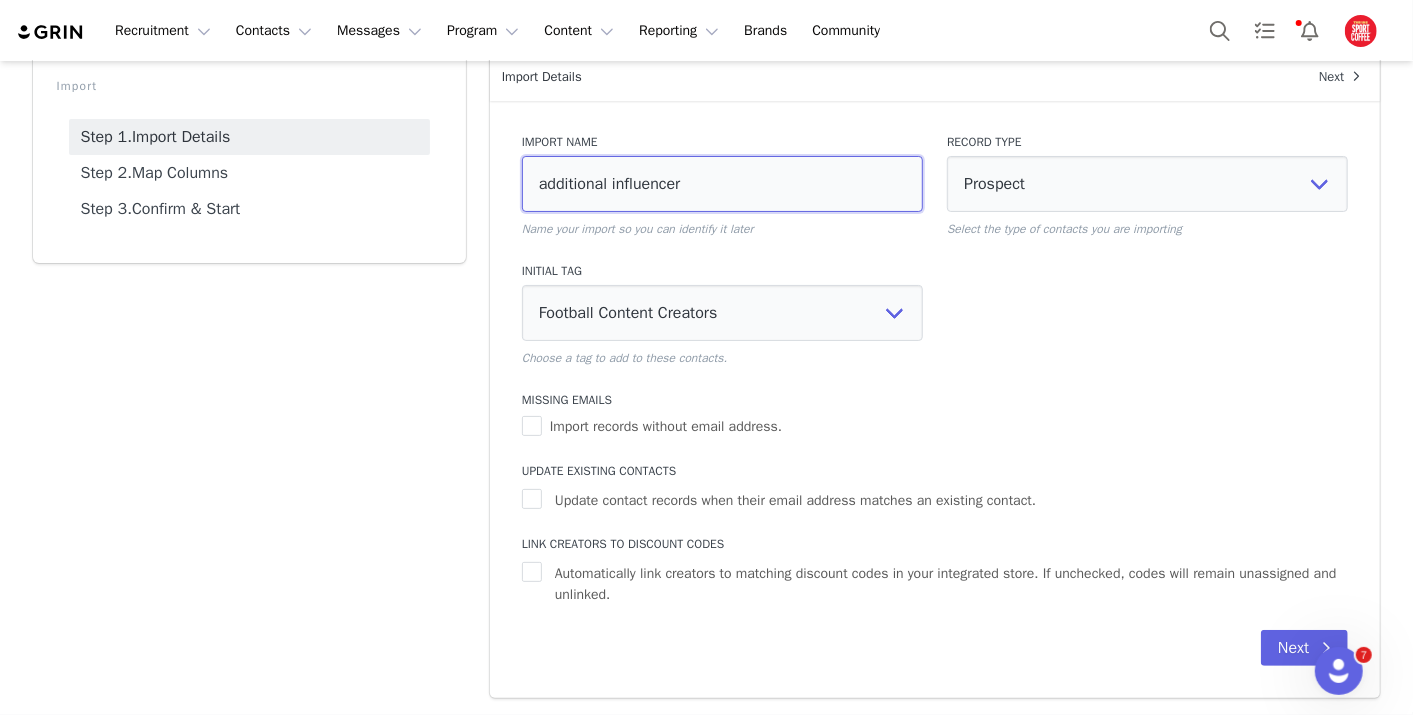 select 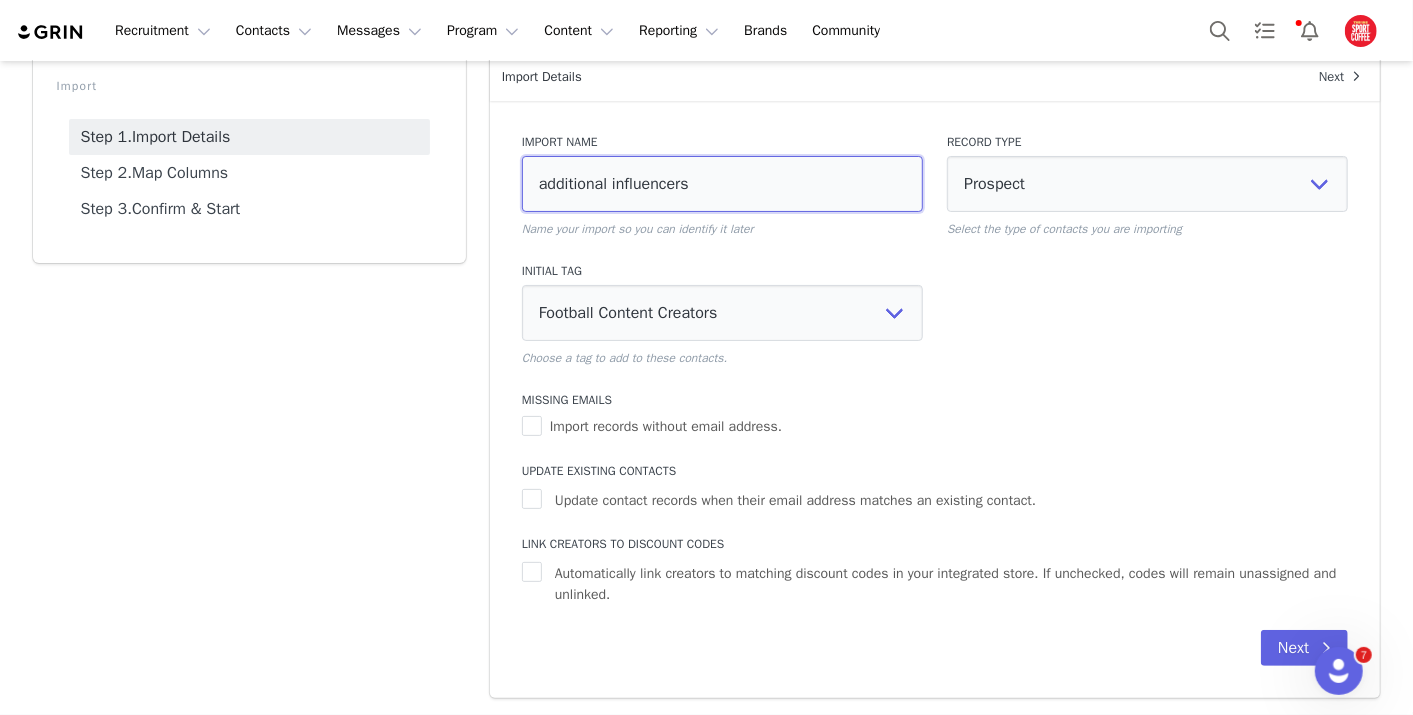 select 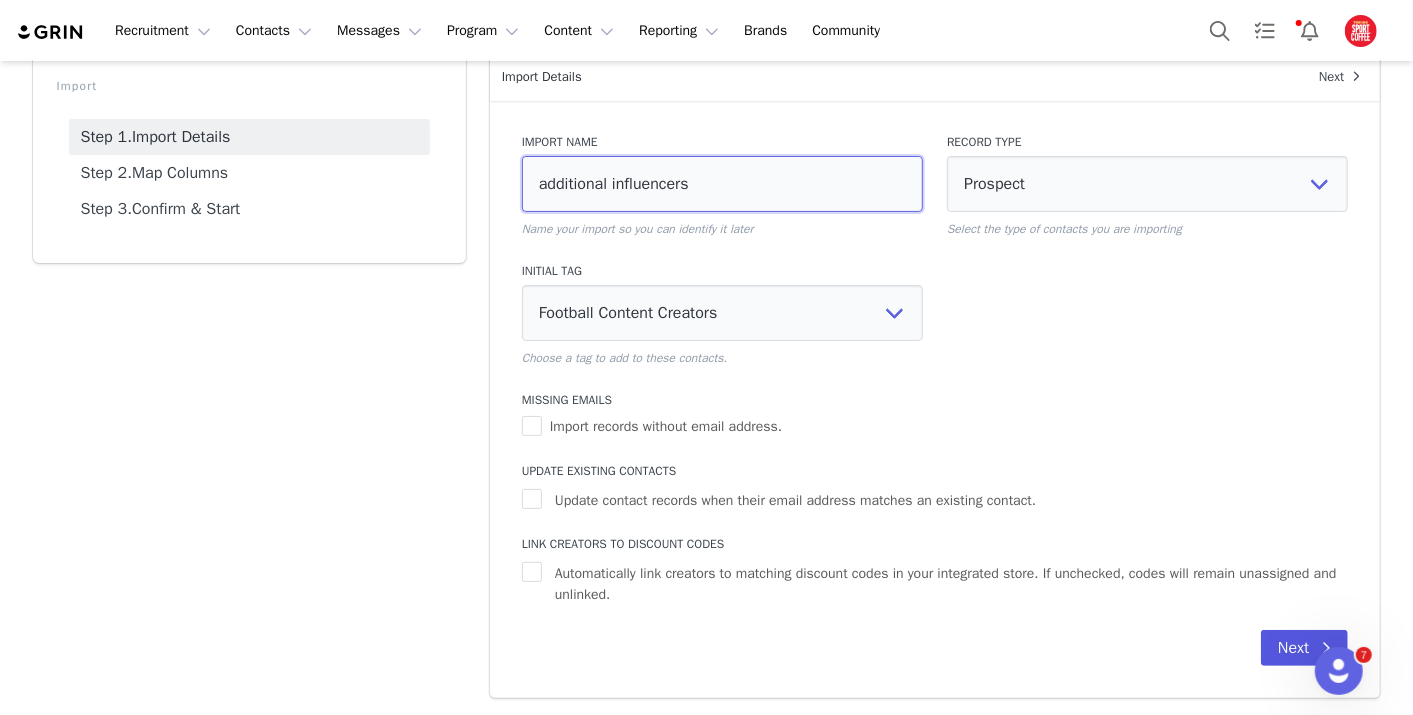 type on "additional influencers" 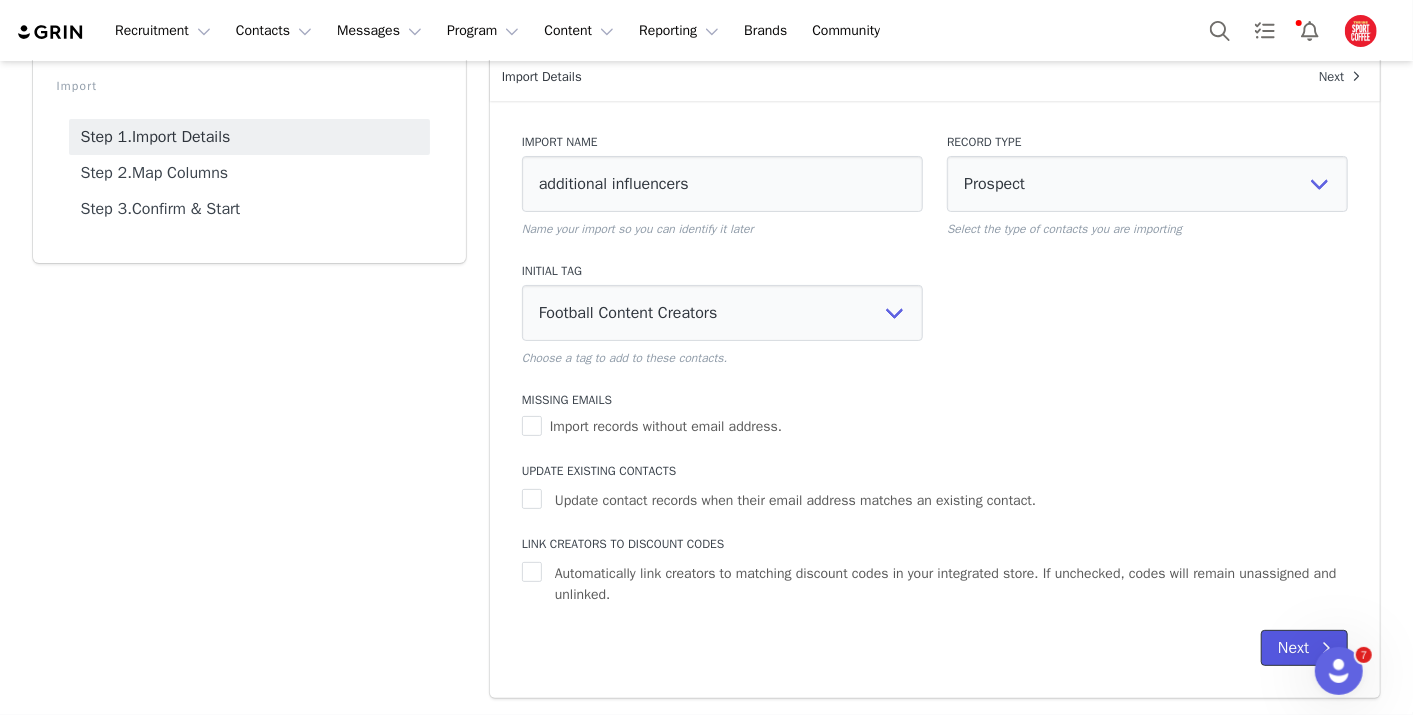 click on "Next" at bounding box center (1304, 648) 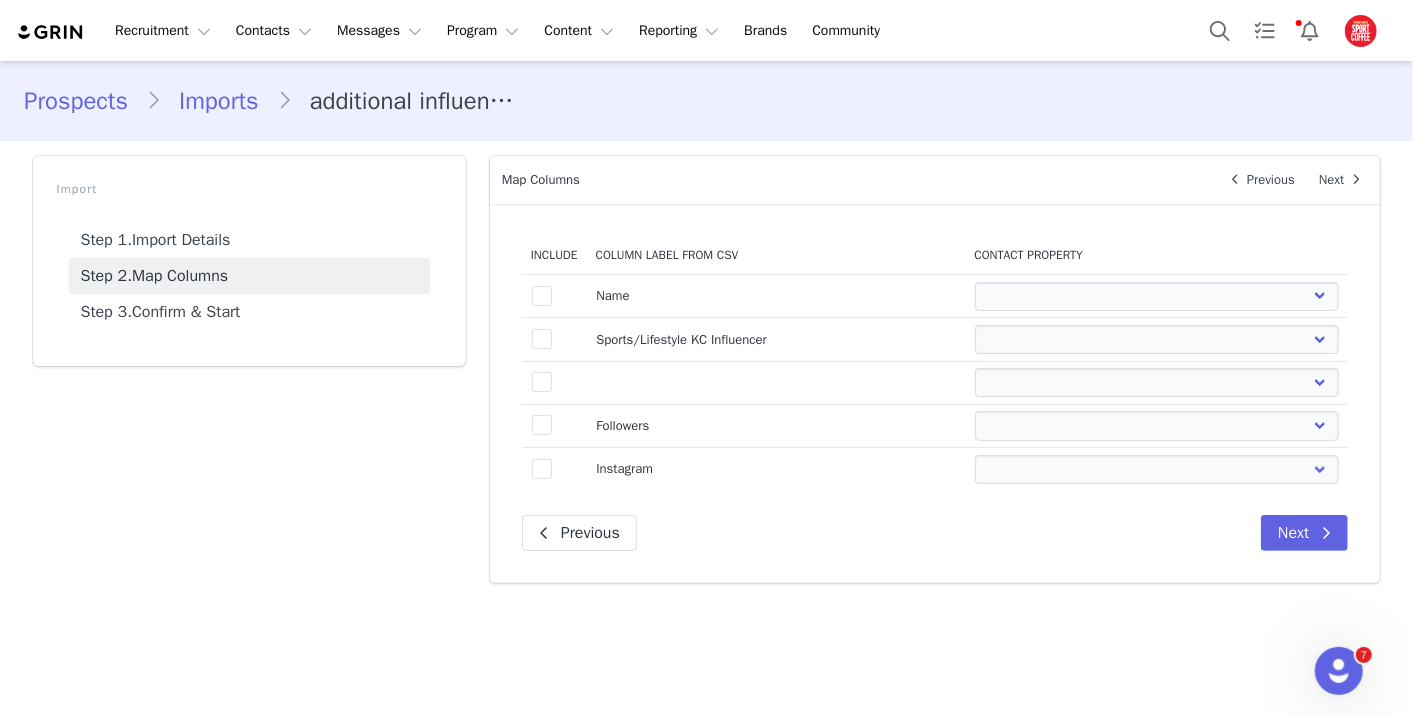 scroll, scrollTop: 0, scrollLeft: 0, axis: both 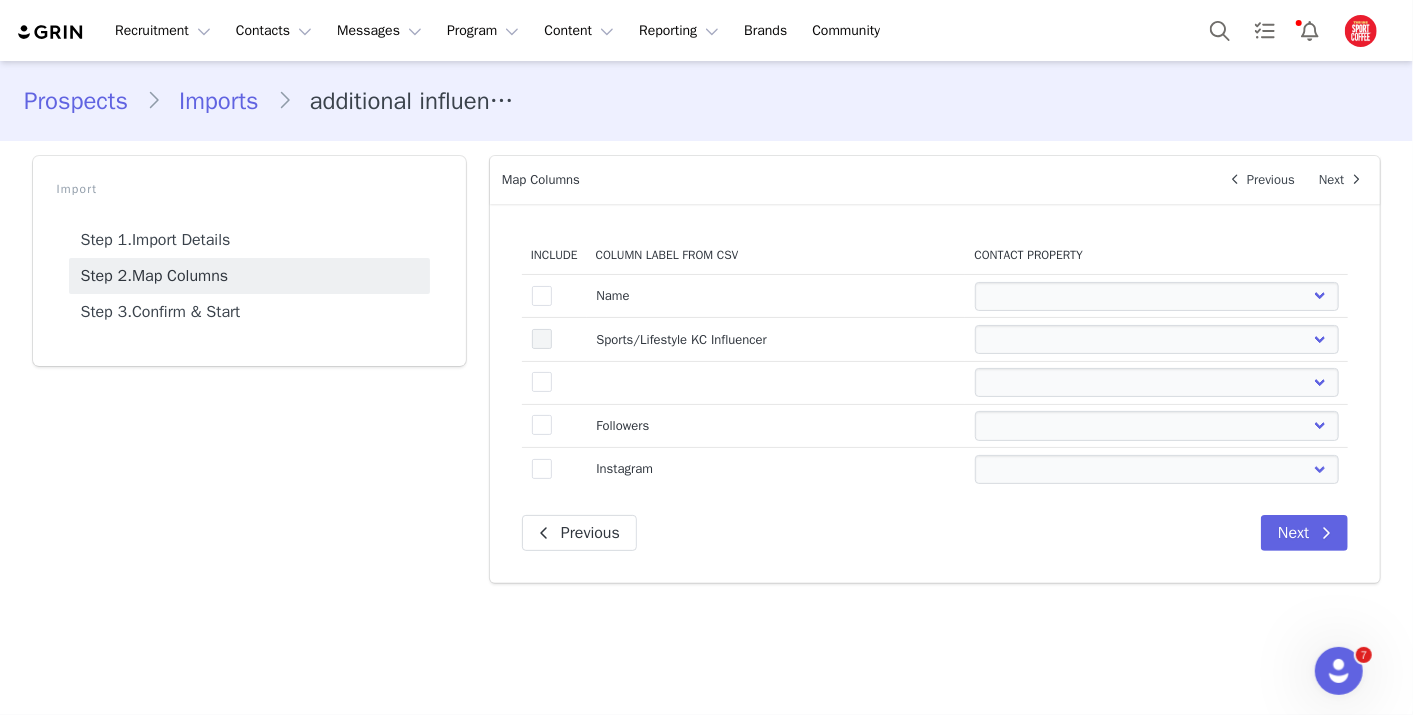 click at bounding box center (542, 339) 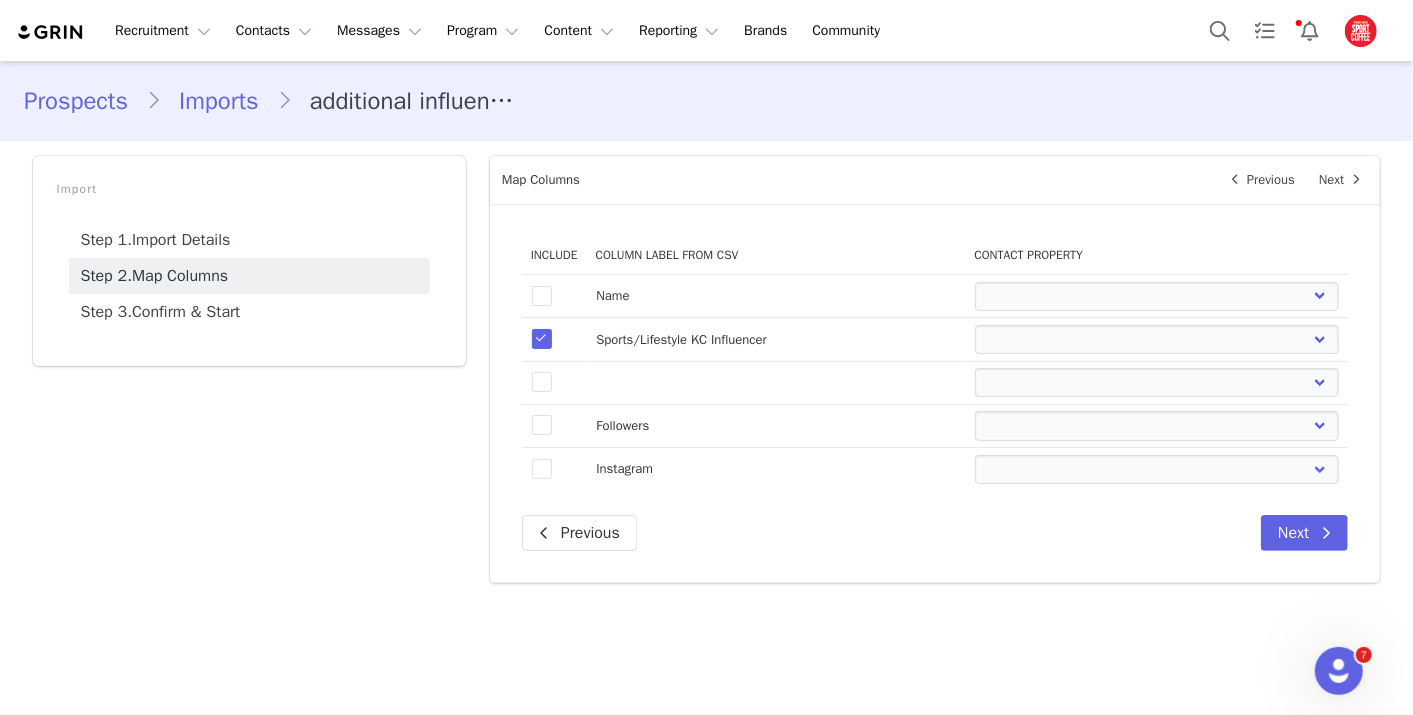 click at bounding box center (542, 339) 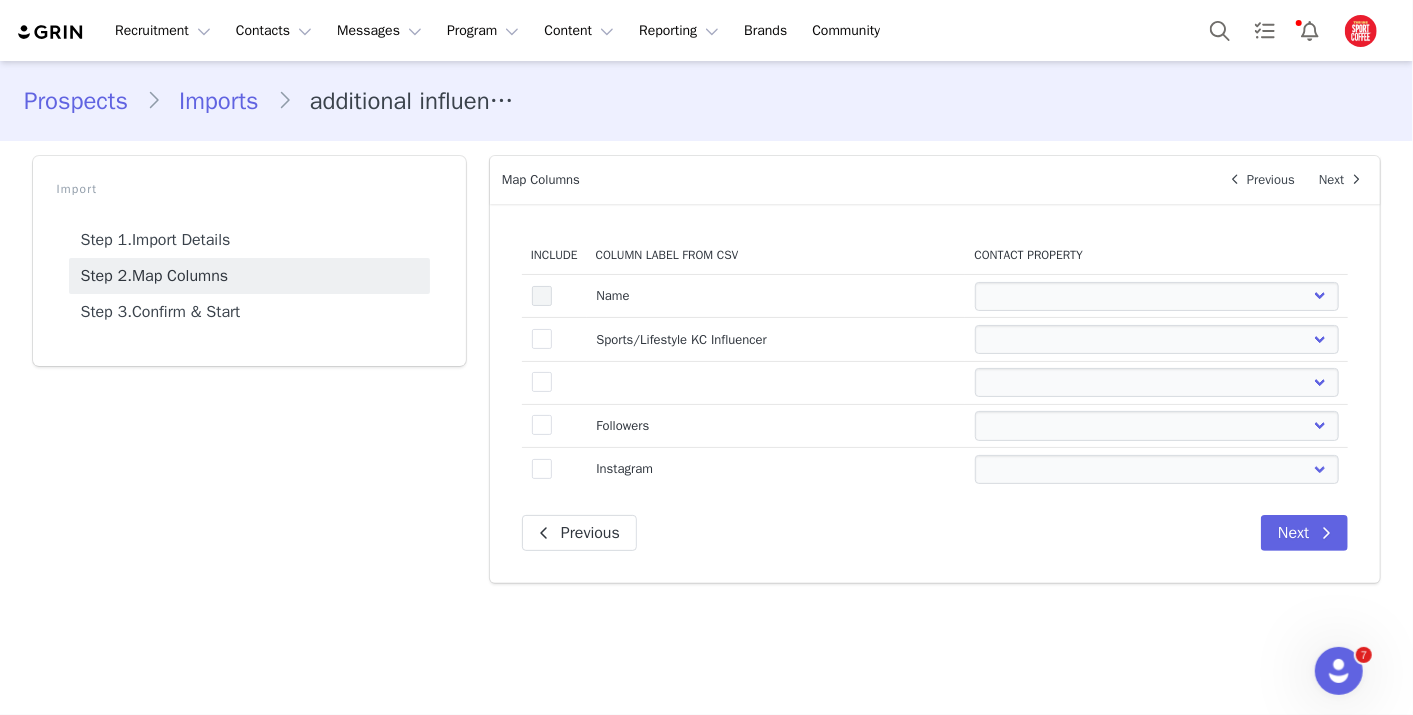 click at bounding box center [542, 296] 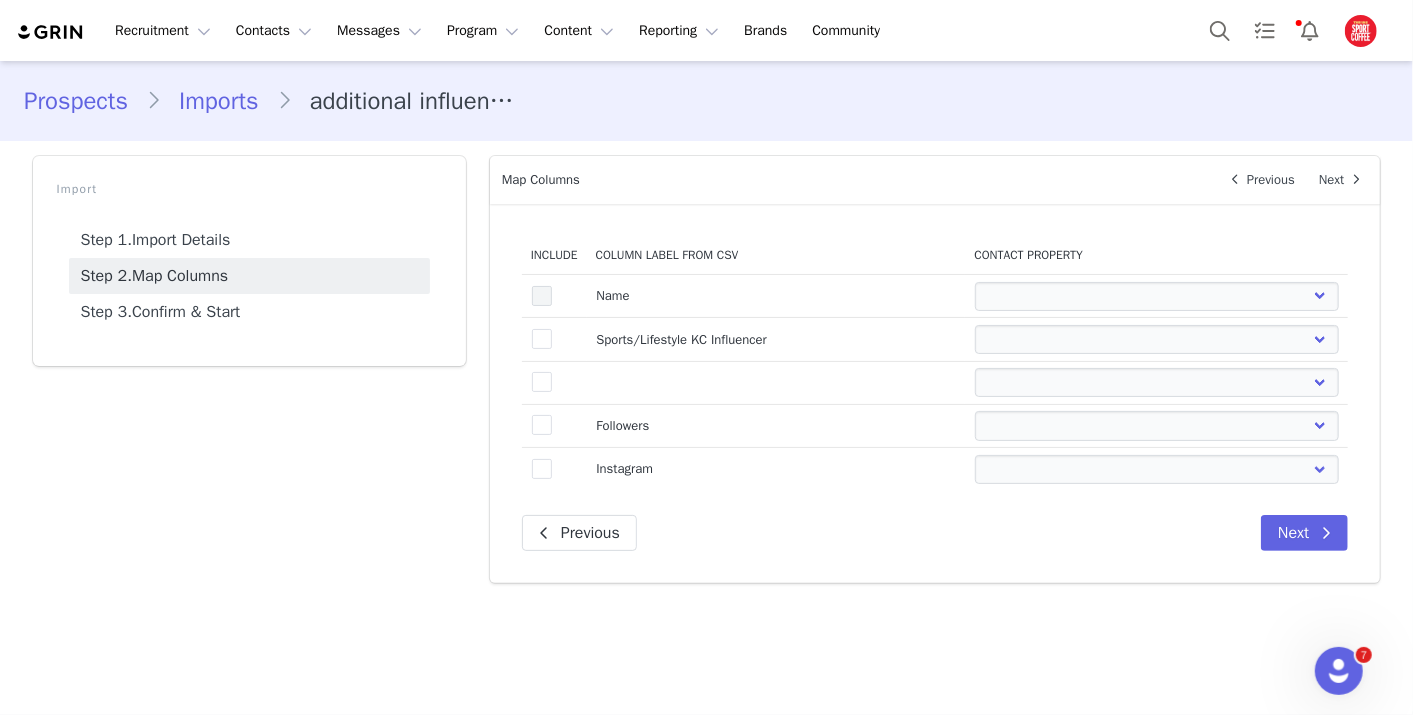 select 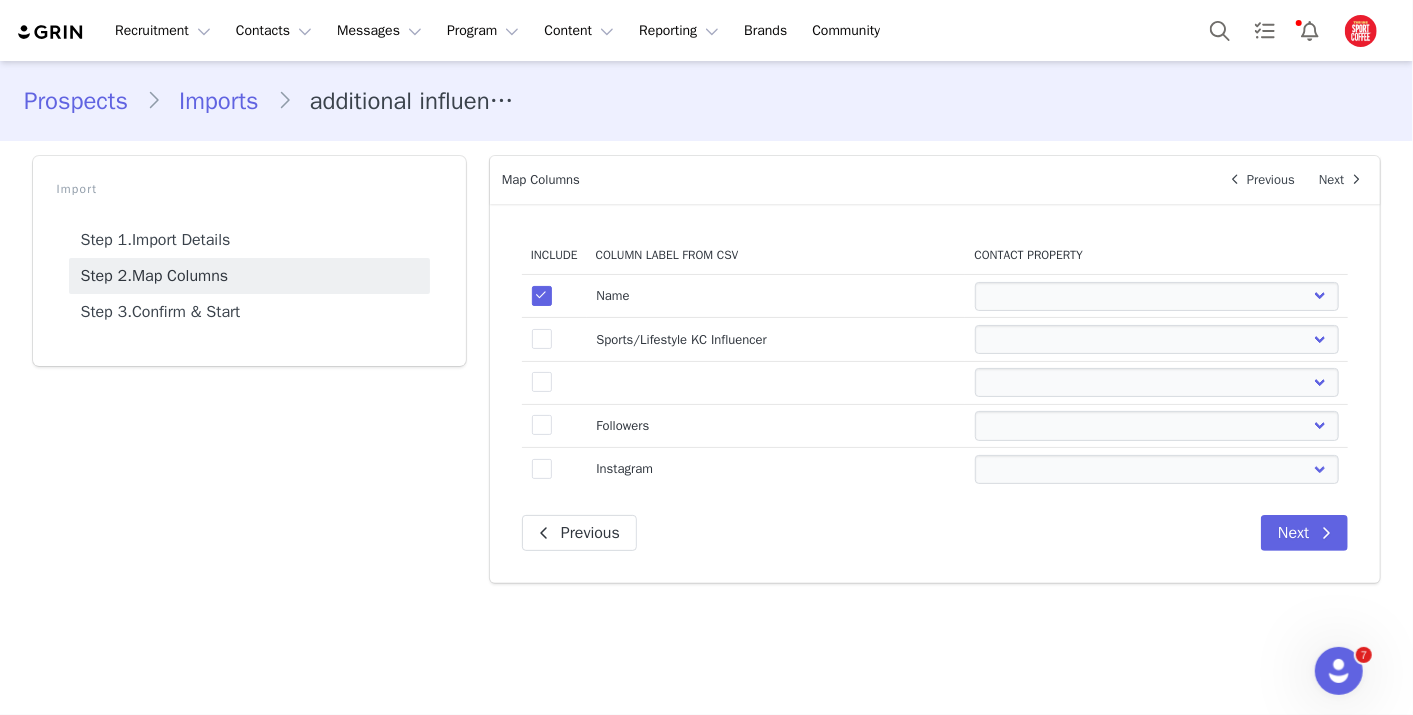 click at bounding box center (542, 425) 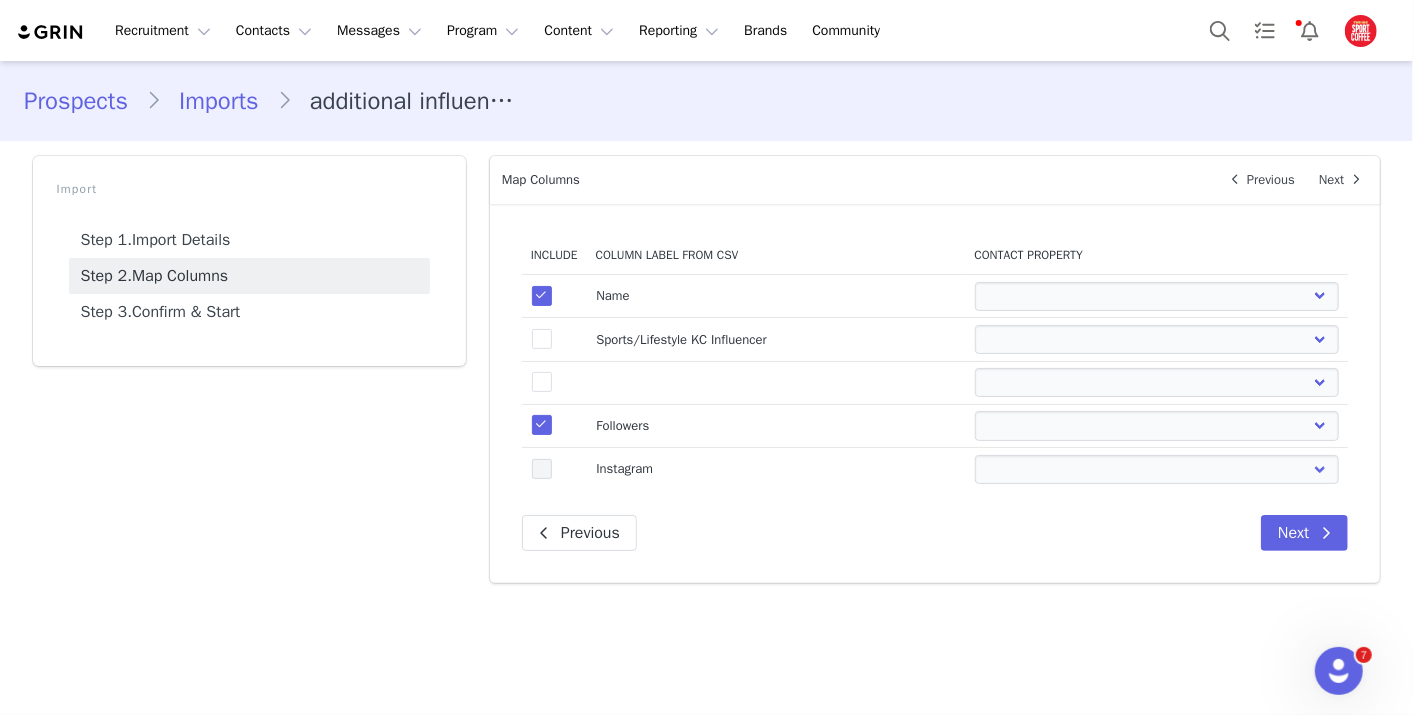 click at bounding box center [542, 469] 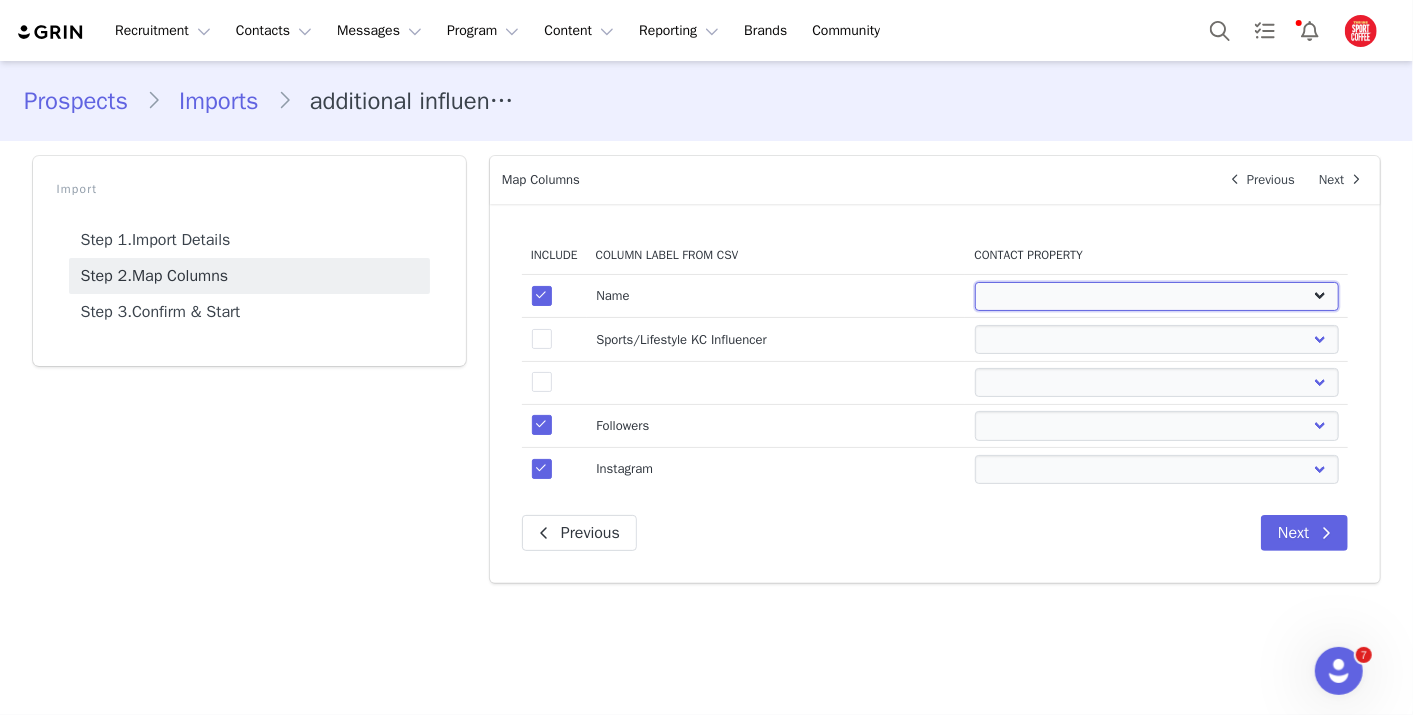 click on "First Name   Last Name   Email   PayPal Email   Gender   Language   Phone Country Code   Phone Number   Company   Street   Street 2   City   State   Zip   Country   Website URL   Instagram URL   YouTube URL   Twitter URL   Facebook URL   TikTok URL   Twitch URL   Pinterest URL   Why work with us" at bounding box center [1157, 296] 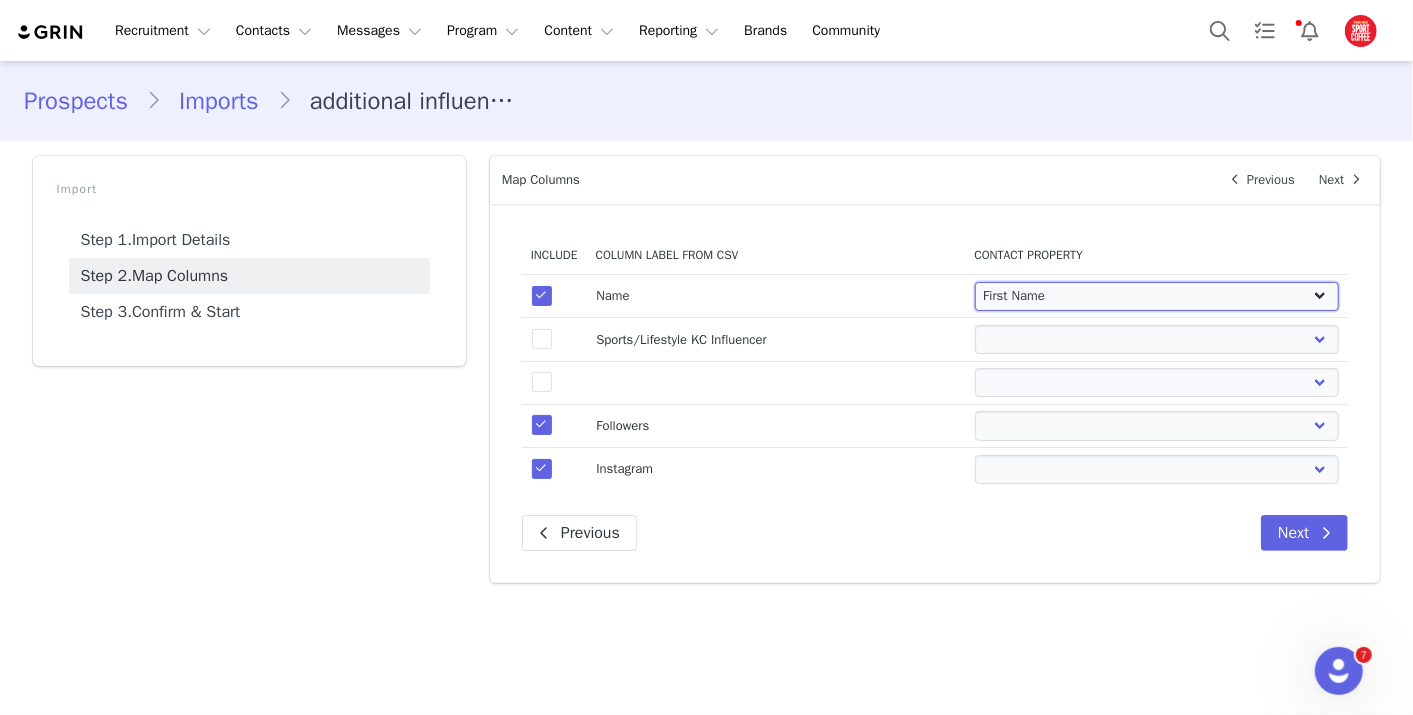 click on "First Name   Last Name   Email   PayPal Email   Gender   Language   Phone Country Code   Phone Number   Company   Street   Street 2   City   State   Zip   Country   Website URL   Instagram URL   YouTube URL   Twitter URL   Facebook URL   TikTok URL   Twitch URL   Pinterest URL   Why work with us" at bounding box center (1157, 296) 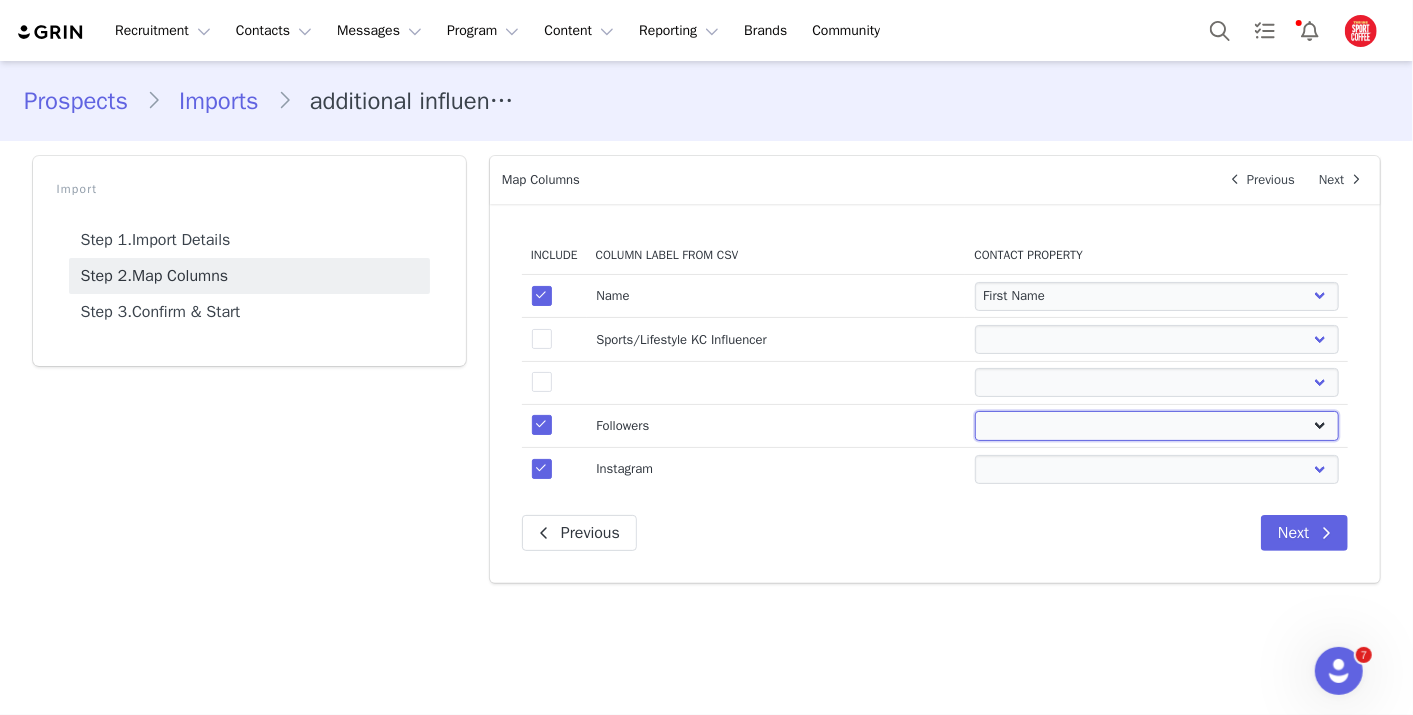 click on "First Name   Last Name   Email   PayPal Email   Gender   Language   Phone Country Code   Phone Number   Company   Street   Street 2   City   State   Zip   Country   Website URL   Instagram URL   YouTube URL   Twitter URL   Facebook URL   TikTok URL   Twitch URL   Pinterest URL   Why work with us" at bounding box center [1157, 425] 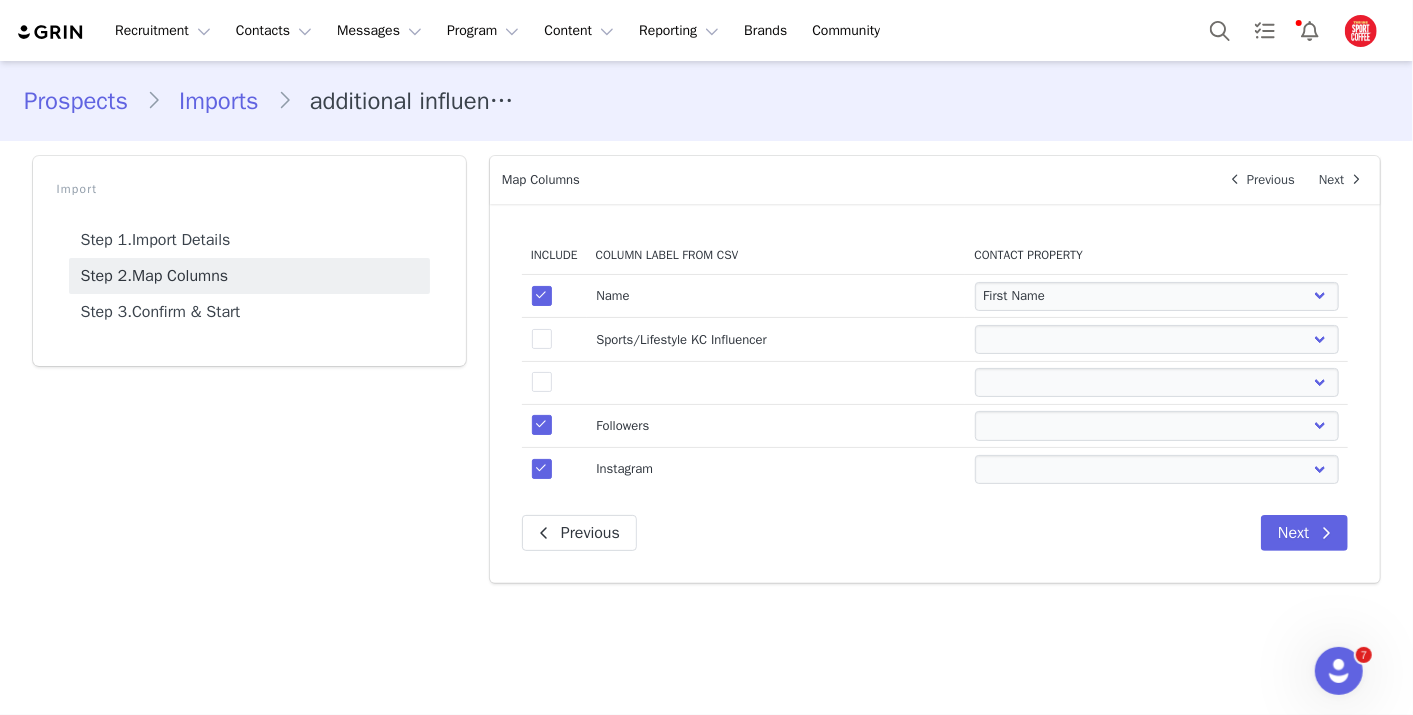 click at bounding box center (542, 425) 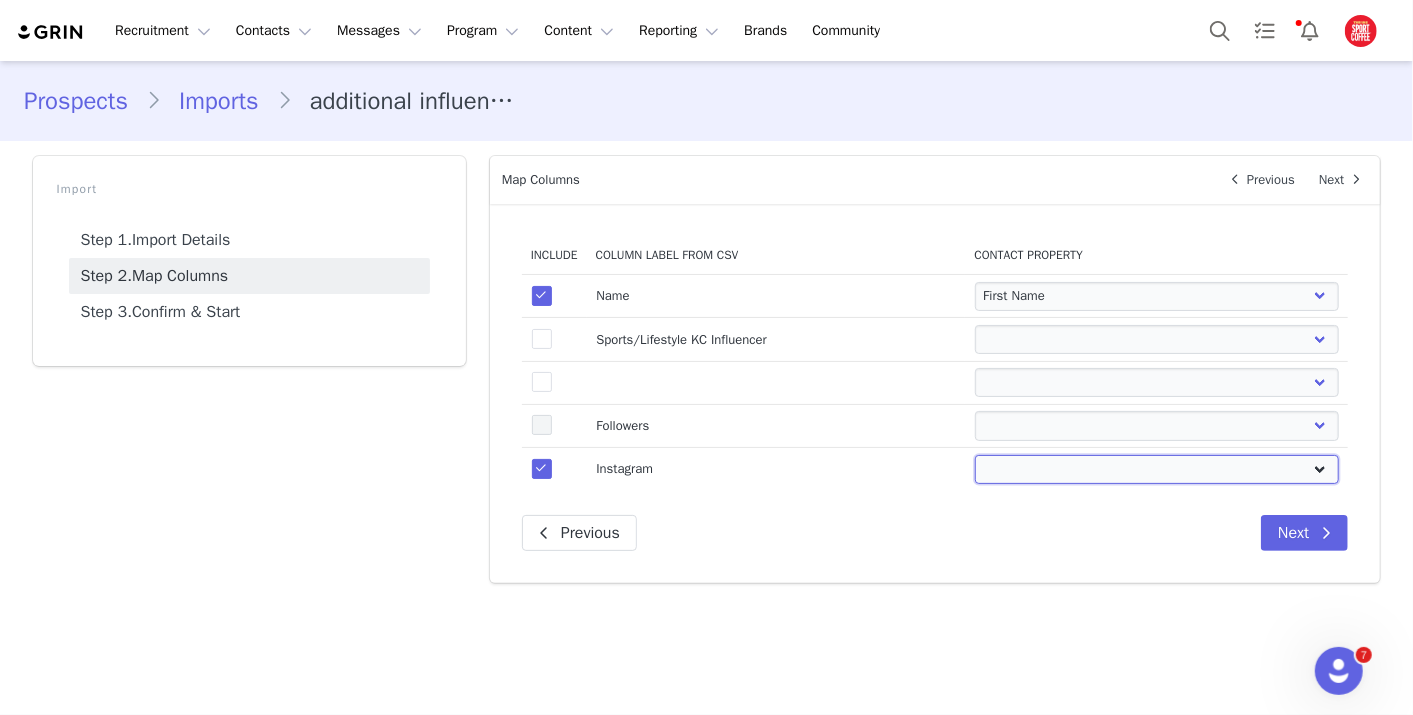 click on "First Name   Last Name   Email   PayPal Email   Gender   Language   Phone Country Code   Phone Number   Company   Street   Street 2   City   State   Zip   Country   Website URL   Instagram URL   YouTube URL   Twitter URL   Facebook URL   TikTok URL   Twitch URL   Pinterest URL   Why work with us" at bounding box center [1157, 469] 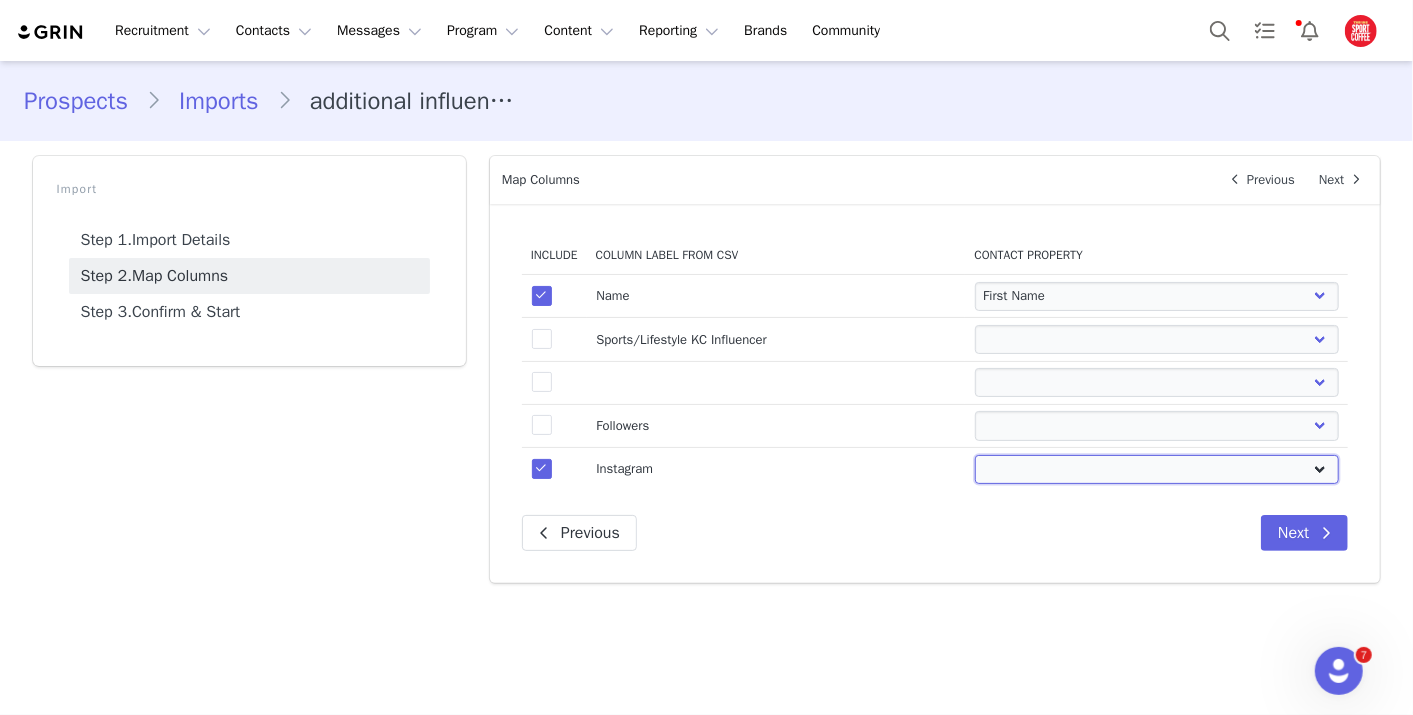 select on "instagram_url" 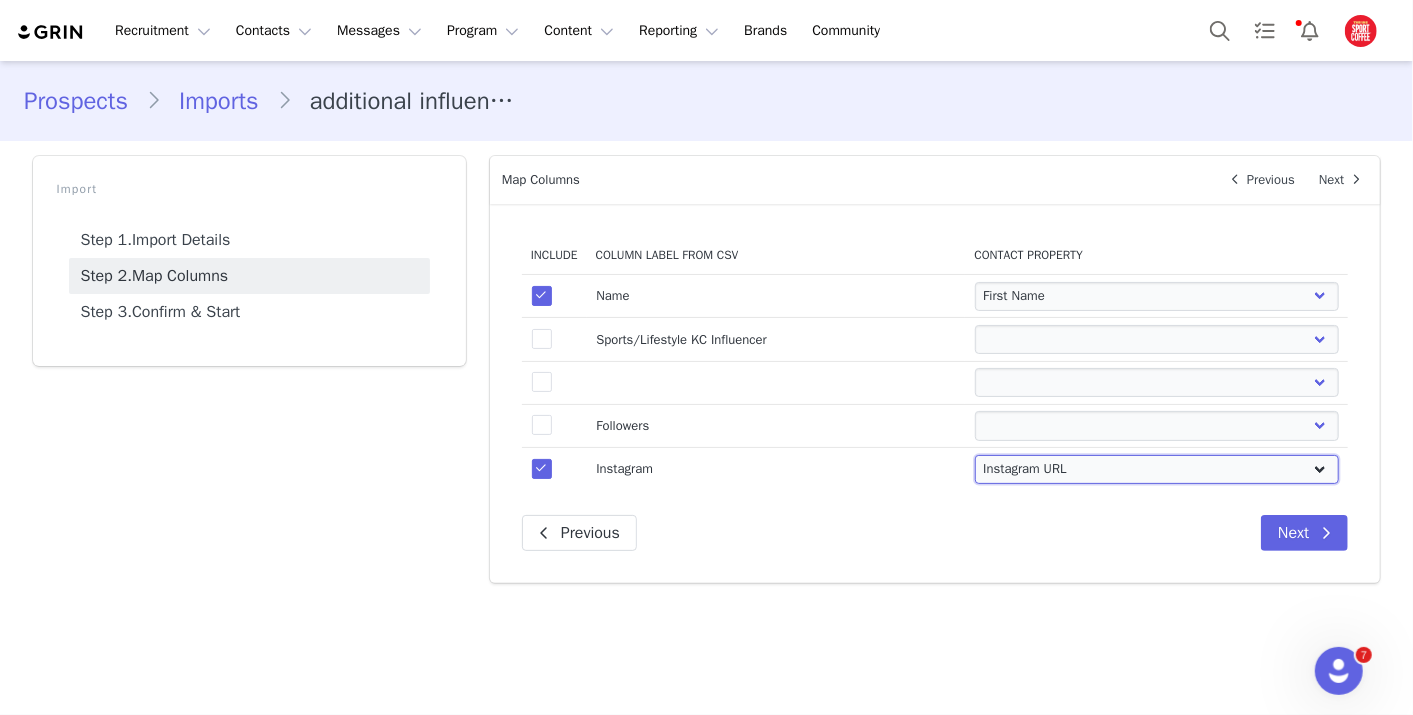click on "First Name   Last Name   Email   PayPal Email   Gender   Language   Phone Country Code   Phone Number   Company   Street   Street 2   City   State   Zip   Country   Website URL   Instagram URL   YouTube URL   Twitter URL   Facebook URL   TikTok URL   Twitch URL   Pinterest URL   Why work with us" at bounding box center [1157, 469] 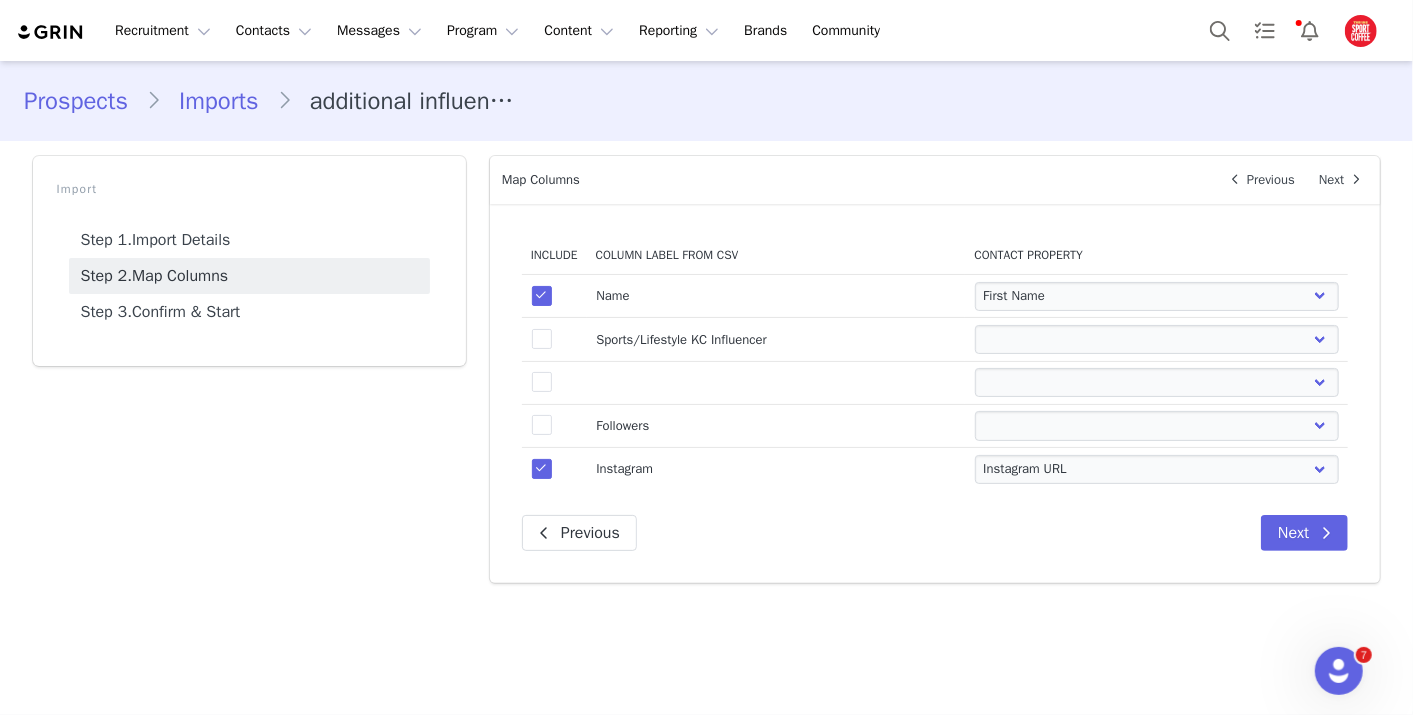drag, startPoint x: 545, startPoint y: 340, endPoint x: 597, endPoint y: 337, distance: 52.086468 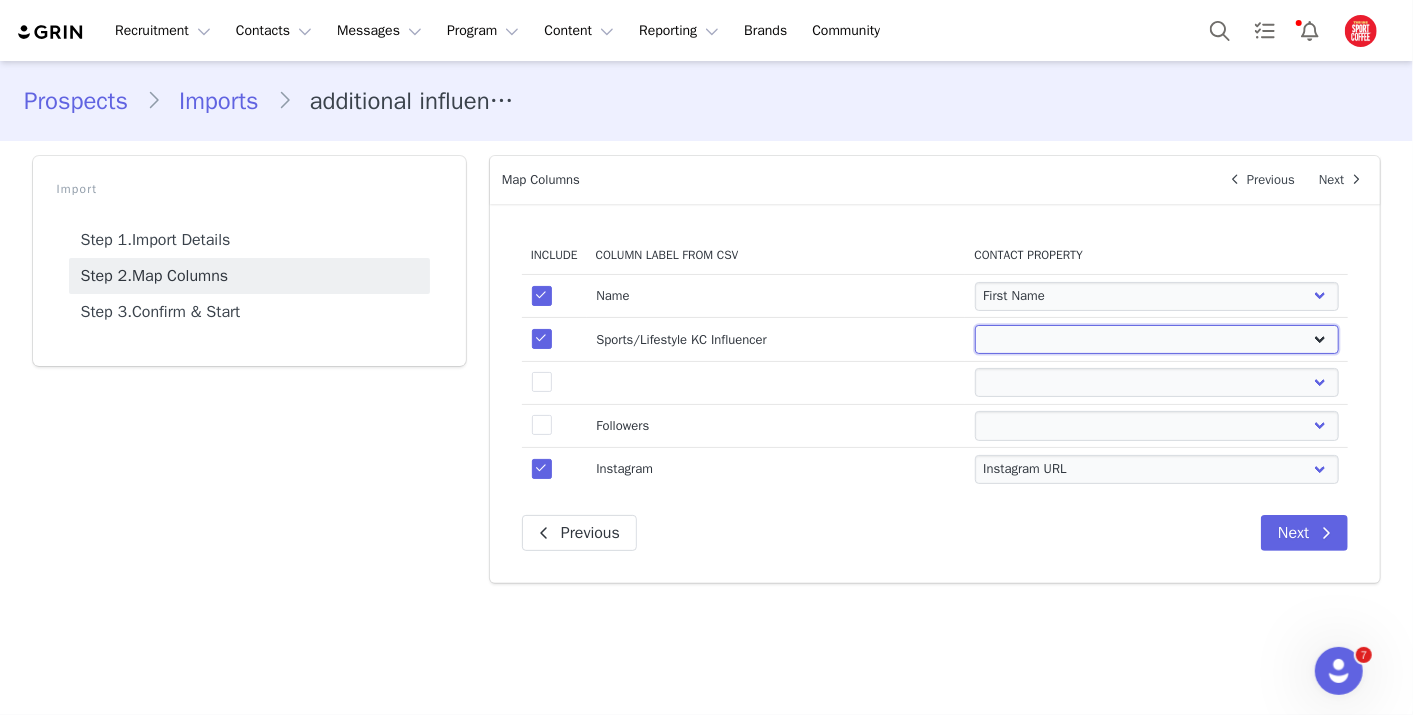 click on "First Name   Last Name   Email   PayPal Email   Gender   Language   Phone Country Code   Phone Number   Company   Street   Street 2   City   State   Zip   Country   Website URL   Instagram URL   YouTube URL   Twitter URL   Facebook URL   TikTok URL   Twitch URL   Pinterest URL   Why work with us" at bounding box center [1157, 339] 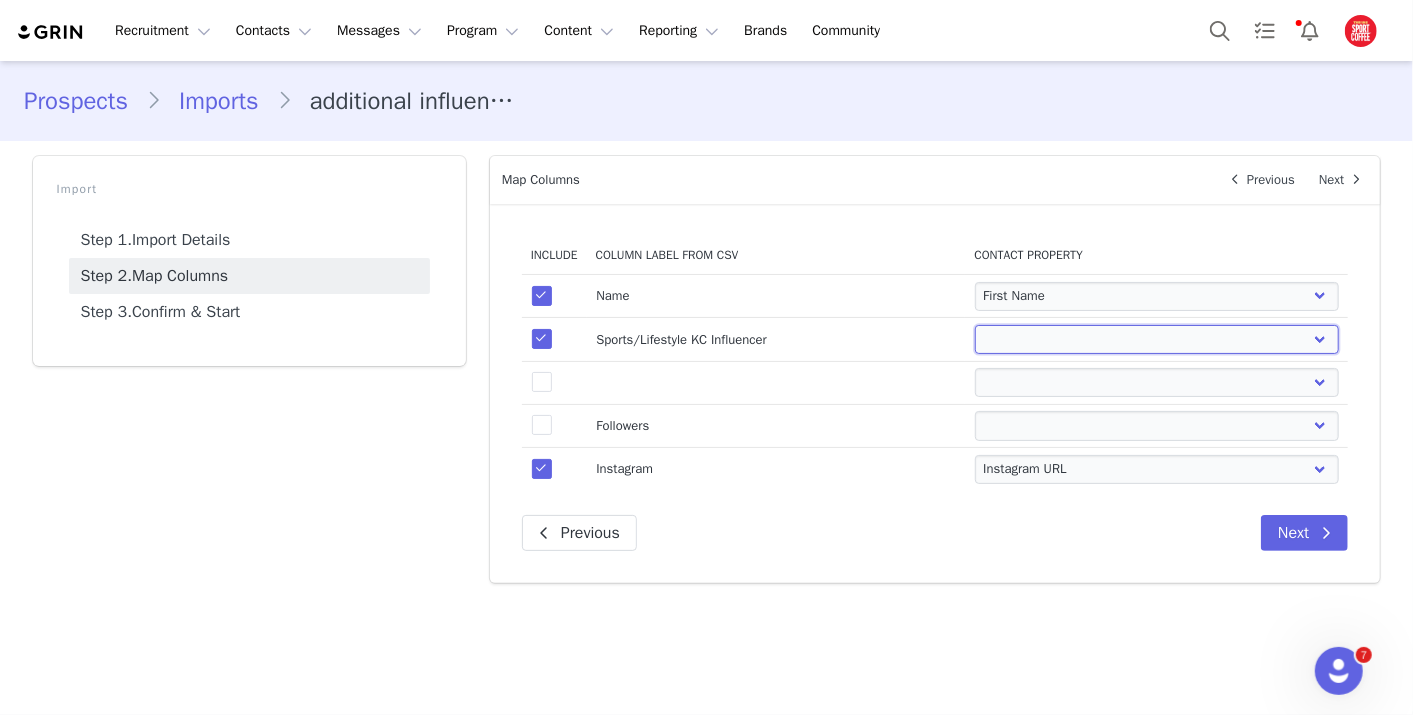 select on "company" 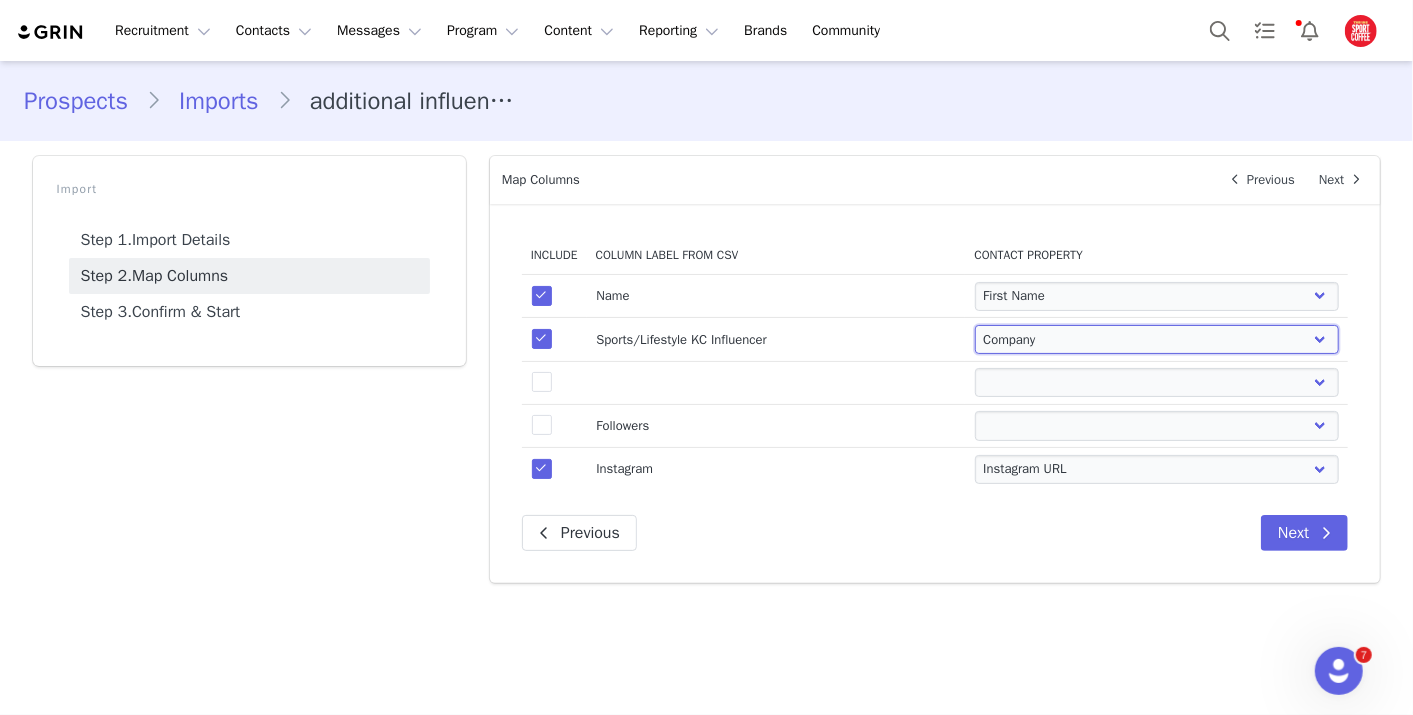 click on "First Name   Last Name   Email   PayPal Email   Gender   Language   Phone Country Code   Phone Number   Company   Street   Street 2   City   State   Zip   Country   Website URL   Instagram URL   YouTube URL   Twitter URL   Facebook URL   TikTok URL   Twitch URL   Pinterest URL   Why work with us" at bounding box center (1157, 339) 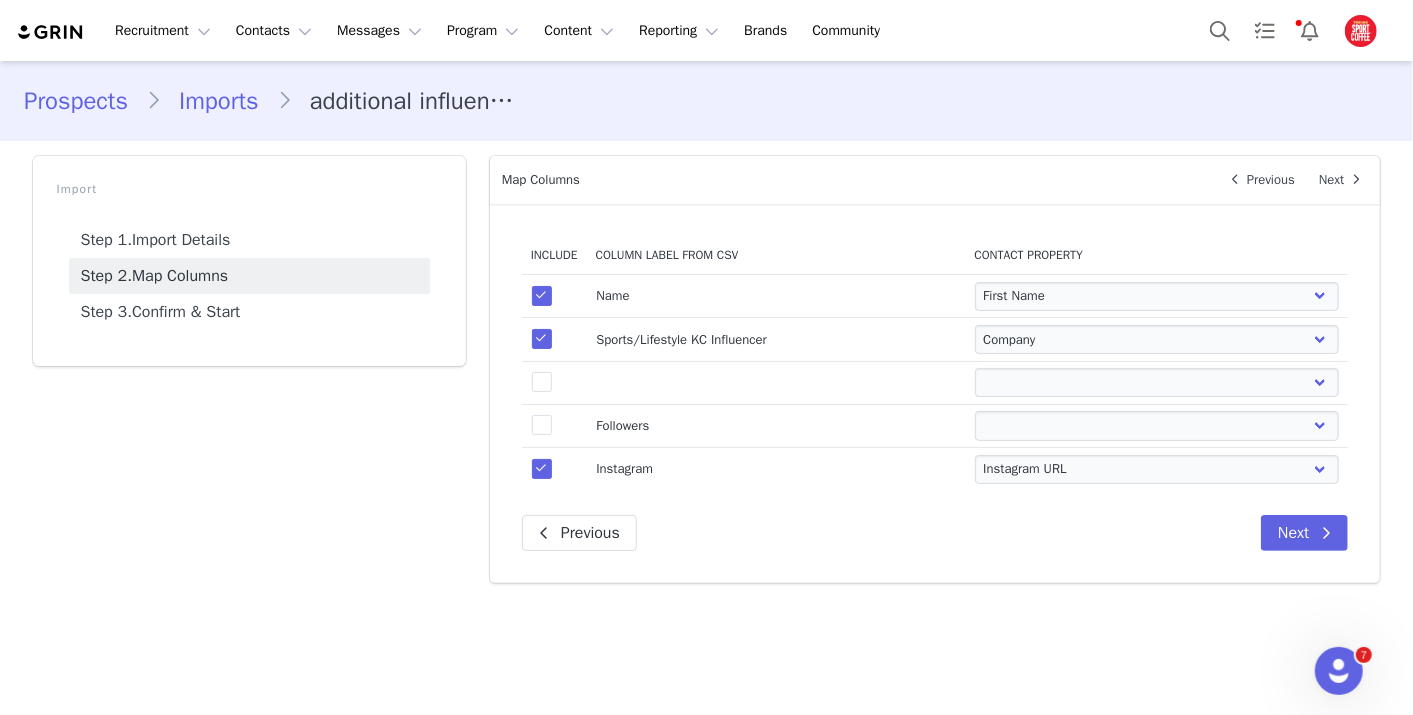 click on "Prospects Imports additional influencers Import Step 1.  Import Details  Step 2.  Map Columns  Step 3.  Confirm & Start  Import Details  Next   Import Name  additional influencers Name your import so you can identify it later  Record Type   Prospect   Creator  Select the type of contacts you are importing  Initial tag  None  BC Influencers   Casey's Influencers   DM   Fitness Influencers/Athletes   Football Content Creators   General Influencer   July 2025 PR Kit   Kansas City   RDs   Sent Cold Brew   Sent Lattes   Whole Foods   Whole Foods 2  Choose a tag to add to these contacts.  Missing Emails   Import records without email address.  Please Note:  certain functionality depends on contacts having an email address. It is recommended that all contacts have an email.   Update Existing Contacts   Update contact records when their email address matches an existing contact.   Link Creators to Discount Codes   Next  Map Columns  Previous   Next  Include Column Label from CSV Contact Property true  Name   Email" at bounding box center [706, 386] 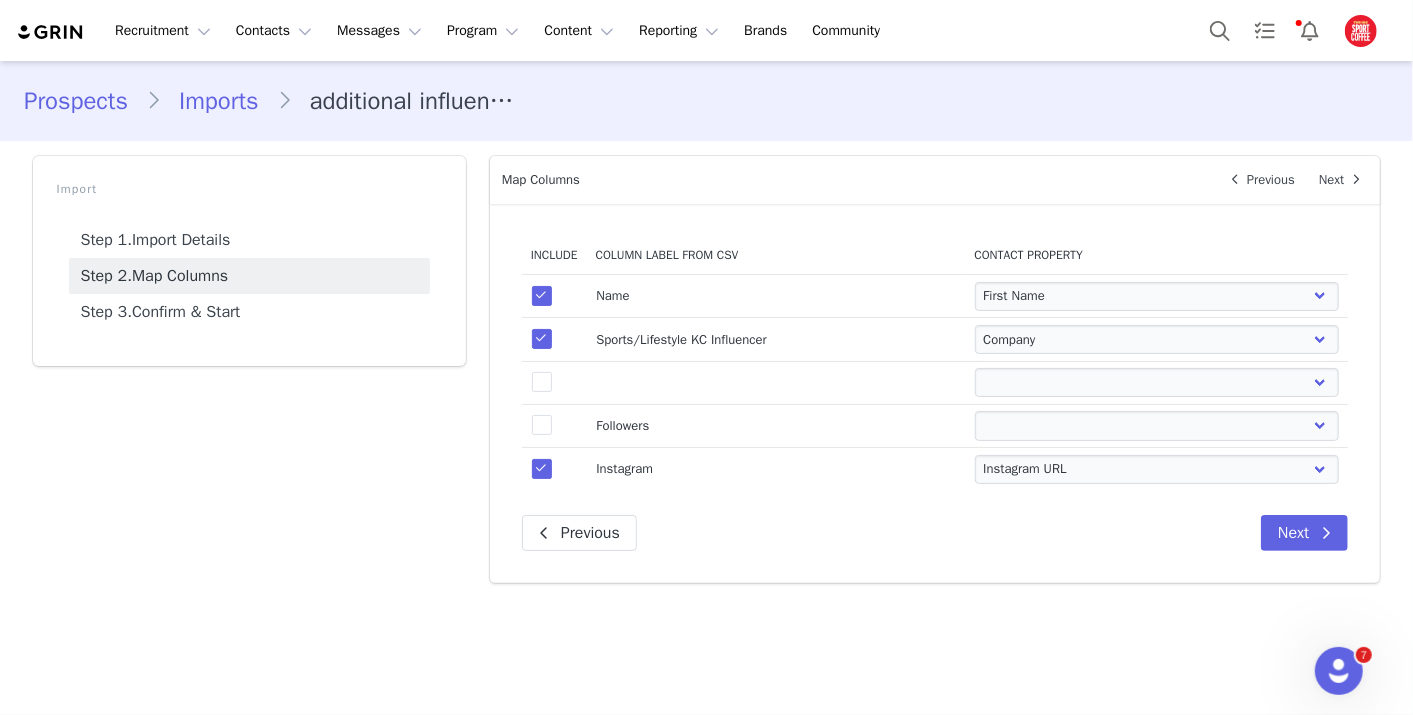 click on "Include Column Label from CSV Contact Property true  Name   First Name   Last Name   Email   PayPal Email   Gender   Language   Phone Country Code   Phone Number   Company   Street   Street 2   City   State   Zip   Country   Website URL   Instagram URL   YouTube URL   Twitter URL   Facebook URL   TikTok URL   Twitch URL   Pinterest URL   Why work with us  true  Sports/Lifestyle KC Influencer   First Name   Last Name   Email   PayPal Email   Gender   Language   Phone Country Code   Phone Number   Company   Street   Street 2   City   State   Zip   Country   Website URL   Instagram URL   YouTube URL   Twitter URL   Facebook URL   TikTok URL   Twitch URL   Pinterest URL   Why work with us  true     First Name   Last Name   Email   PayPal Email   Gender   Language   Phone Country Code   Phone Number   Company   Street   Street 2   City   State   Zip   Country   Website URL   Instagram URL   YouTube URL   Twitter URL   Facebook URL   TikTok URL   Twitch URL   Pinterest URL   Why work with us  true  Followers   Zip" at bounding box center (935, 393) 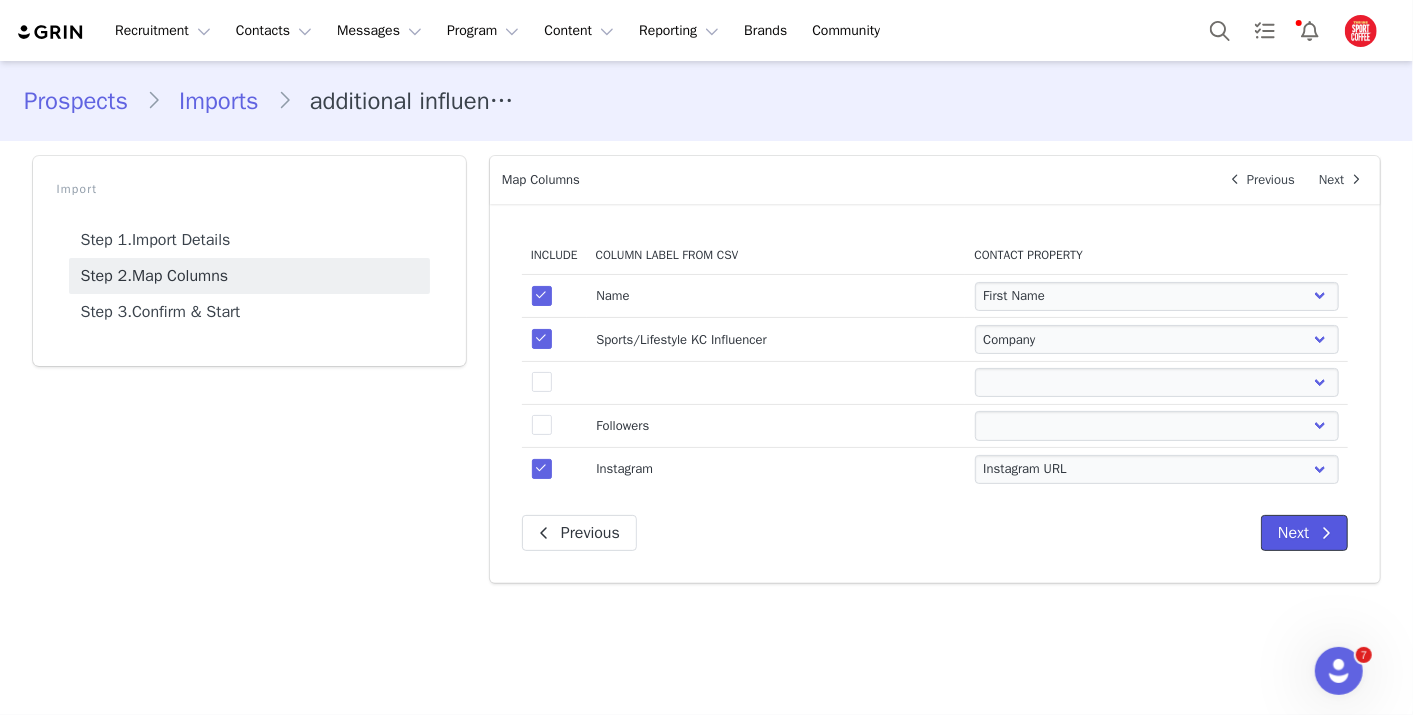 click on "Next" at bounding box center [1304, 533] 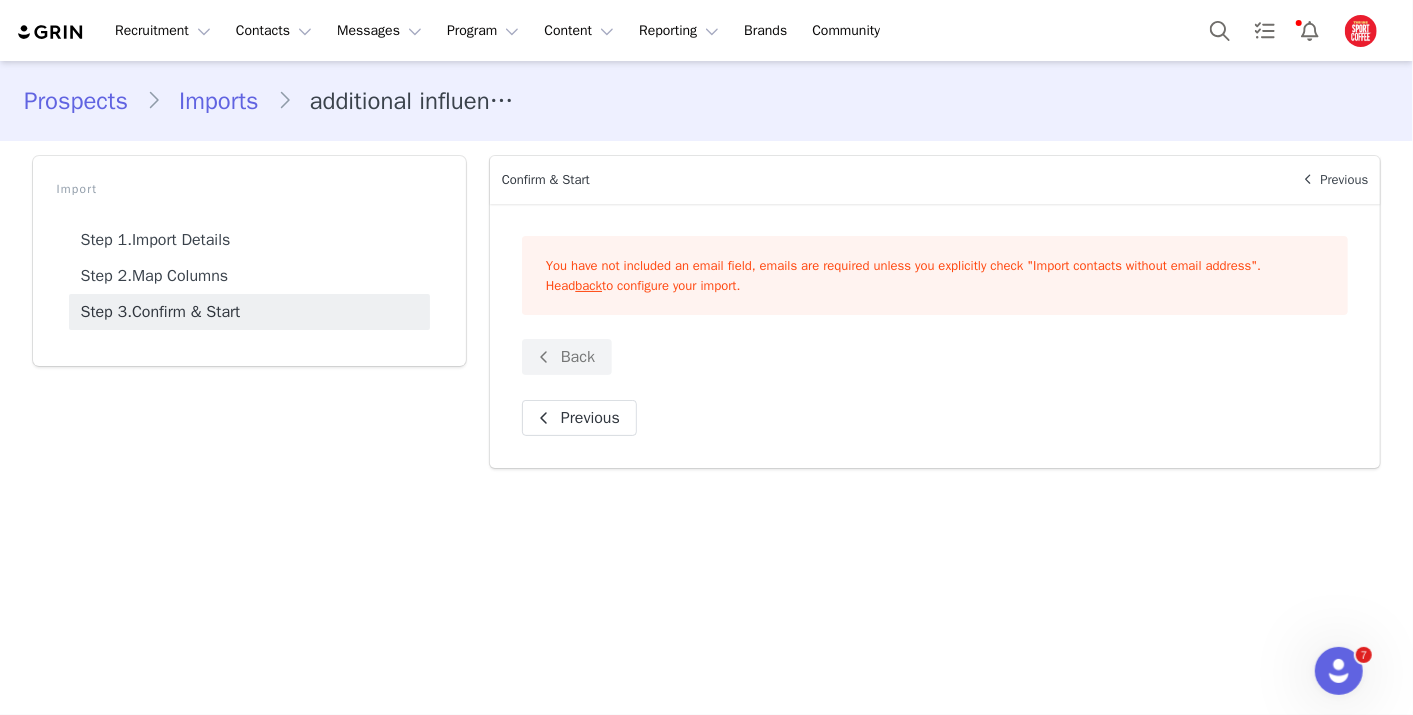 click on "You have not included an email field, emails are required unless you explicitly check "Import contacts without email address". Head  back  to configure your import.   Back" at bounding box center [935, 305] 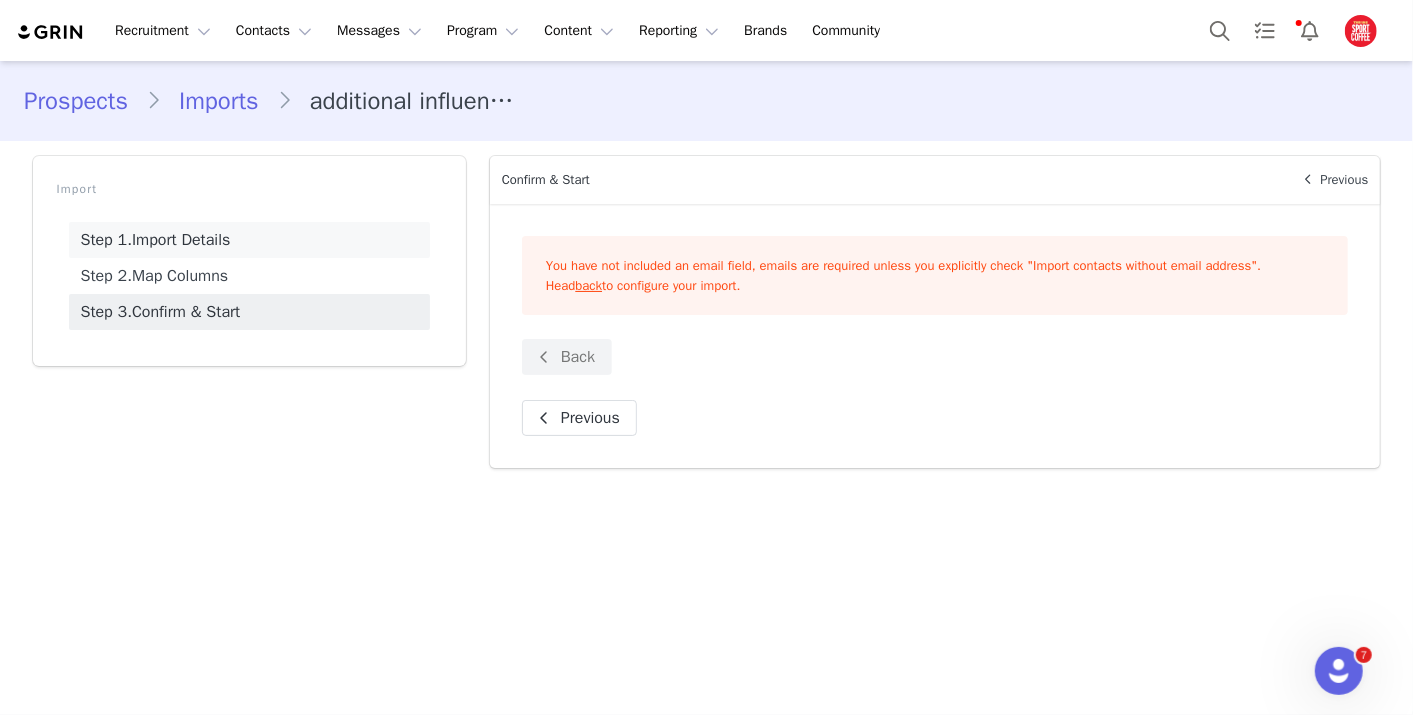 click on "Step 1.  Import Details" at bounding box center [249, 240] 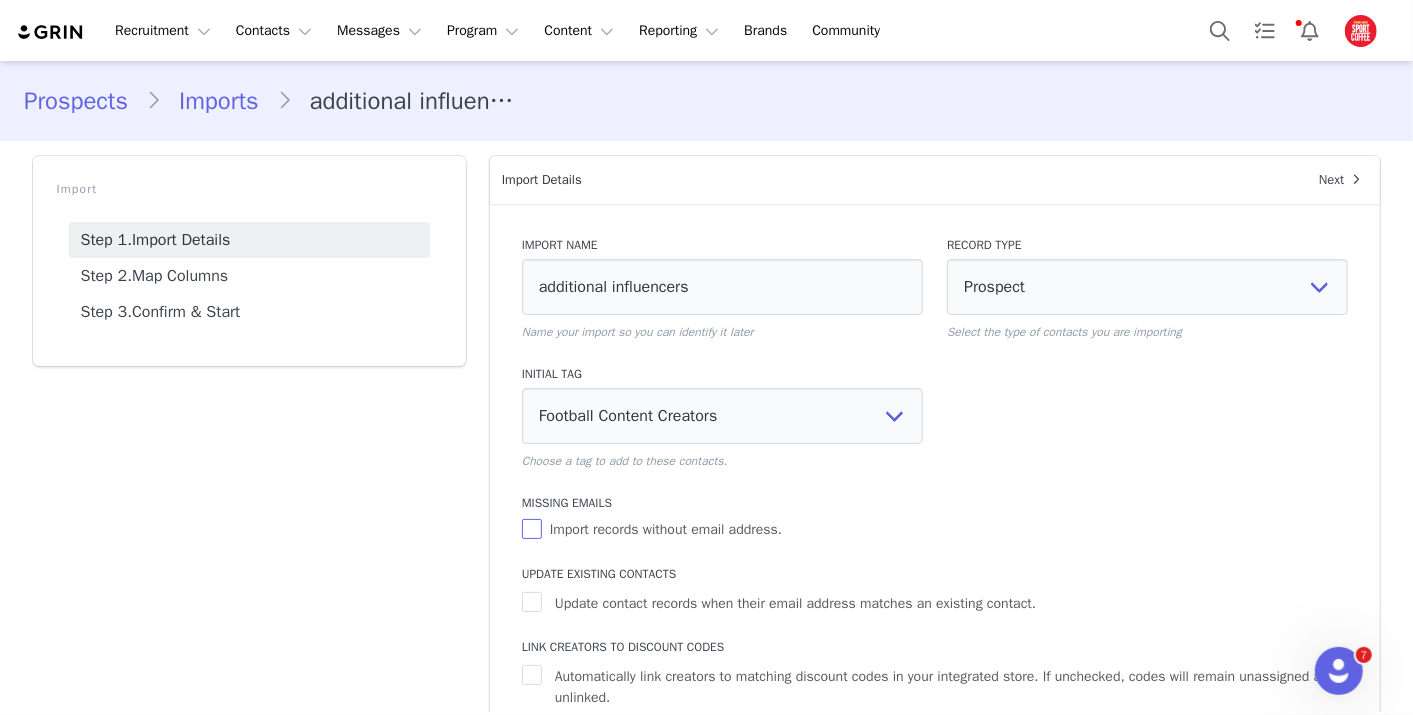 click on "Import records without email address." at bounding box center [532, 529] 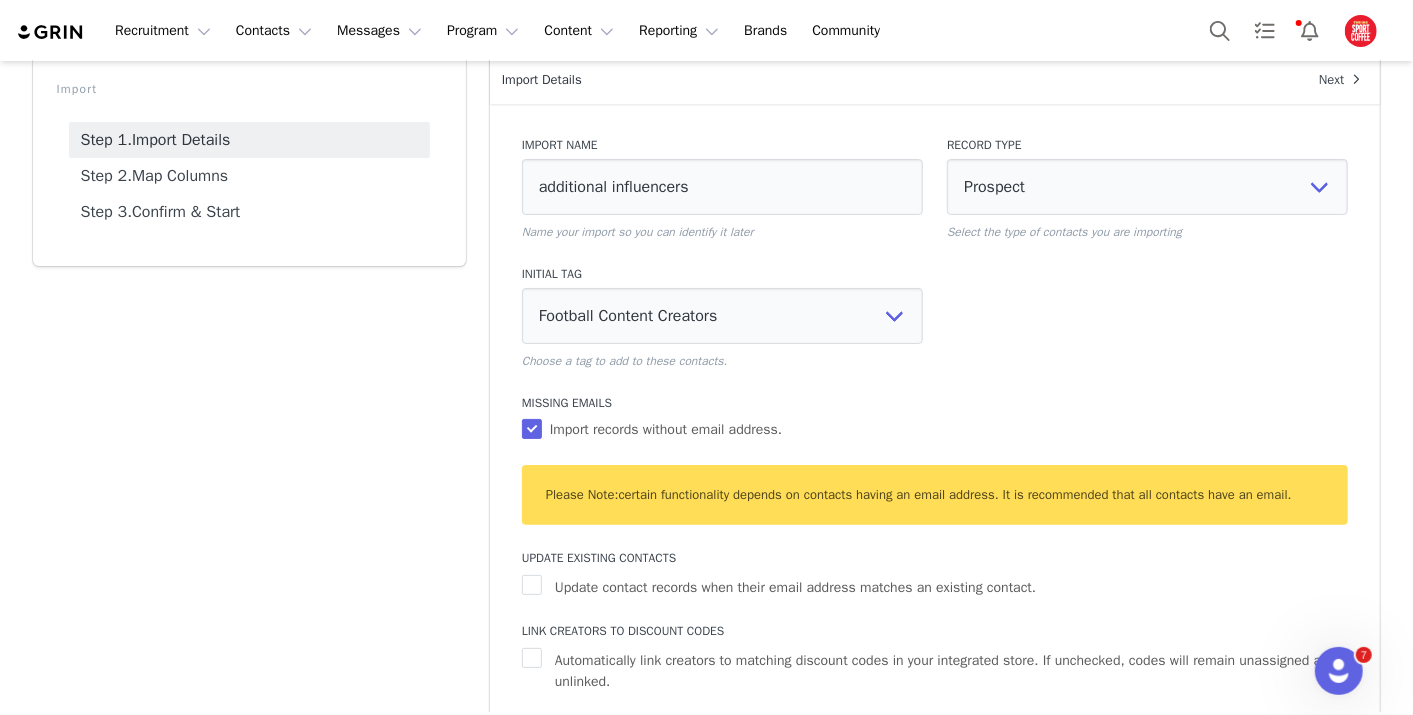 scroll, scrollTop: 187, scrollLeft: 0, axis: vertical 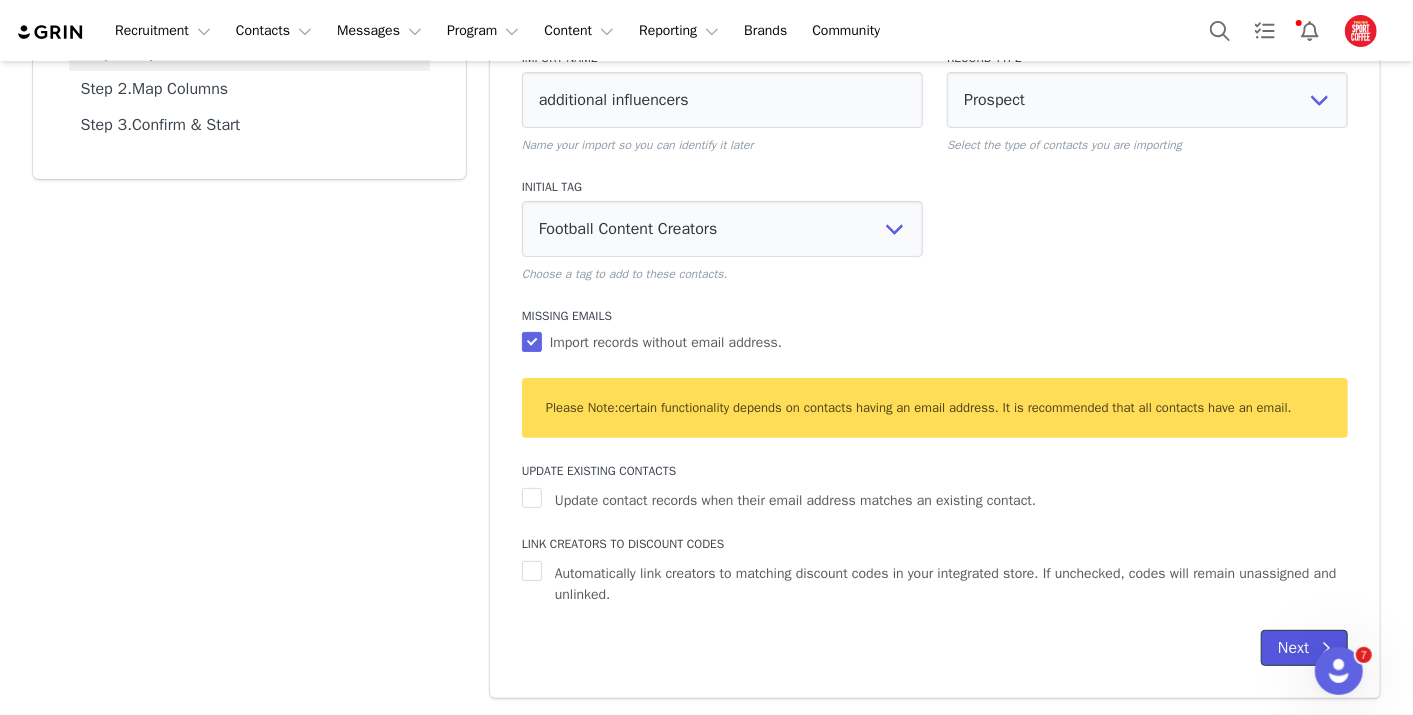 click on "Next" at bounding box center [1304, 648] 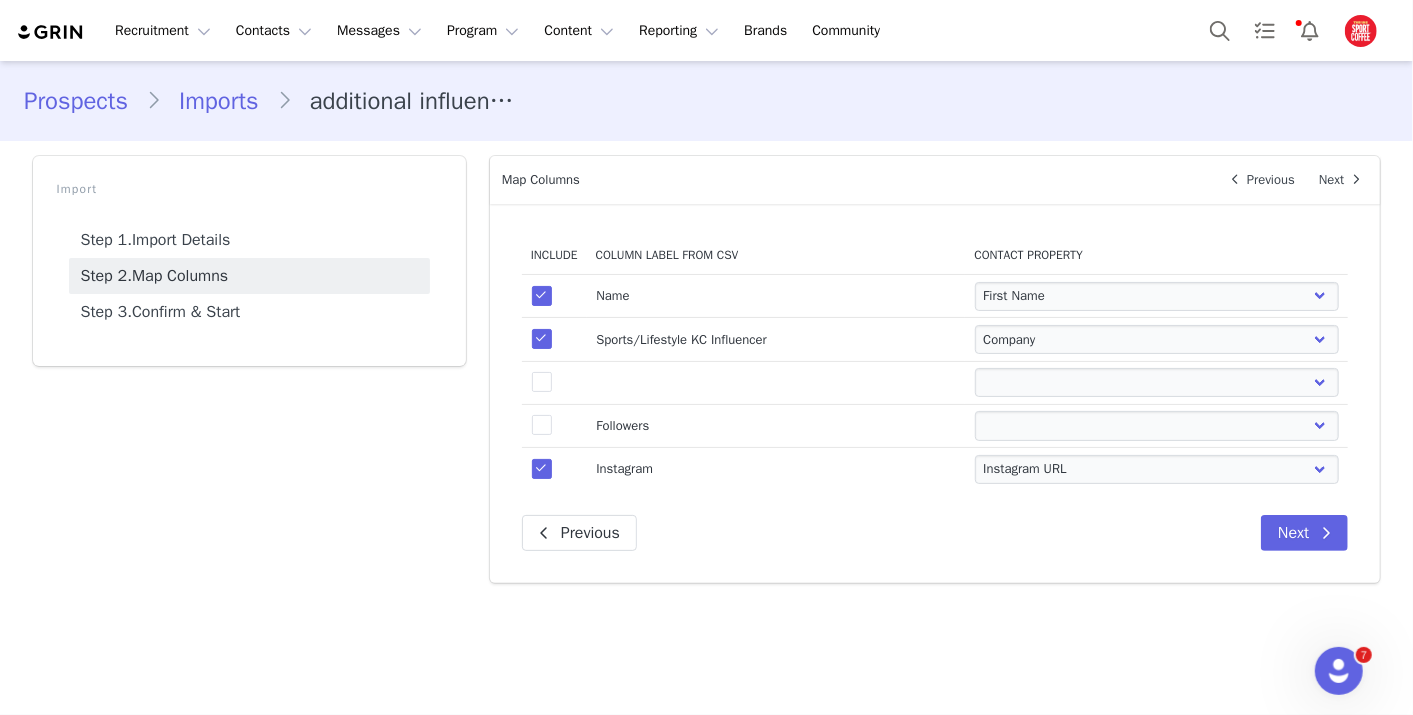 scroll, scrollTop: 0, scrollLeft: 0, axis: both 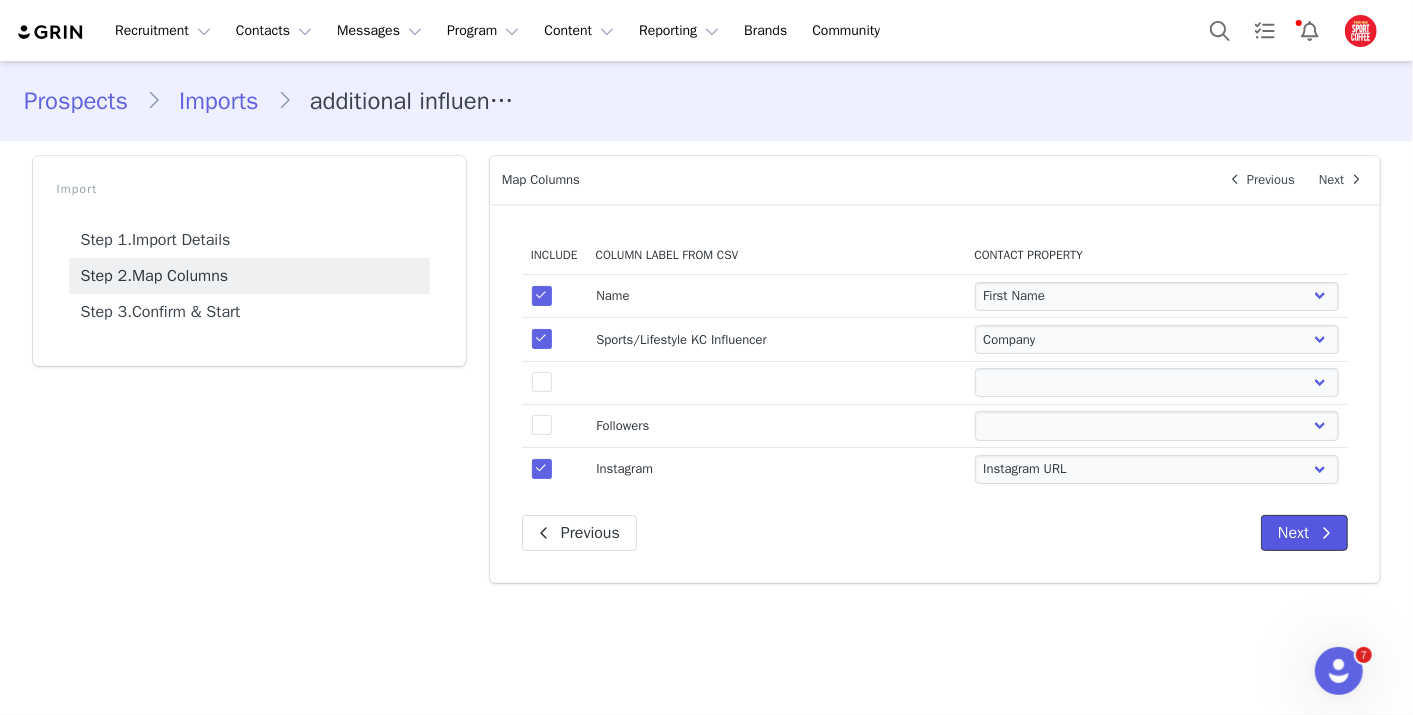 click on "Next" at bounding box center [1304, 533] 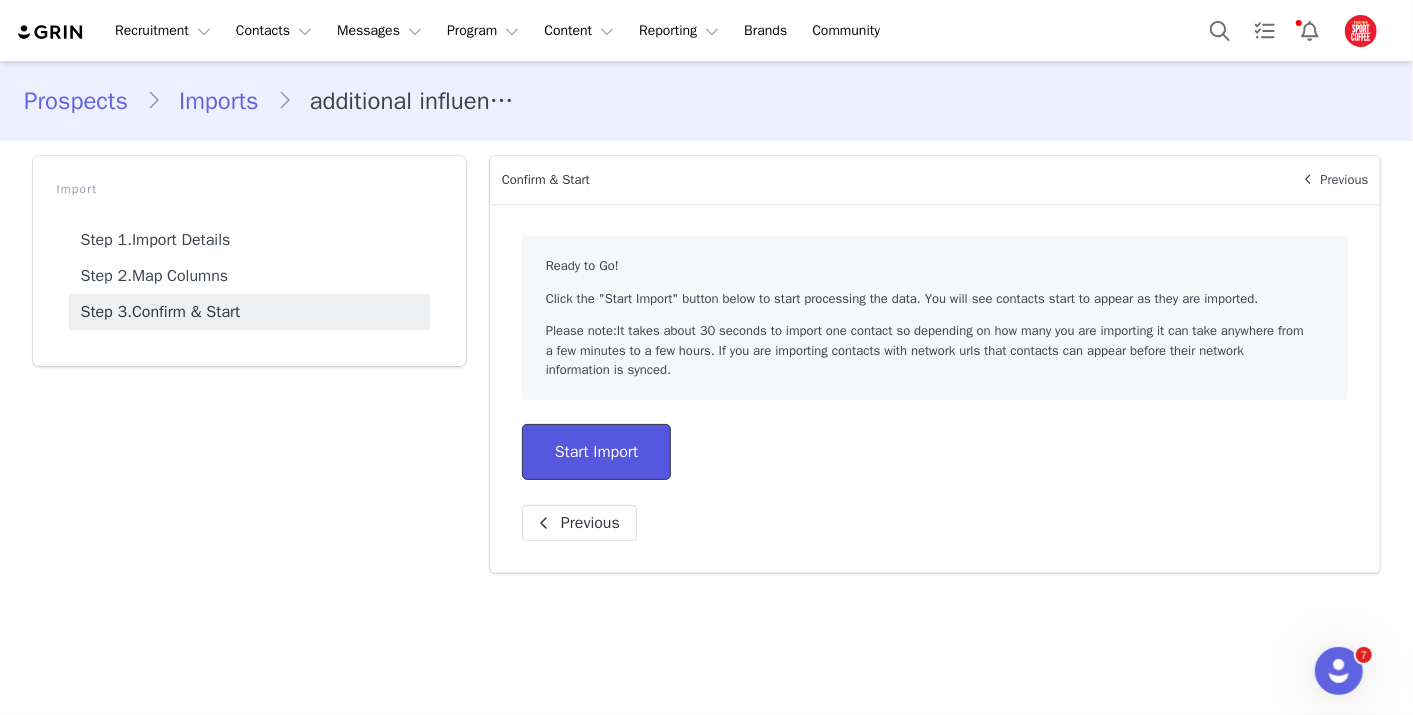 click on "Start Import" at bounding box center [596, 452] 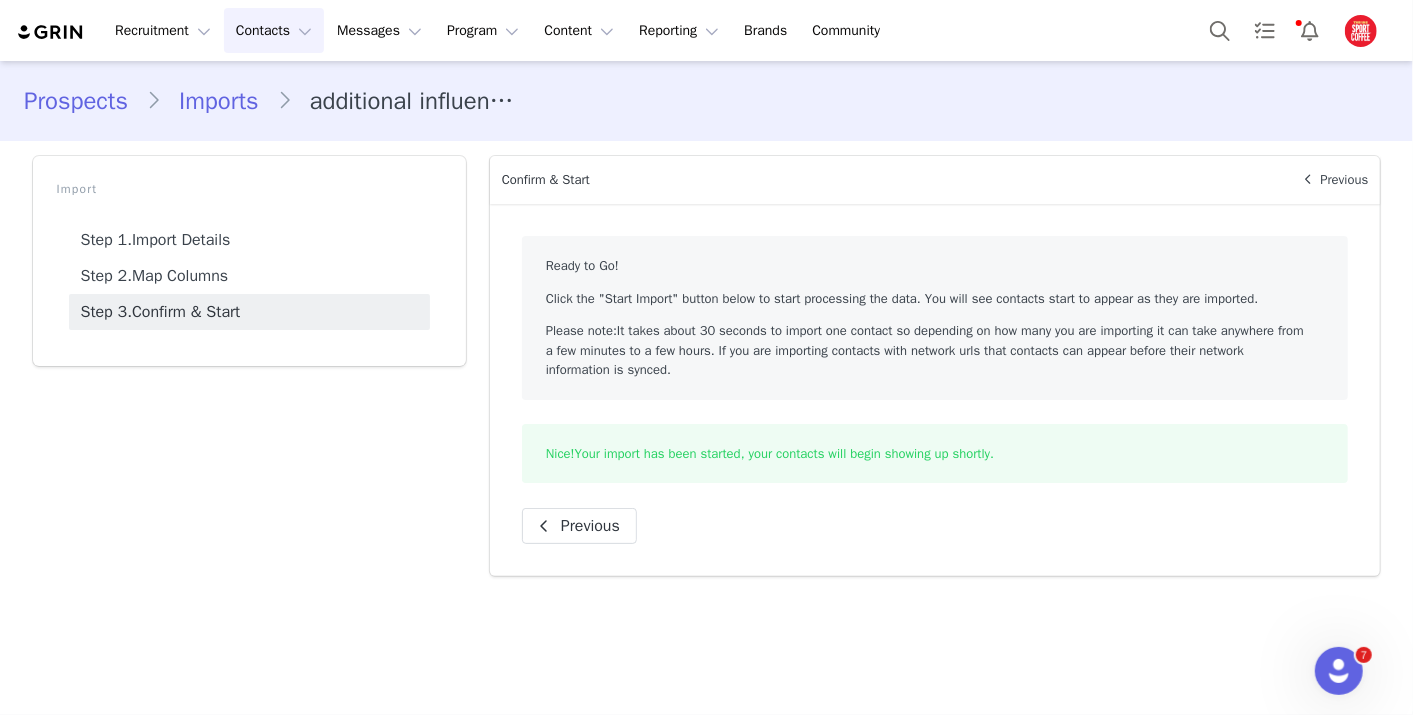 click on "Contacts Contacts" at bounding box center (274, 30) 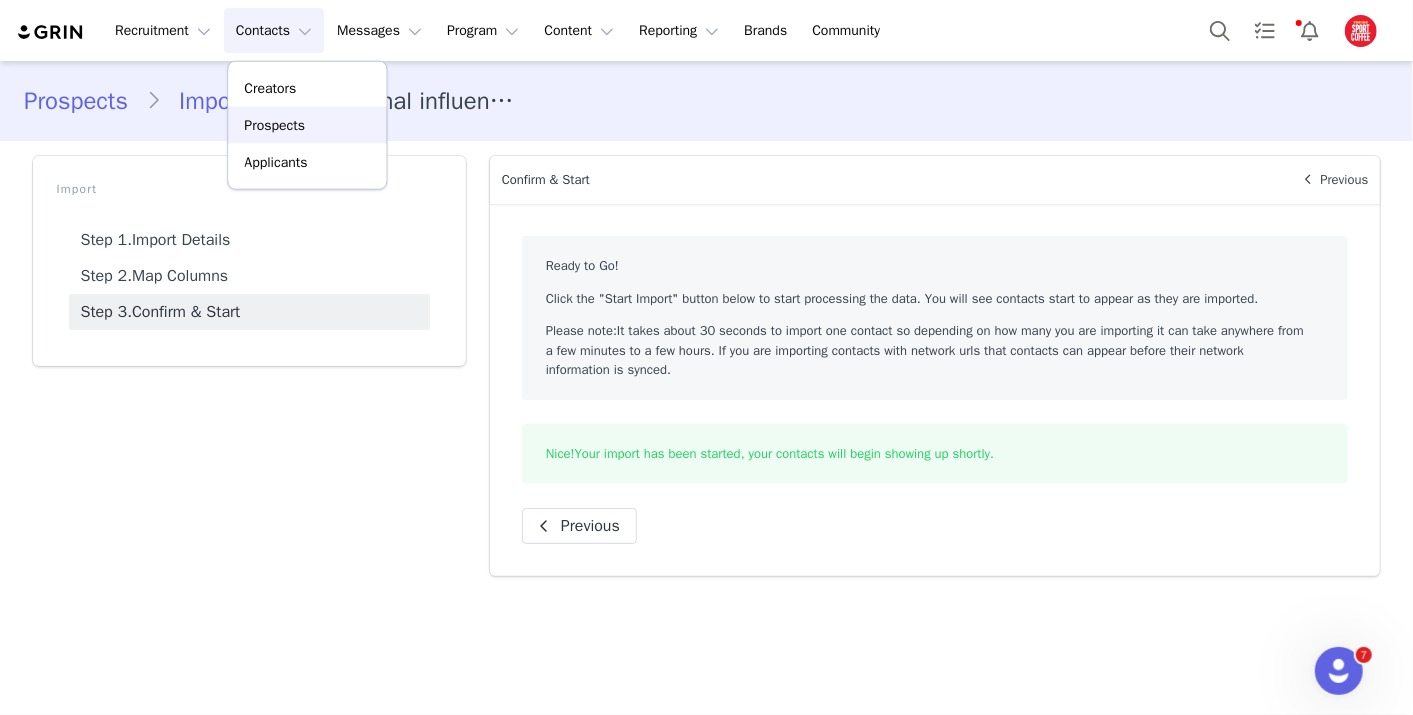 click on "Prospects" at bounding box center (307, 125) 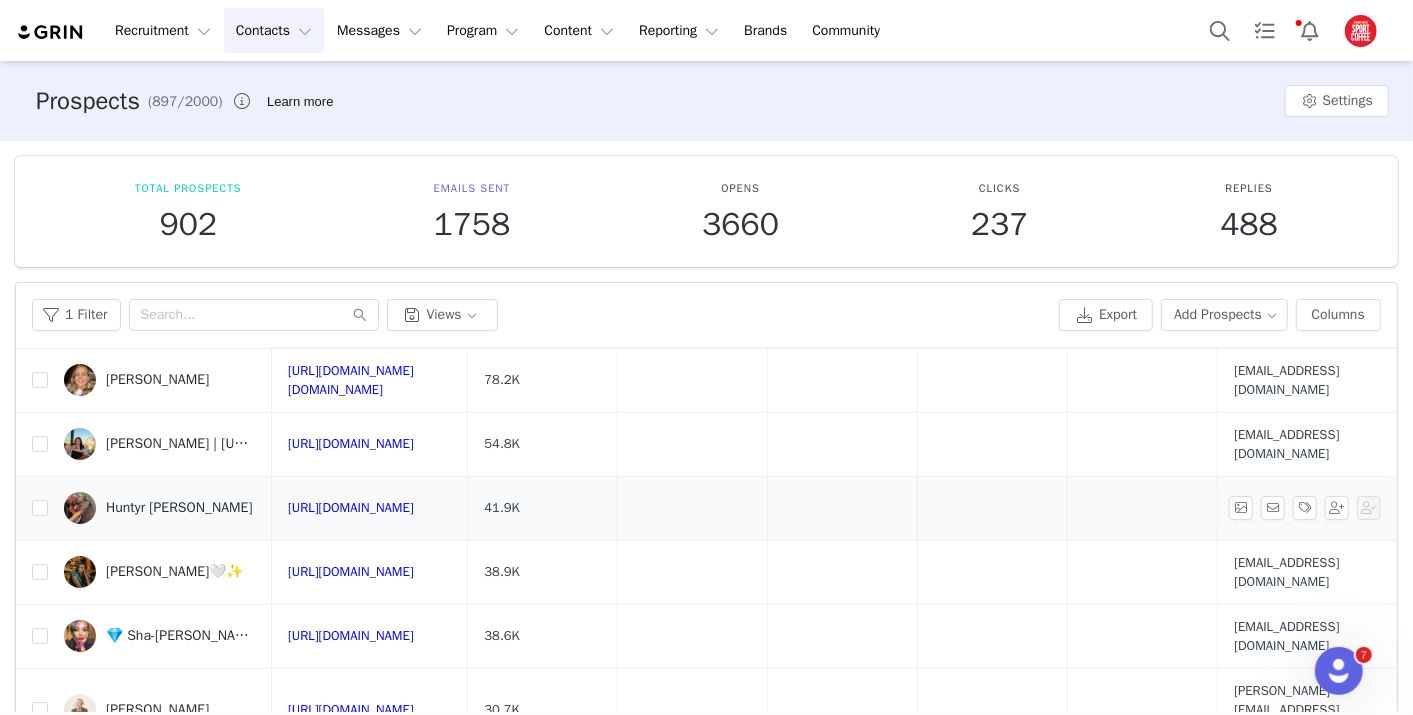 scroll, scrollTop: 0, scrollLeft: 0, axis: both 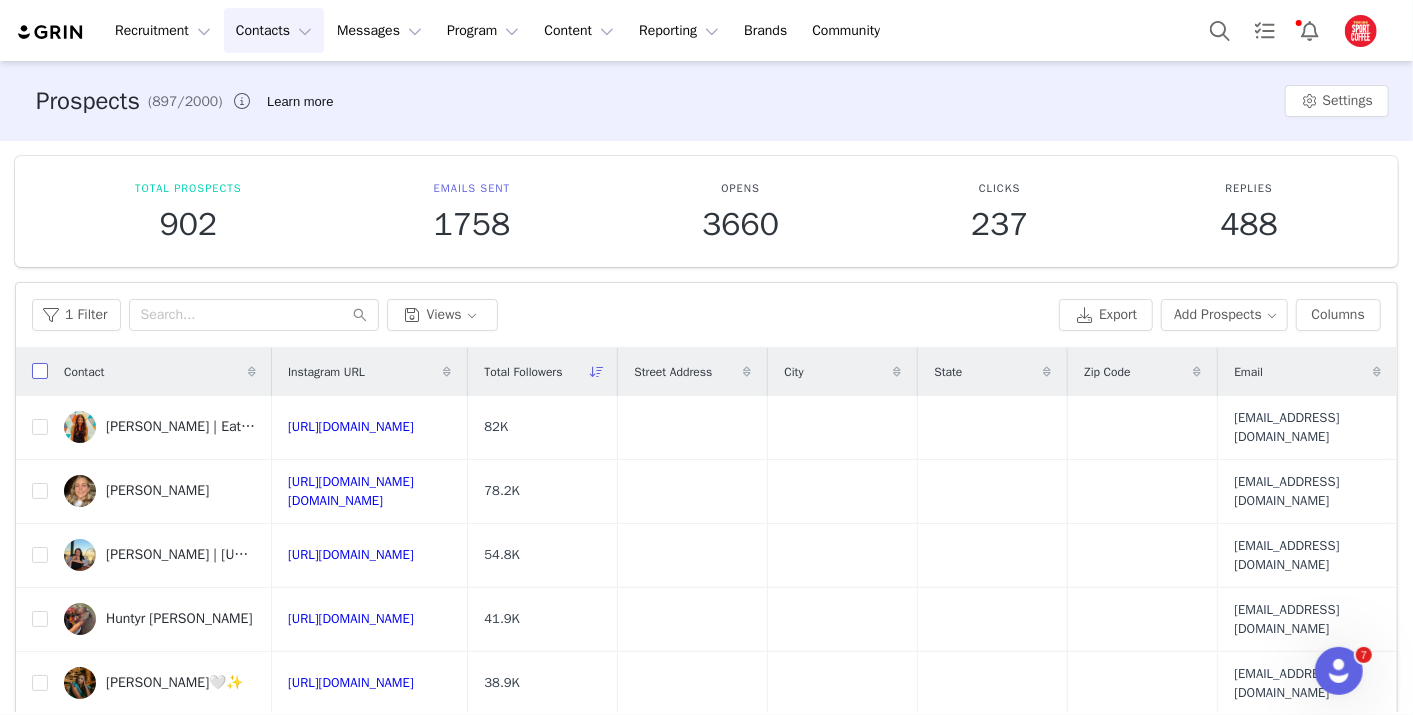 click at bounding box center [40, 371] 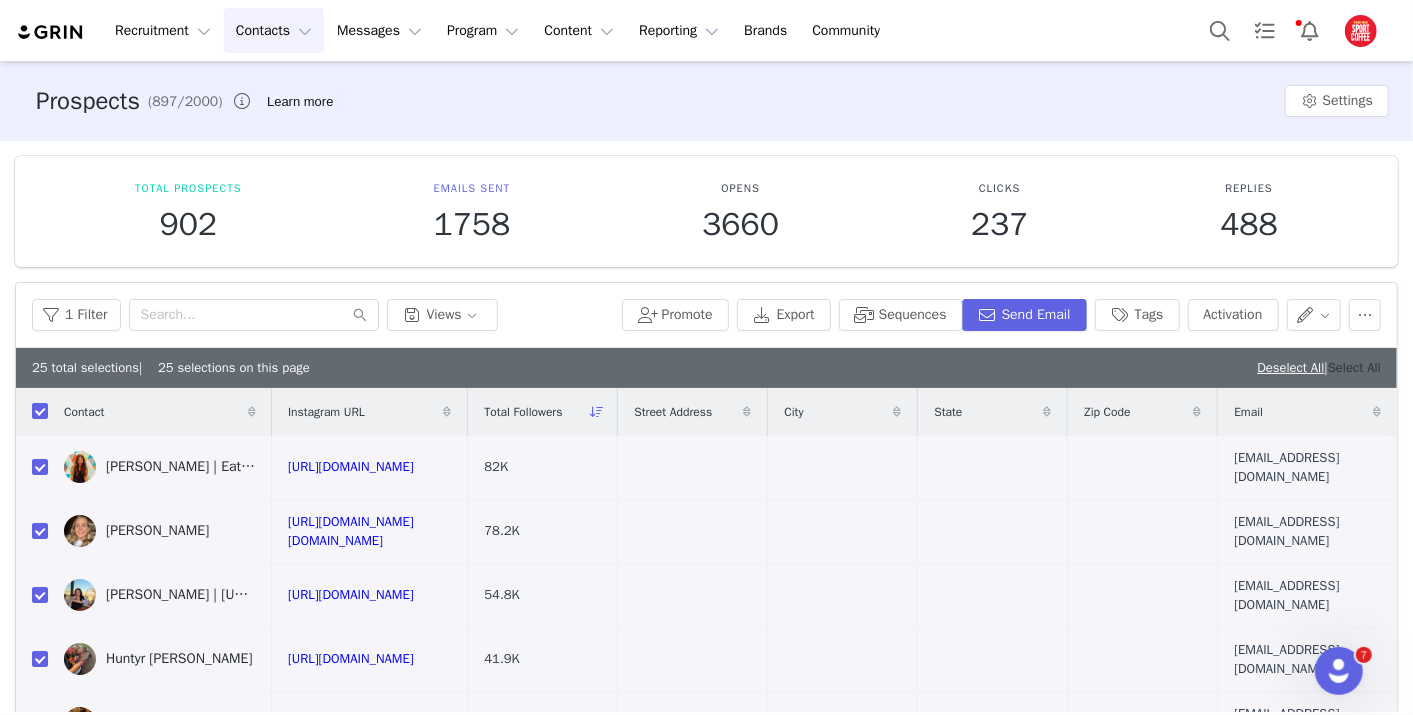 click on "Select All" at bounding box center (1354, 367) 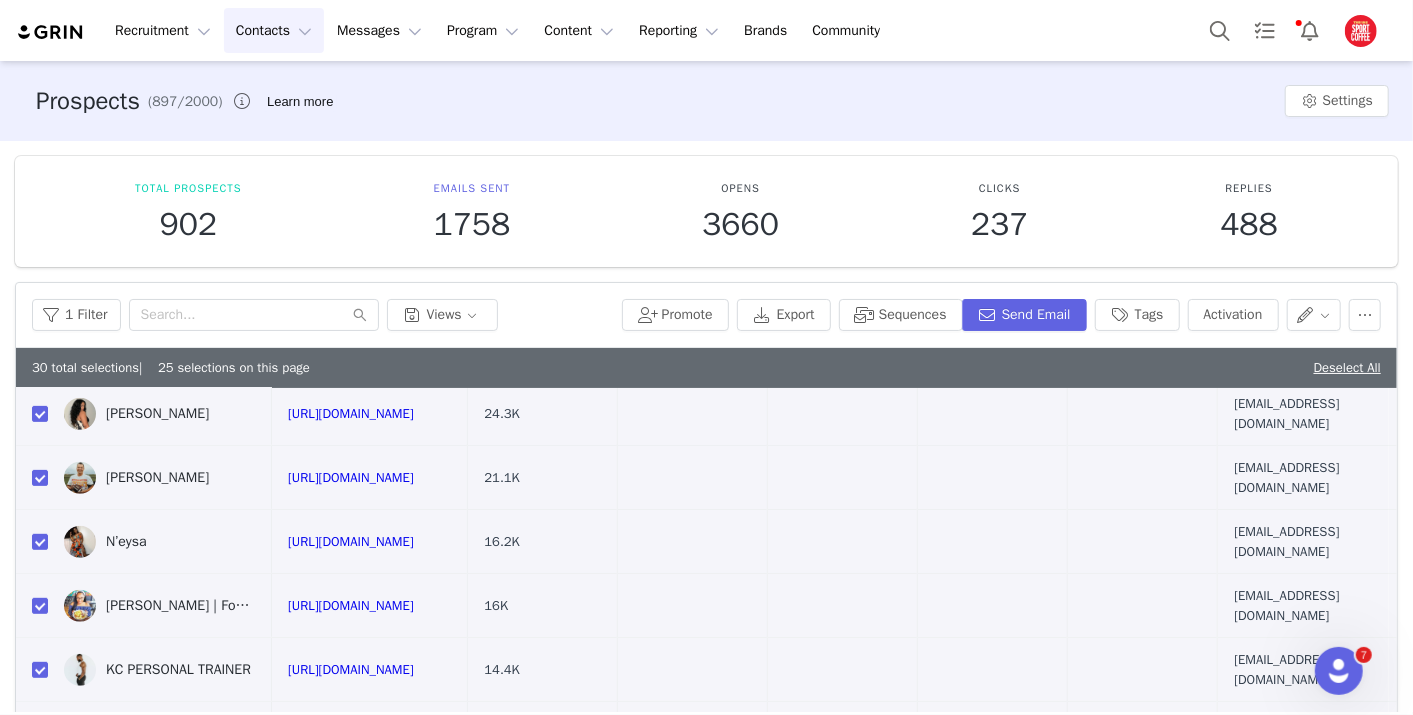 scroll, scrollTop: 1045, scrollLeft: 0, axis: vertical 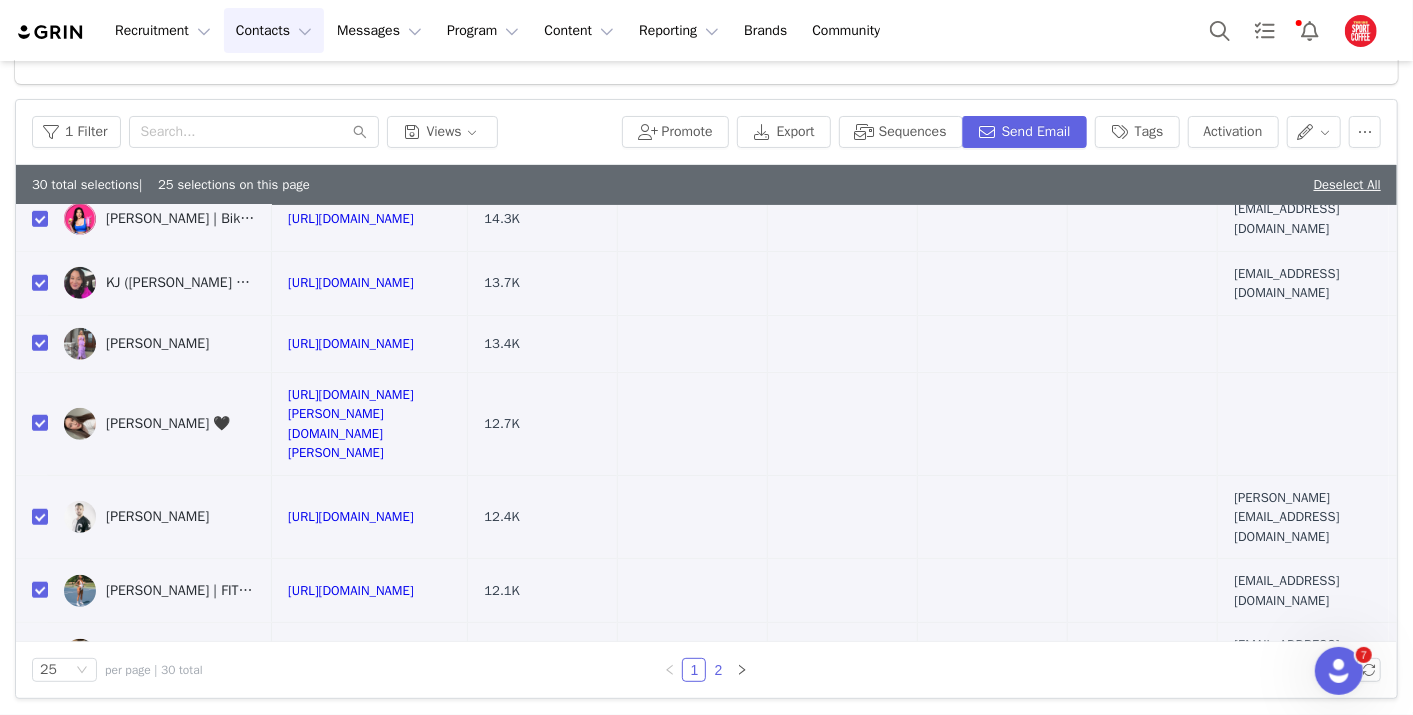 click on "2" at bounding box center (718, 670) 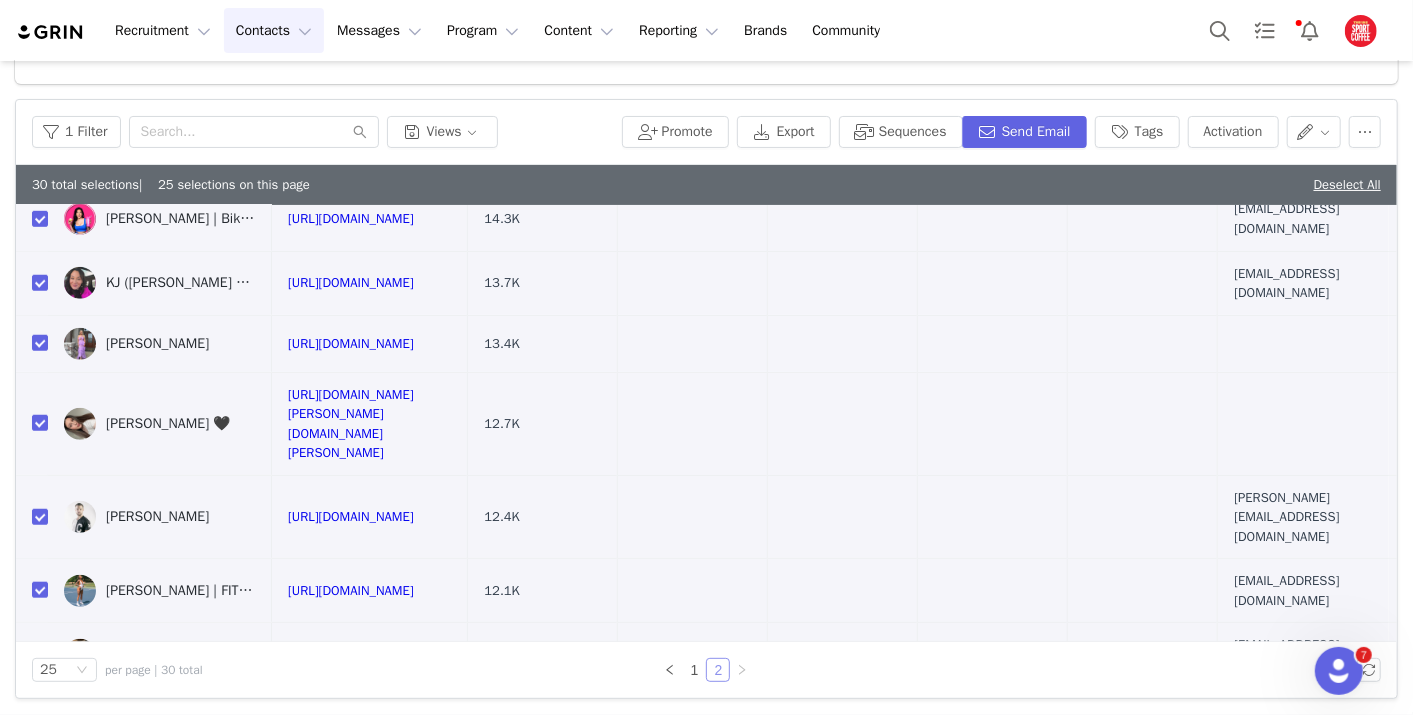 scroll, scrollTop: 0, scrollLeft: 0, axis: both 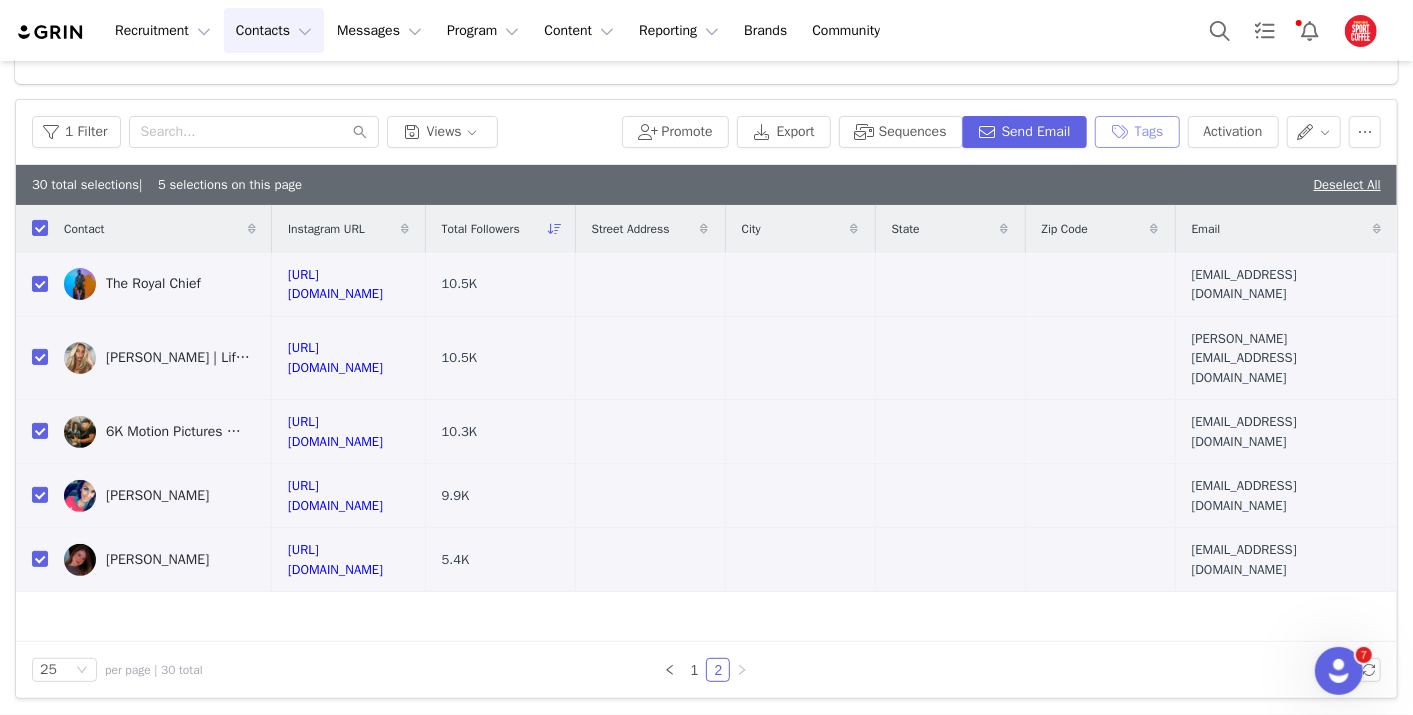 click on "Tags" at bounding box center (1137, 132) 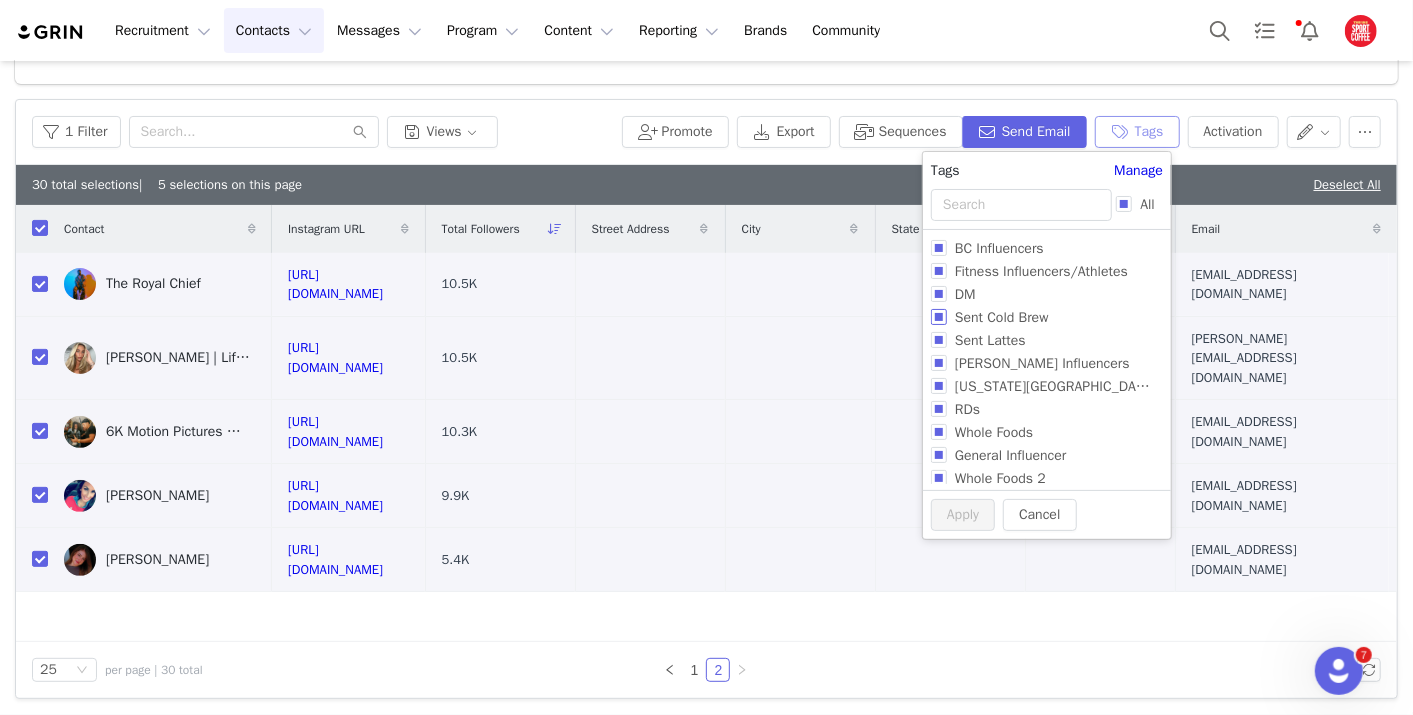 scroll, scrollTop: 53, scrollLeft: 0, axis: vertical 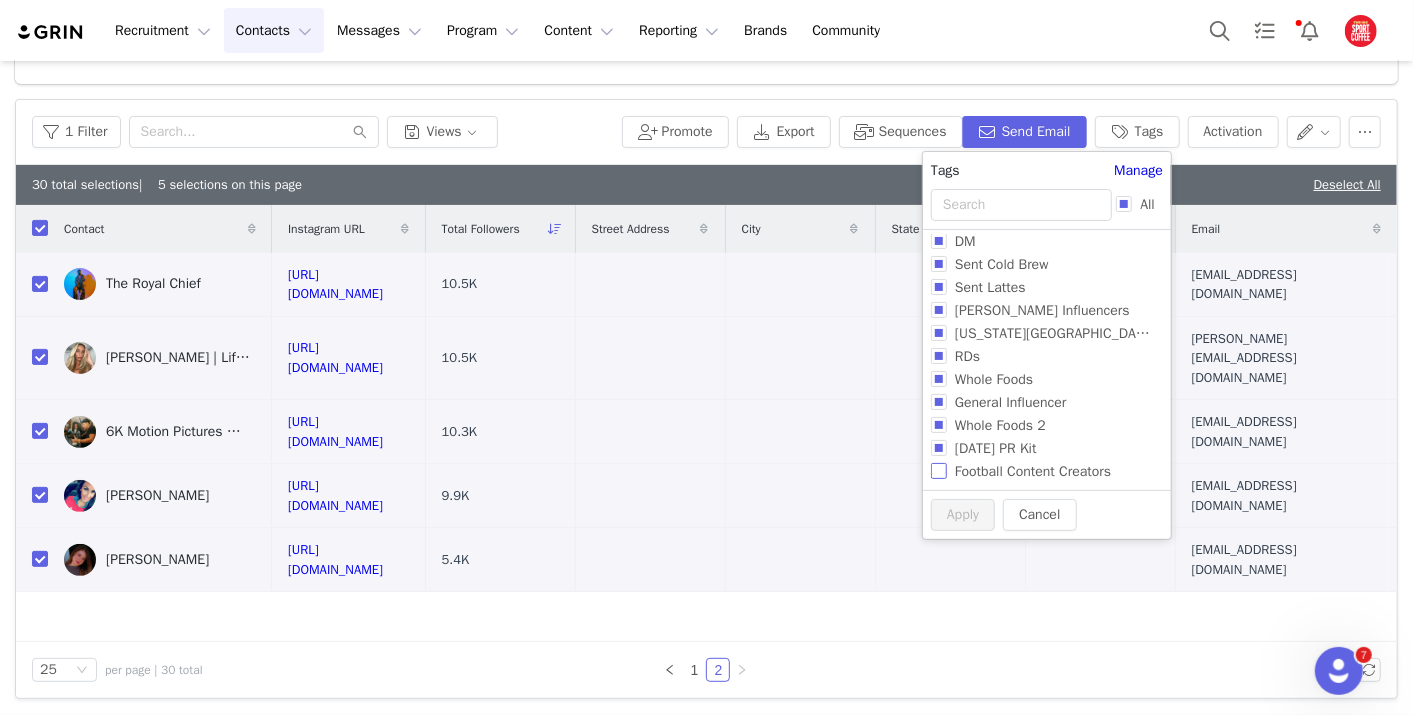 click on "Football Content Creators" at bounding box center (1033, 471) 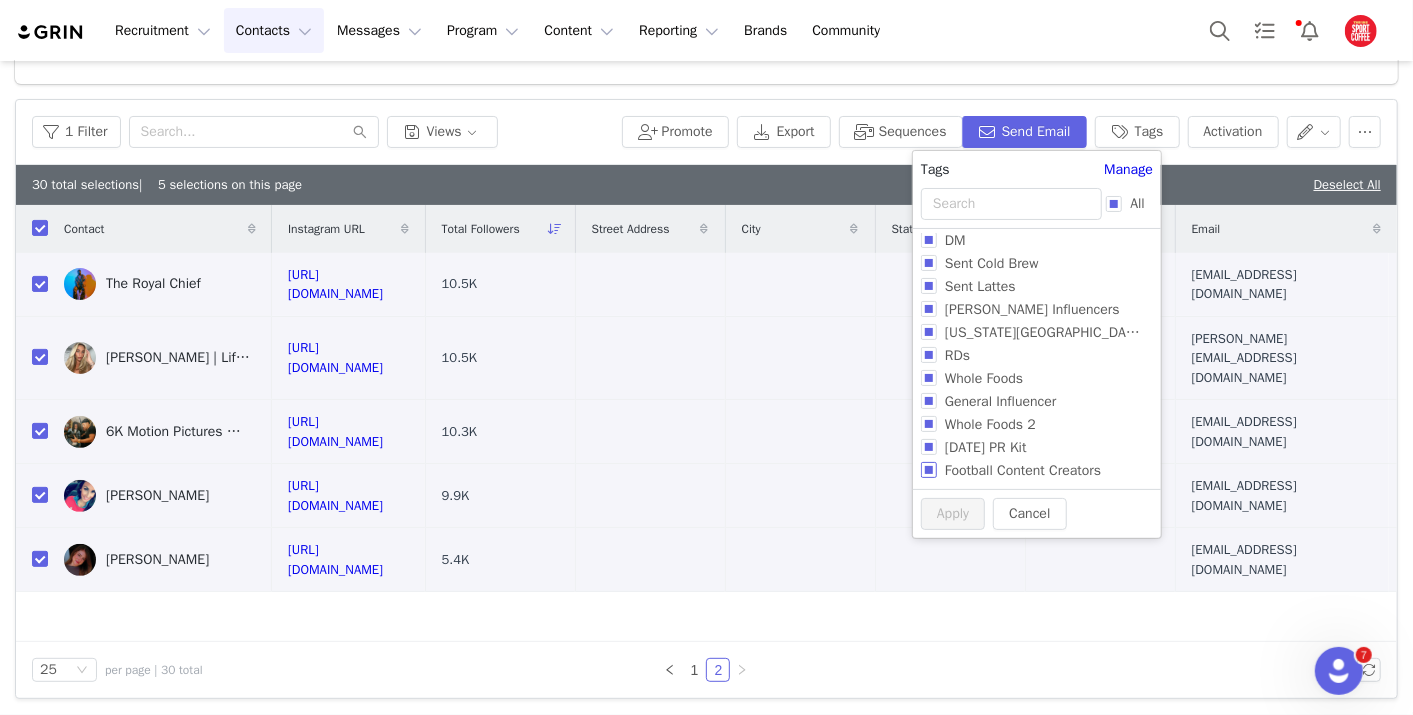 click on "Football Content Creators" at bounding box center [929, 470] 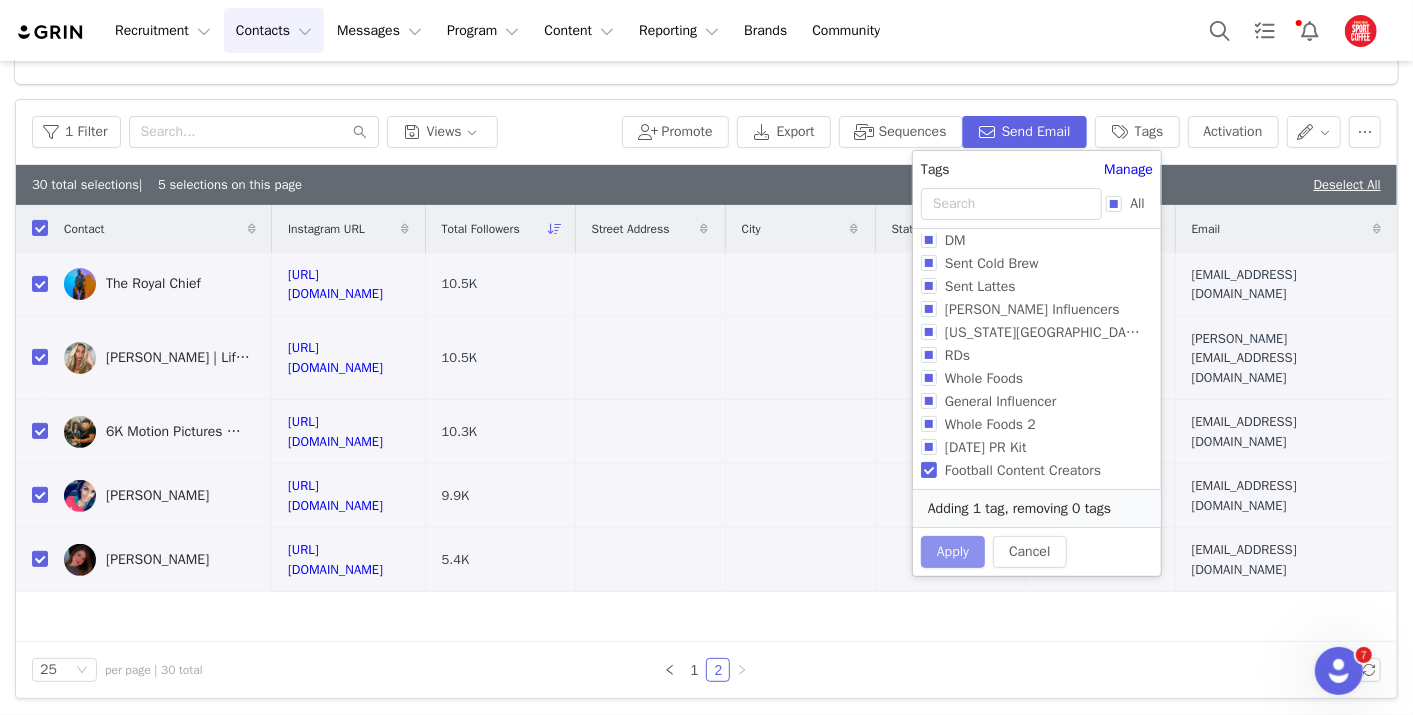 click on "Apply" at bounding box center (953, 552) 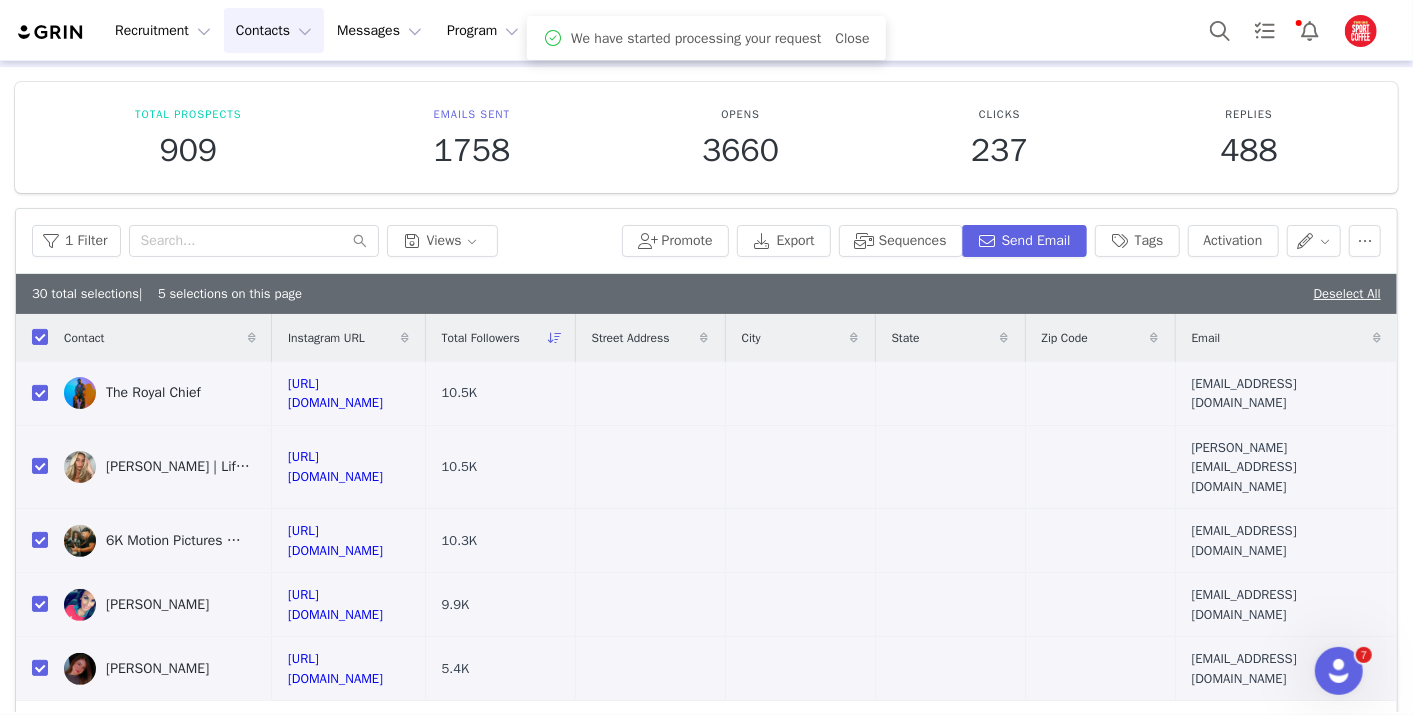 scroll, scrollTop: 0, scrollLeft: 0, axis: both 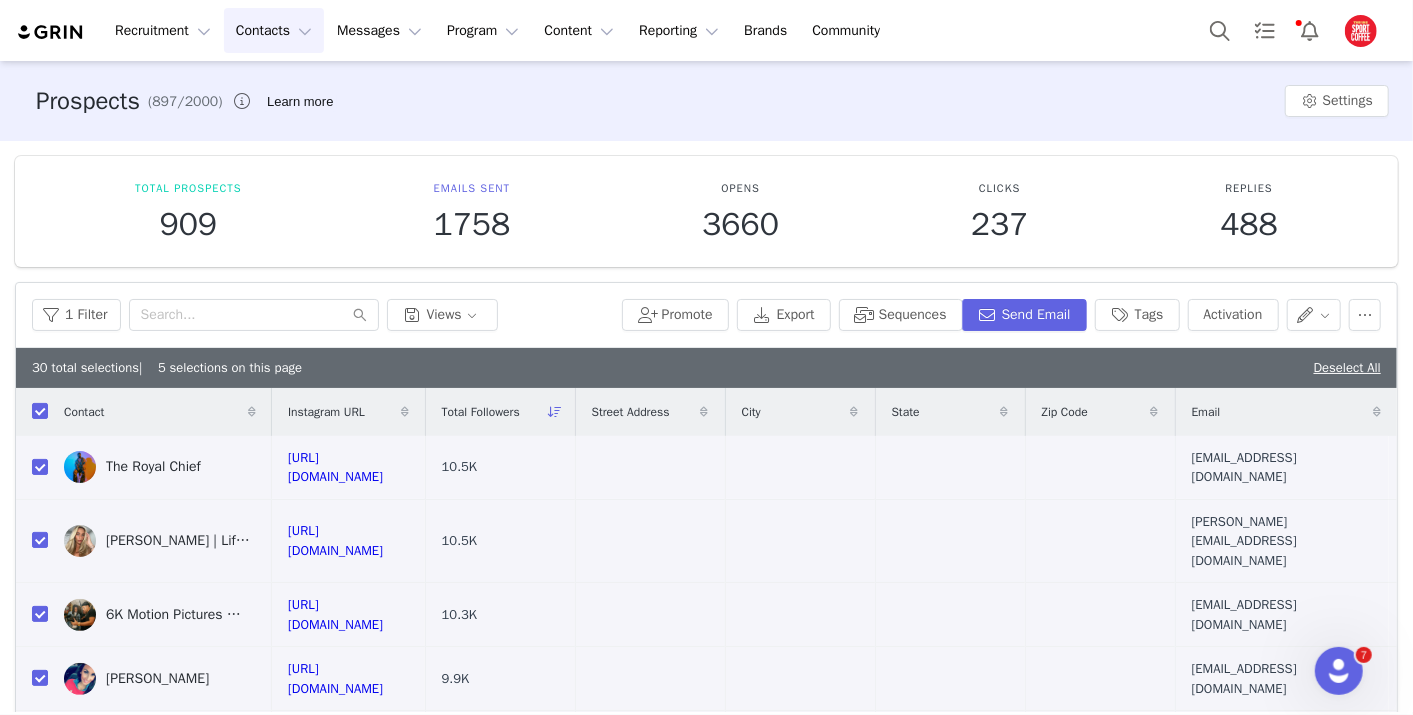 click on "Contacts Contacts" at bounding box center (274, 30) 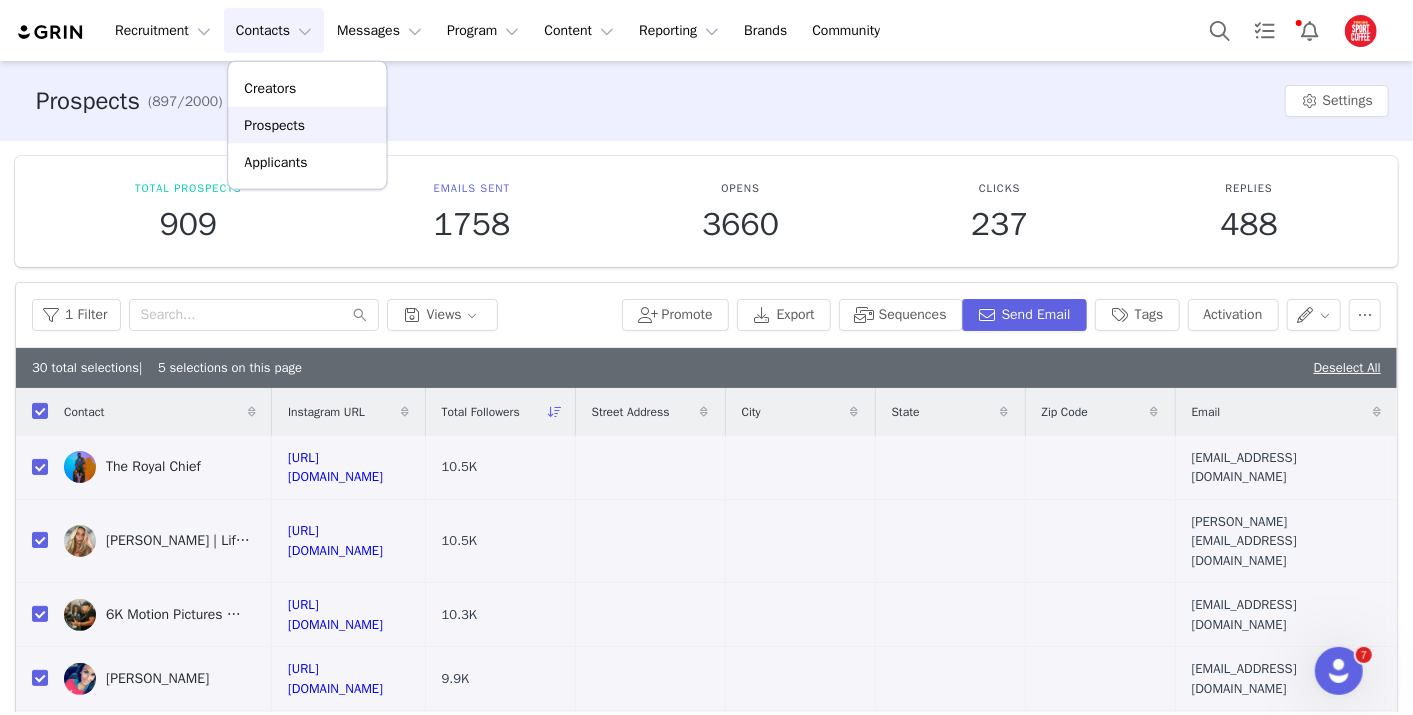click on "Prospects" at bounding box center (274, 125) 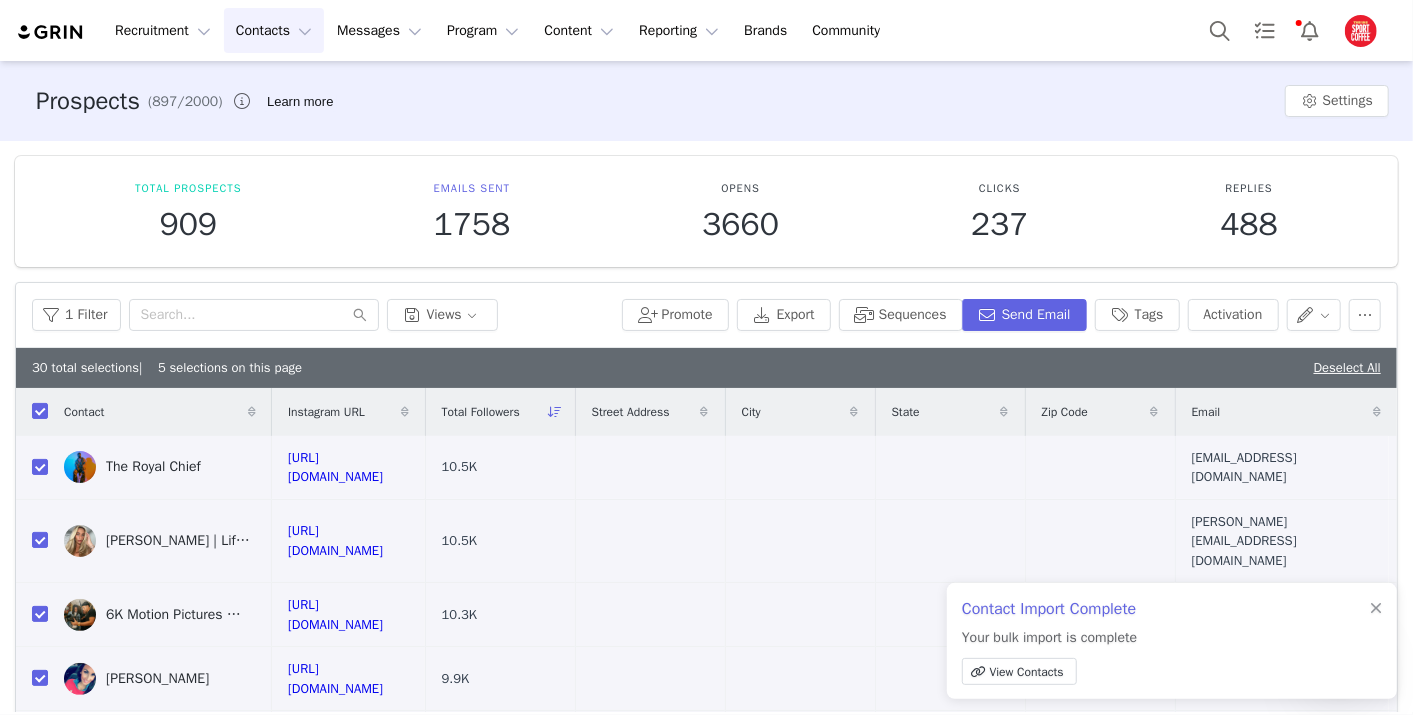 click on "30 total selections     |    5 selections on this page  Deselect All" at bounding box center (706, 368) 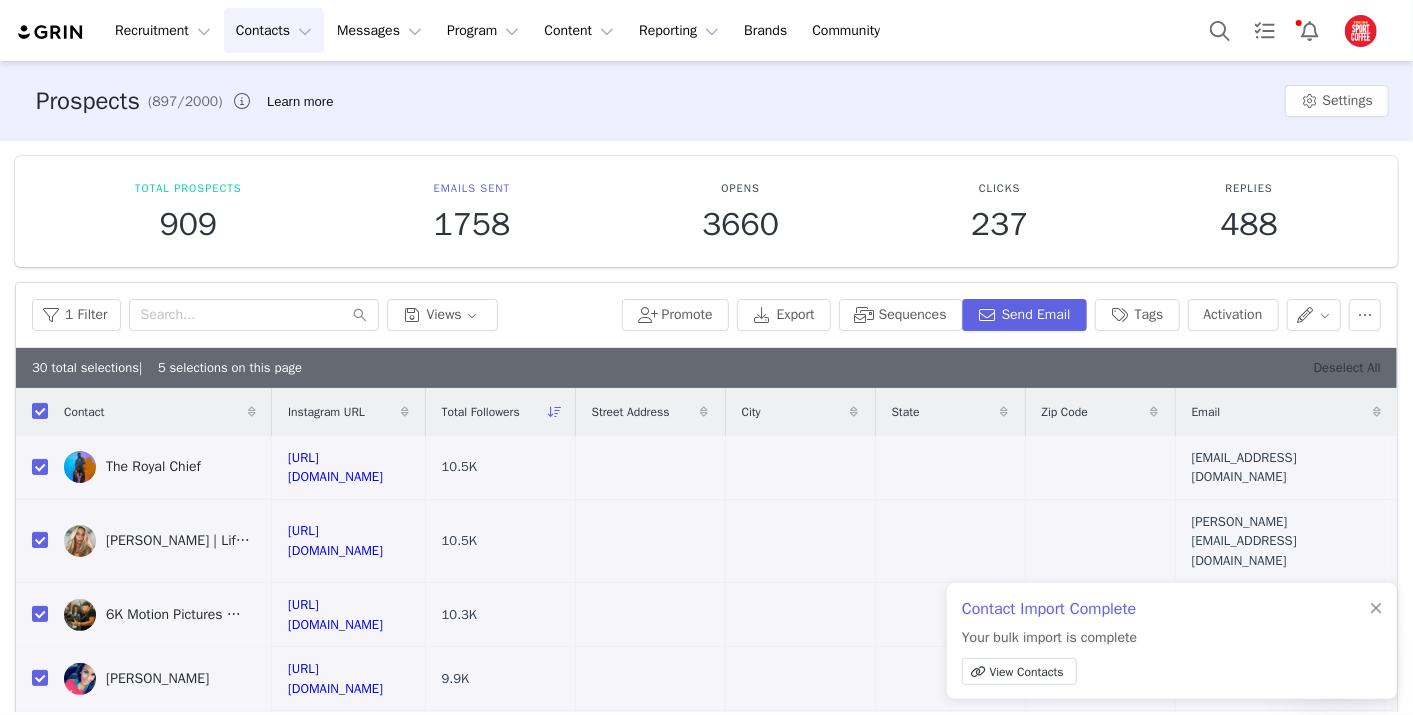 click on "Deselect All" at bounding box center (1347, 367) 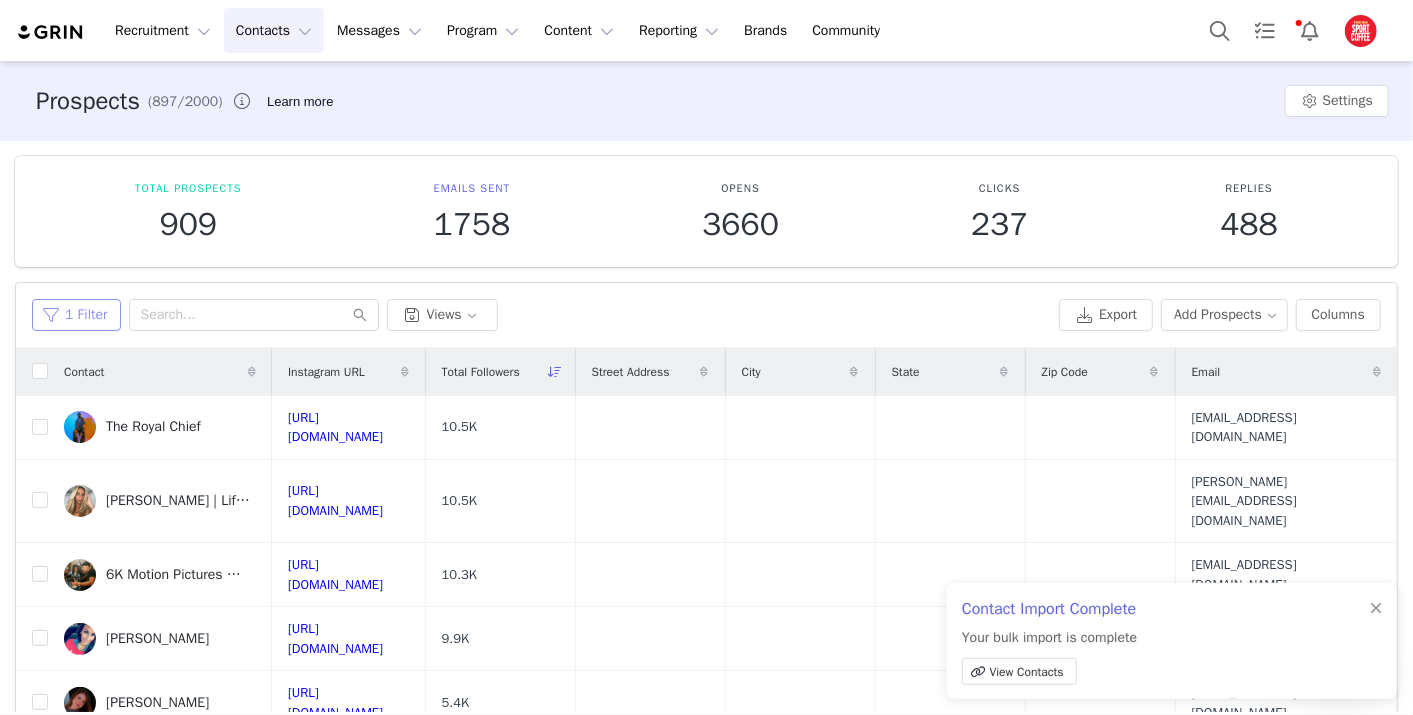 click on "1 Filter" at bounding box center (76, 315) 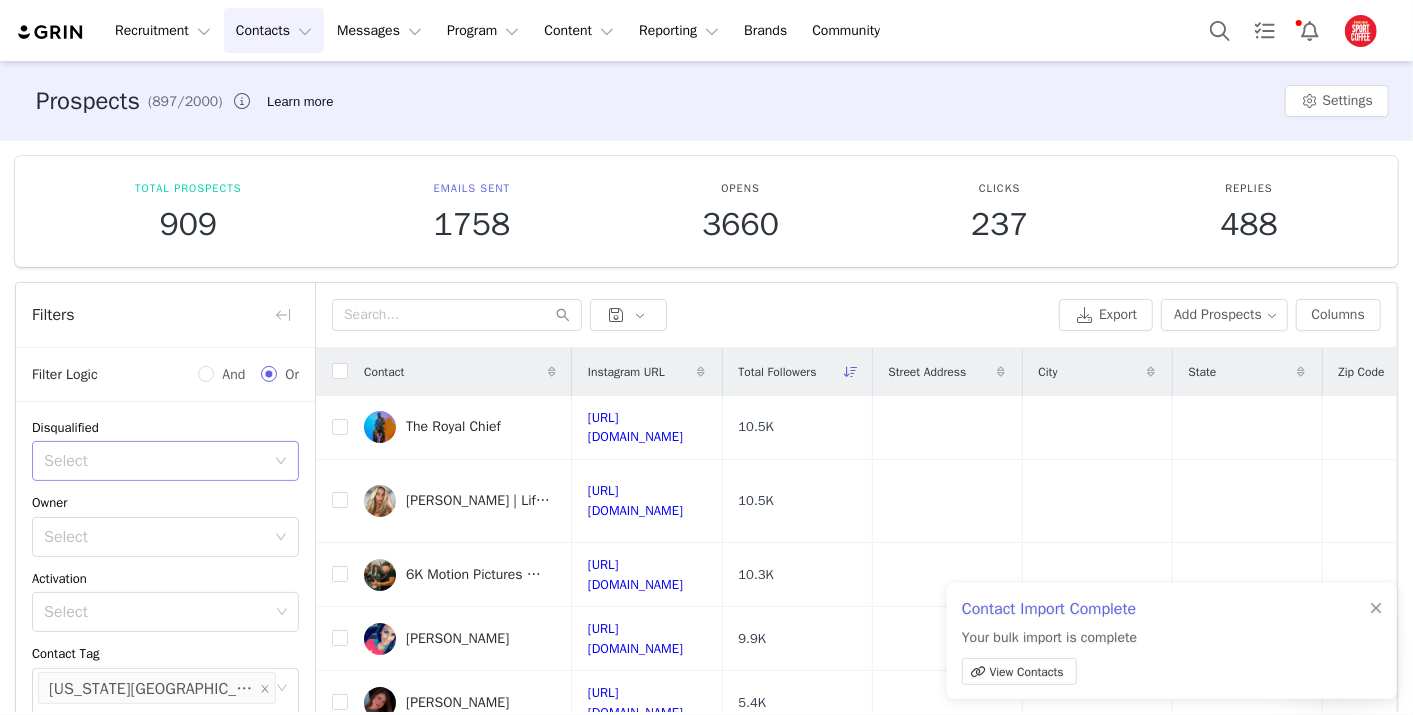 scroll, scrollTop: 222, scrollLeft: 0, axis: vertical 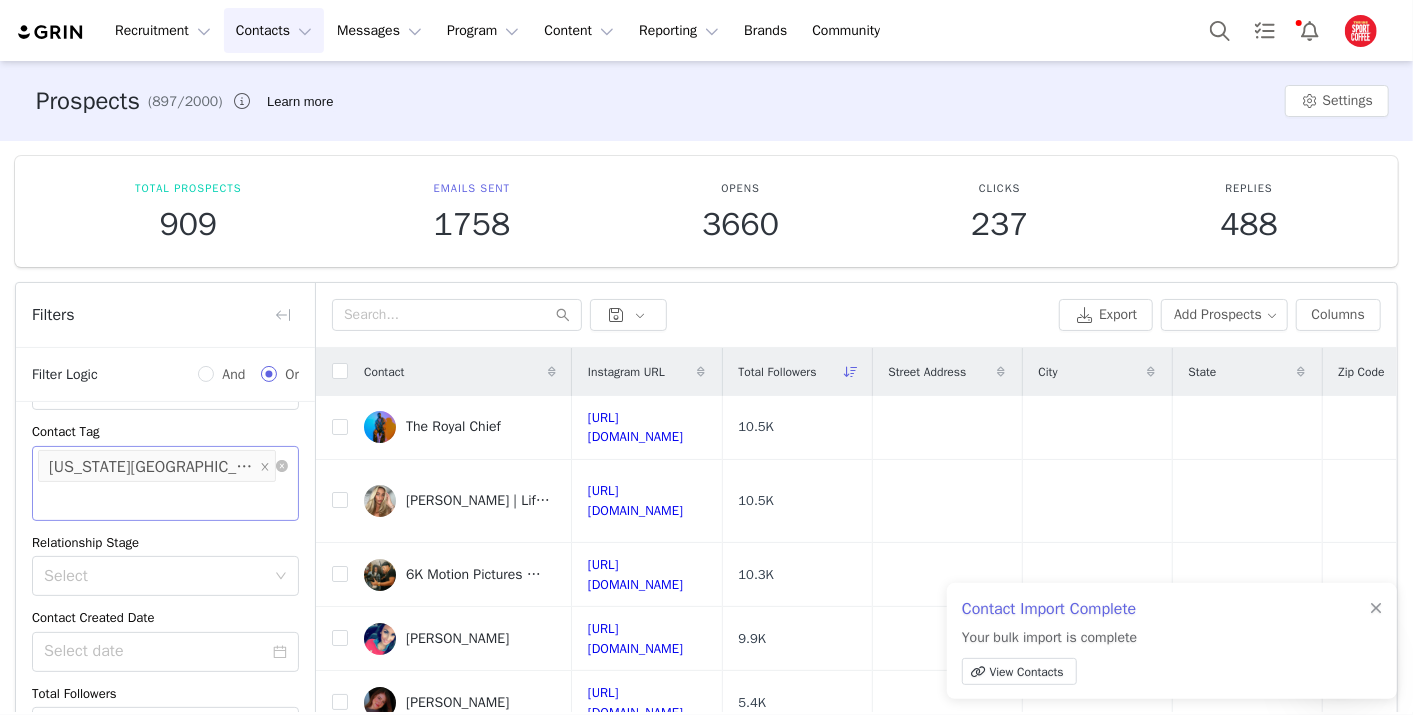 click on "Select Kansas City" at bounding box center [158, 466] 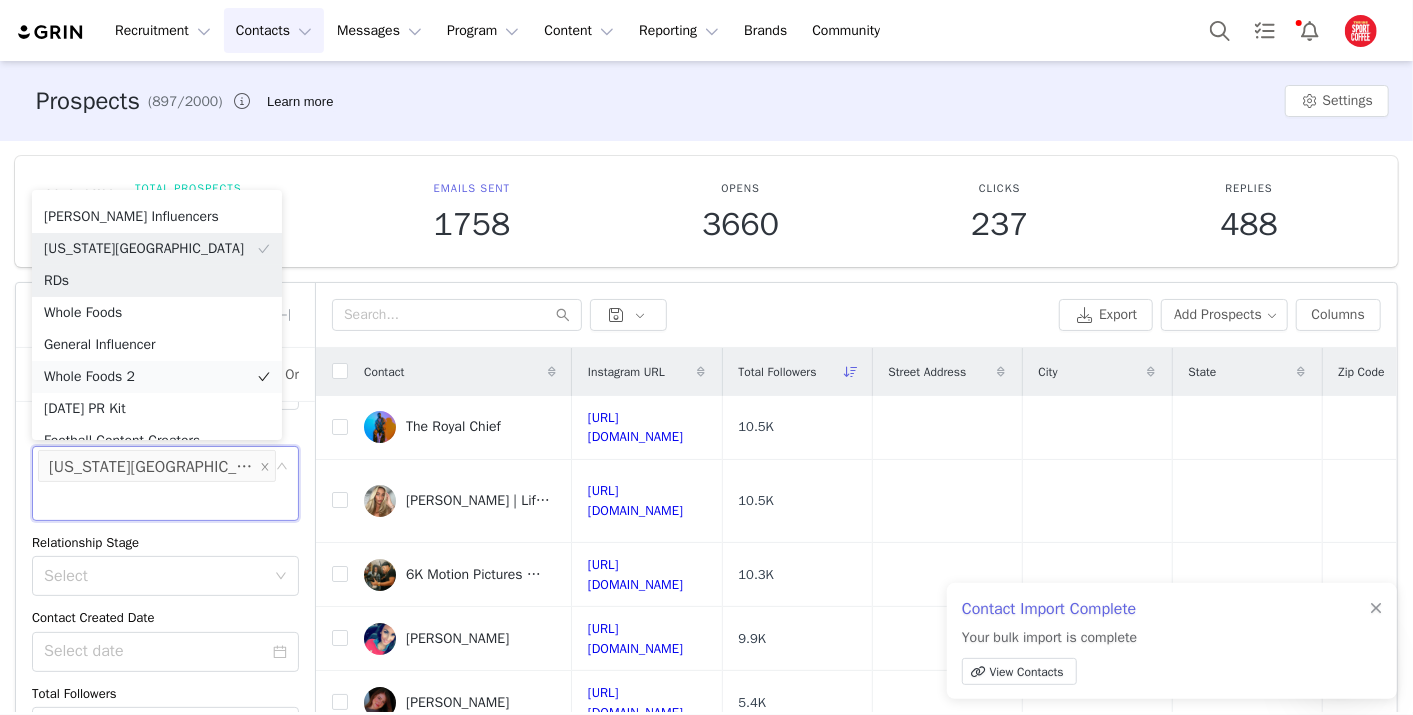scroll, scrollTop: 174, scrollLeft: 0, axis: vertical 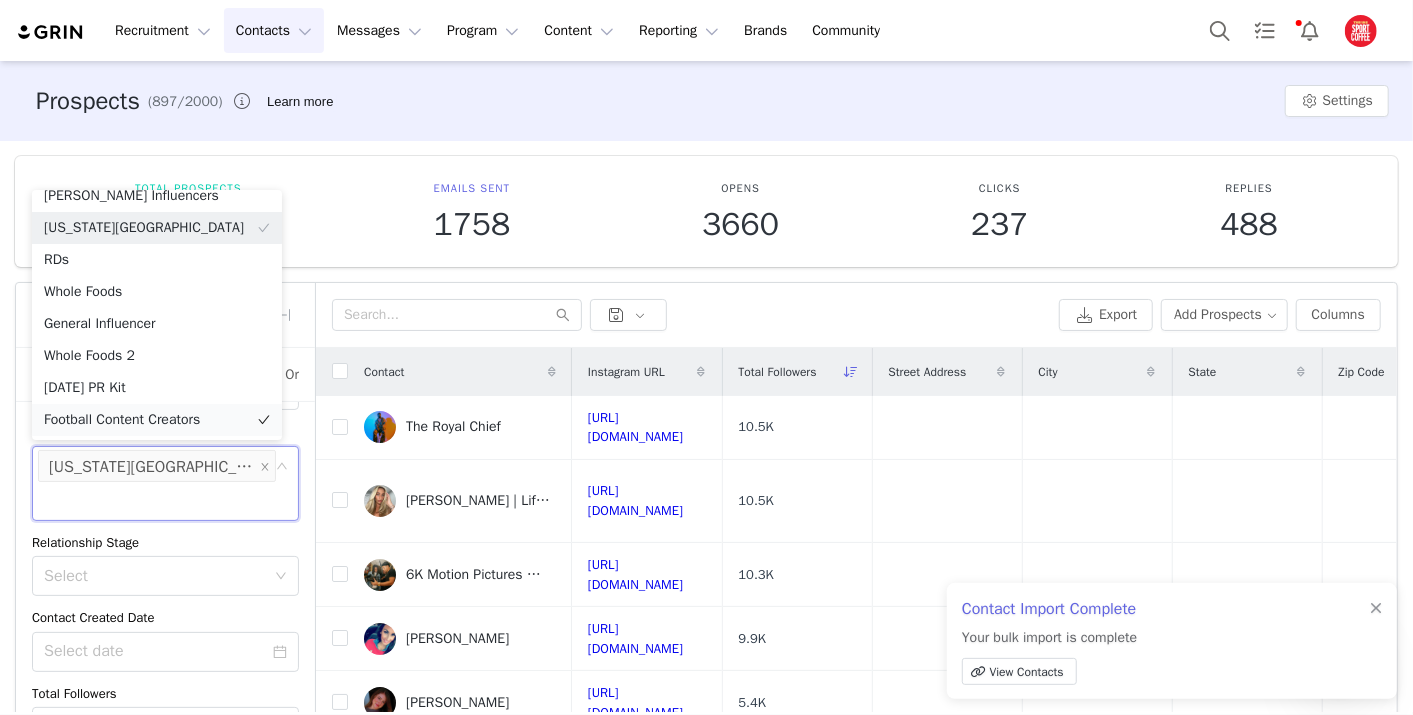 click on "Football Content Creators" at bounding box center [157, 420] 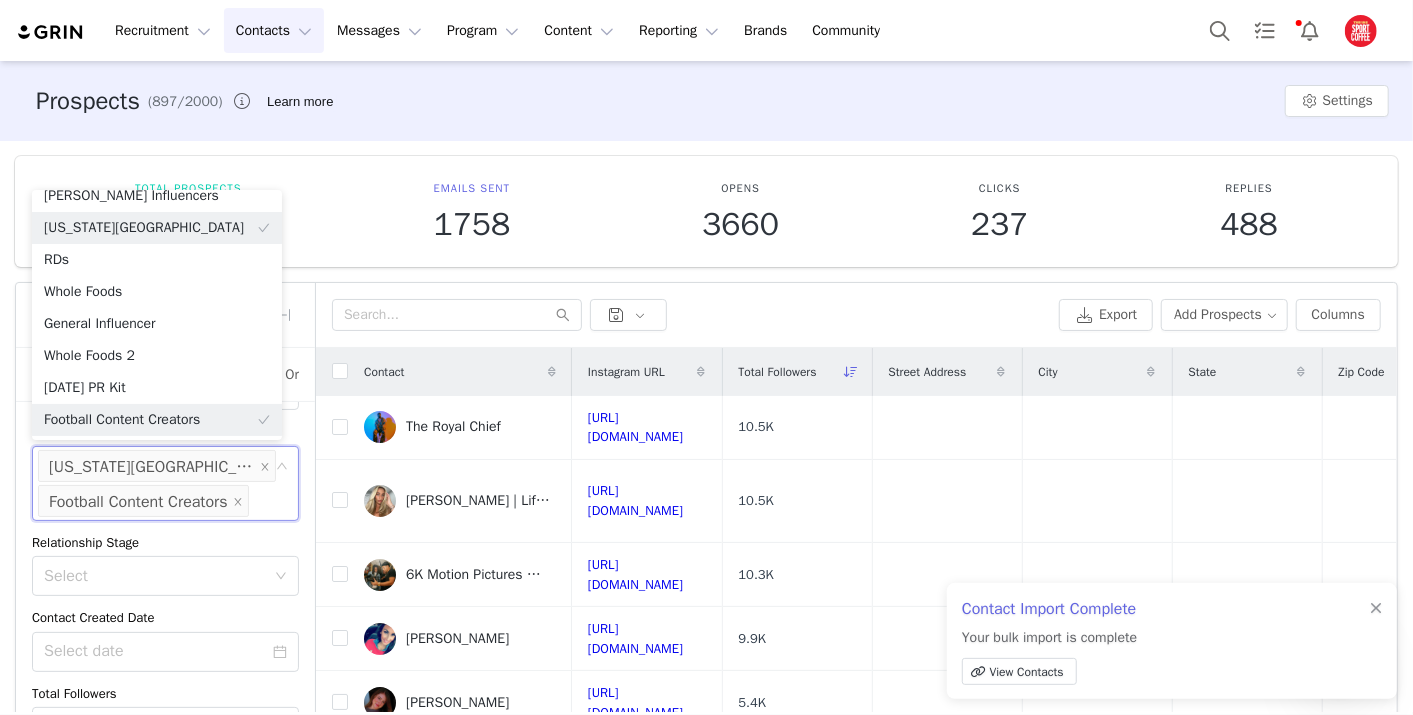 click on "Relationship Stage" at bounding box center [165, 543] 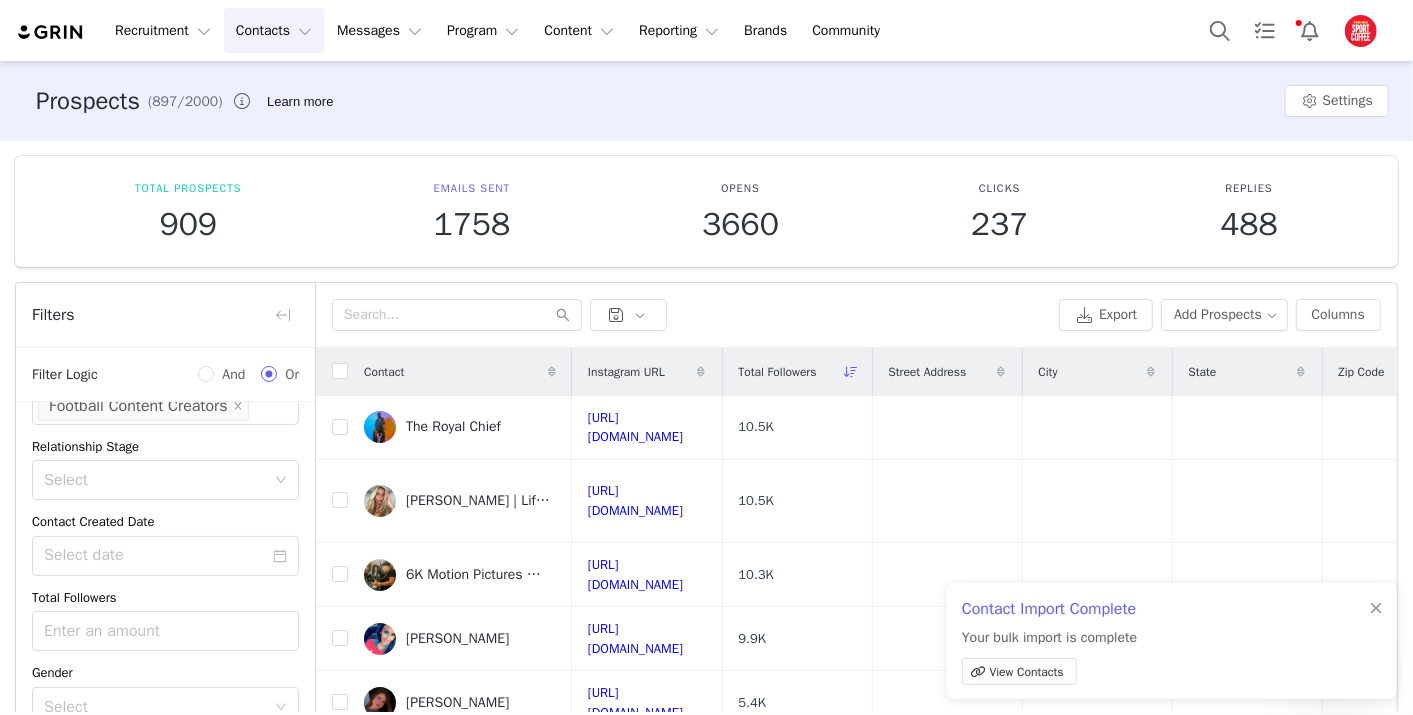 scroll, scrollTop: 350, scrollLeft: 0, axis: vertical 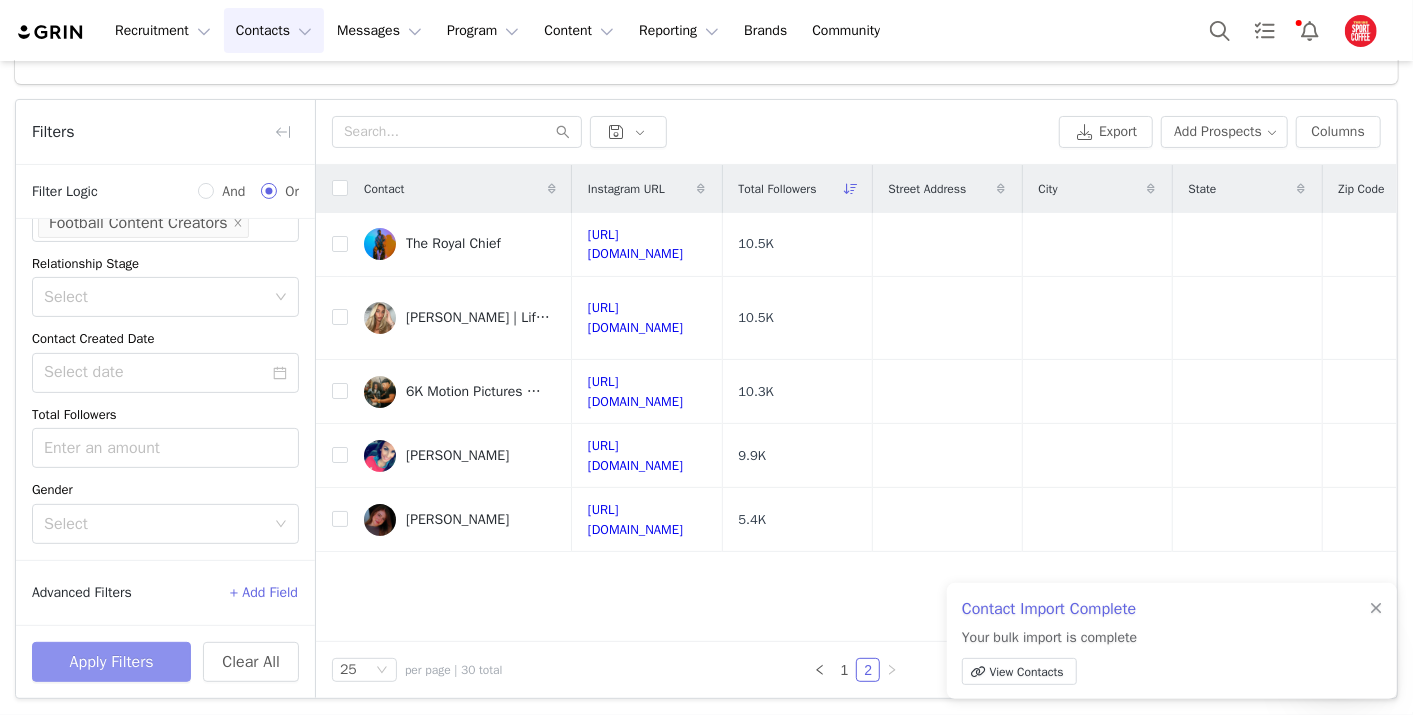 click on "Apply Filters" at bounding box center [111, 662] 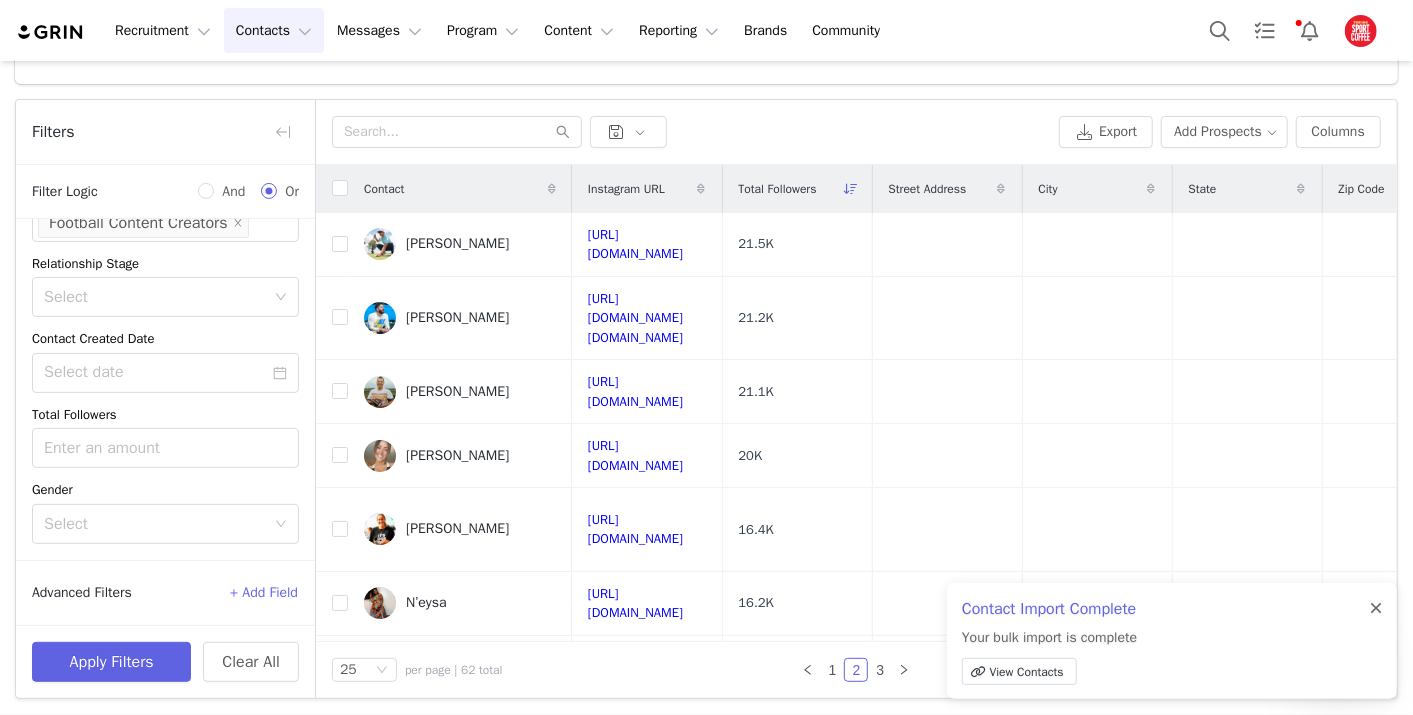 click at bounding box center (1376, 609) 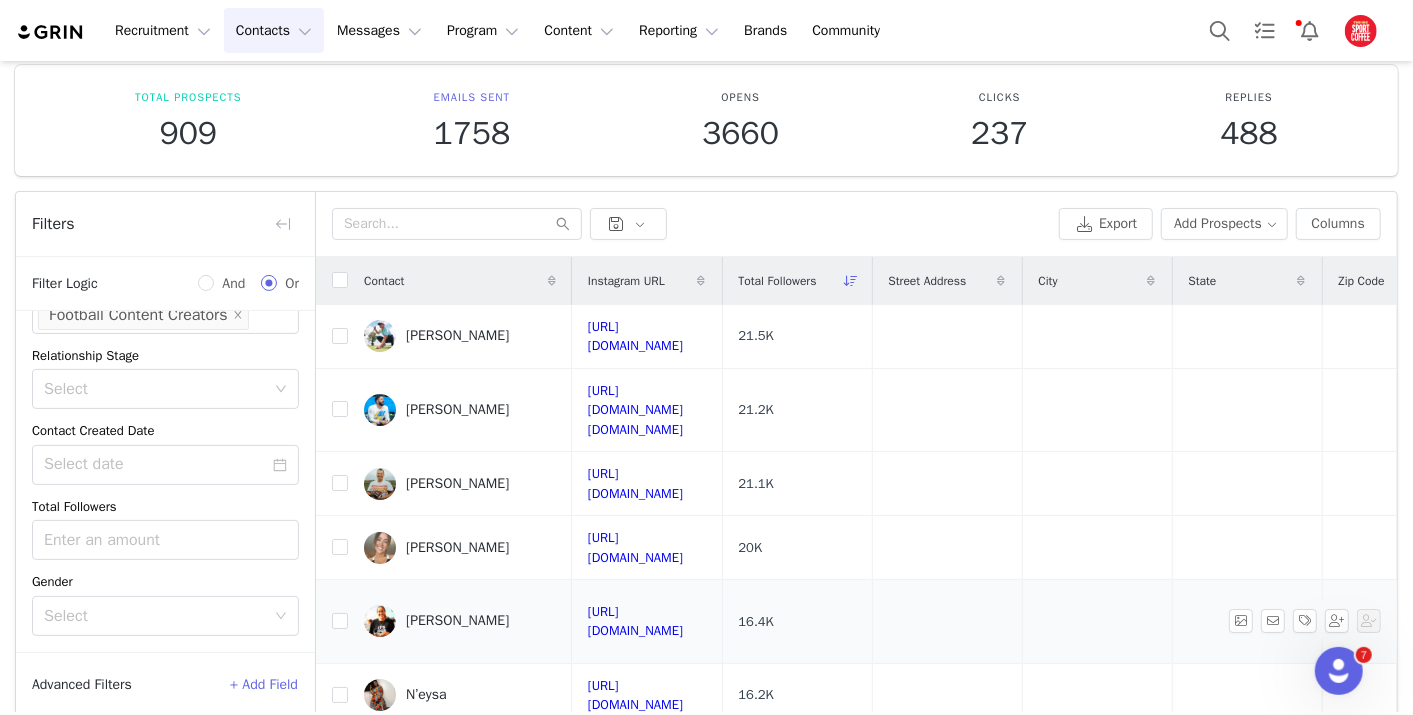 scroll, scrollTop: 72, scrollLeft: 0, axis: vertical 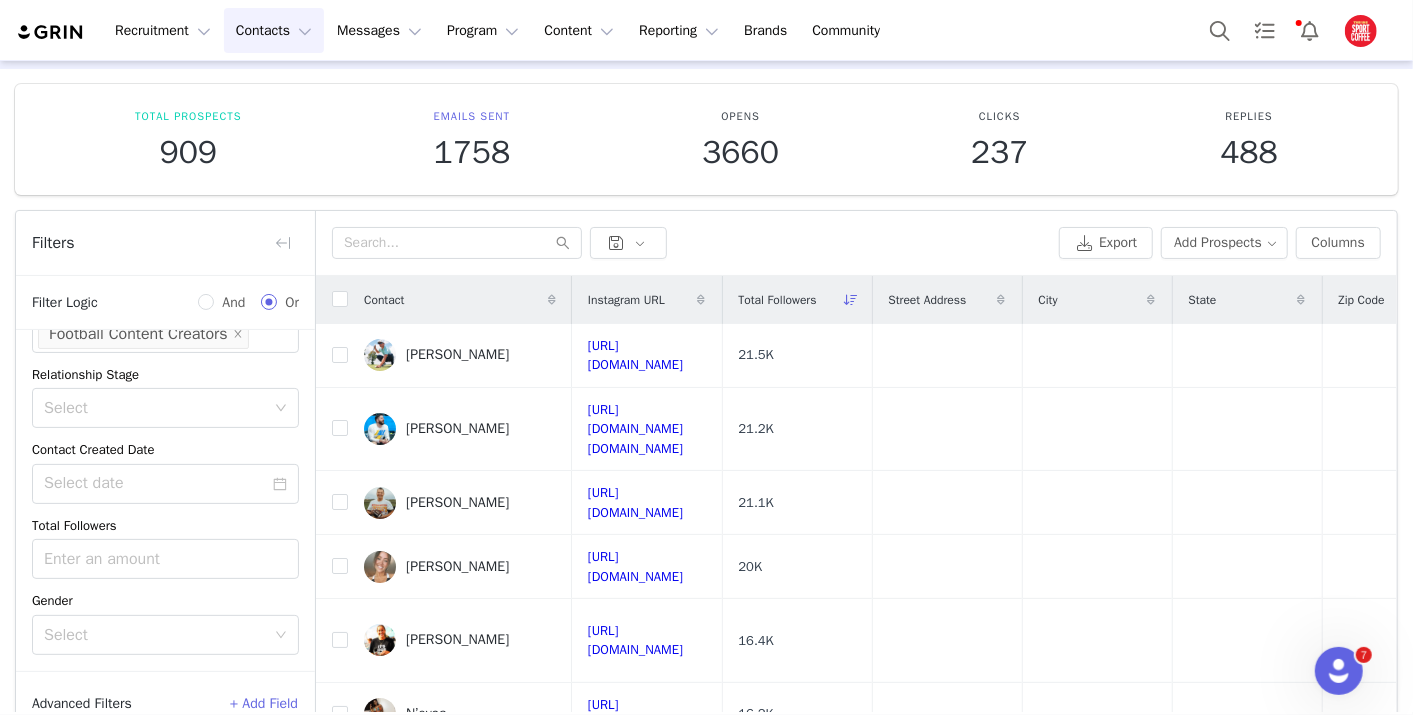 click at bounding box center (691, 243) 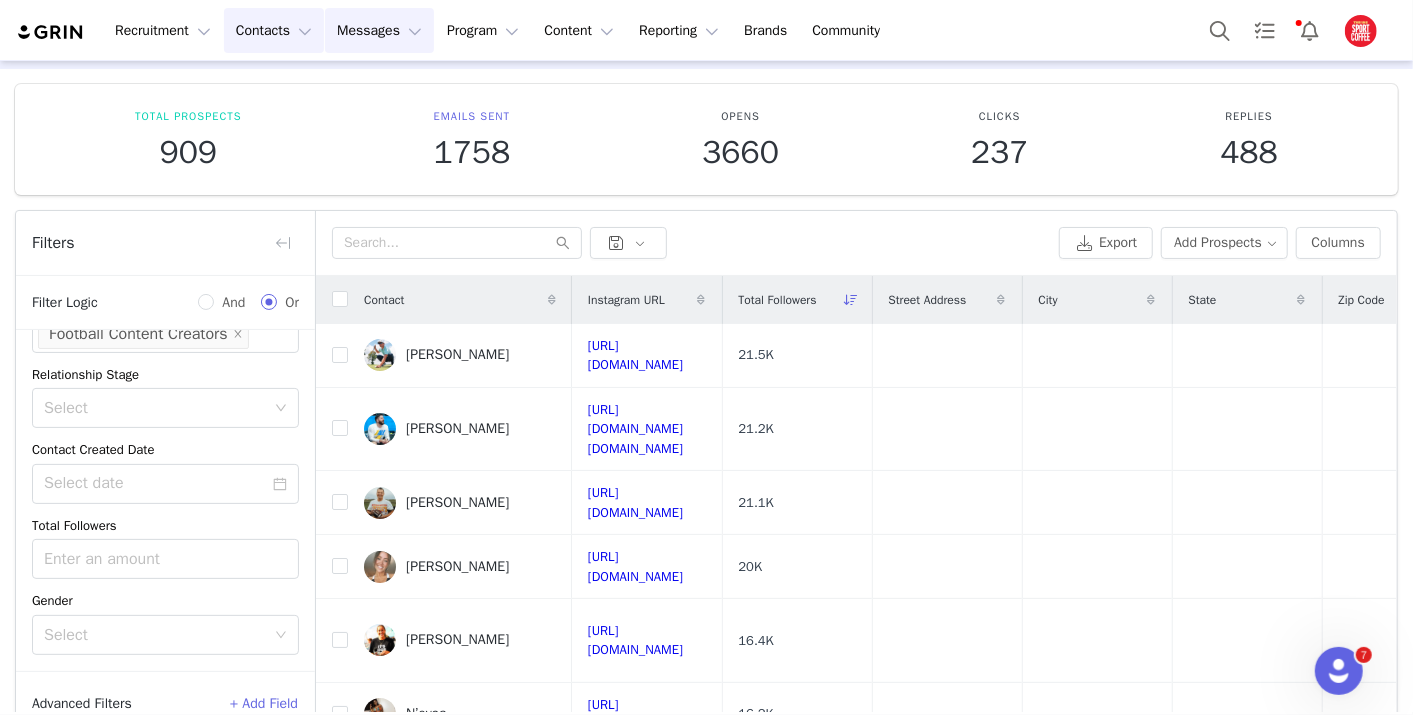 click on "Messages Messages" at bounding box center [379, 30] 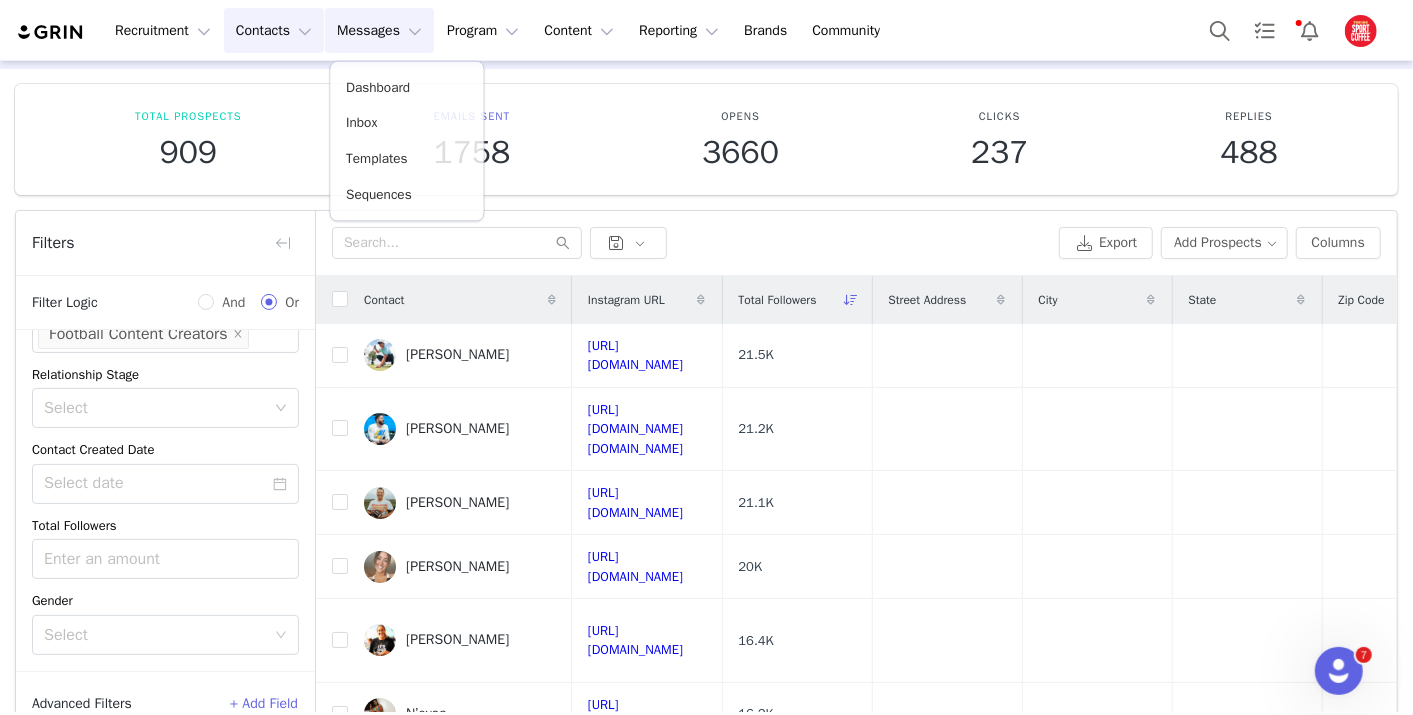 click on "Contacts Contacts" at bounding box center [274, 30] 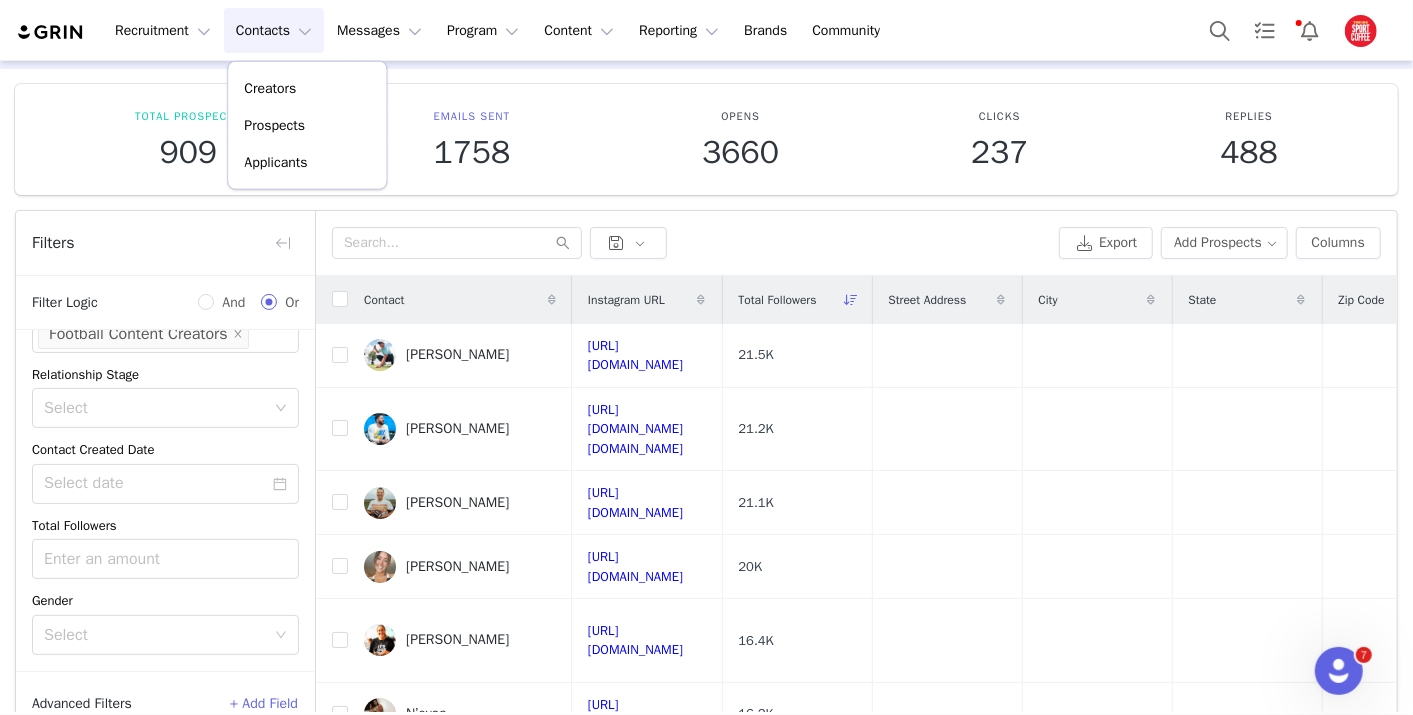 click on "Recruitment Recruitment Creator Search Curated Lists Landing Pages Web Extension AI Creator Search Beta Contacts Contacts Creators Prospects Applicants Messages Messages Dashboard Inbox Templates Sequences Program Program Activations Partnerships Payments Affiliates Content Content Creator Content Media Library Social Listening Reporting Reporting Dashboard Report Builder Brands Brands Community Community" at bounding box center [706, 30] 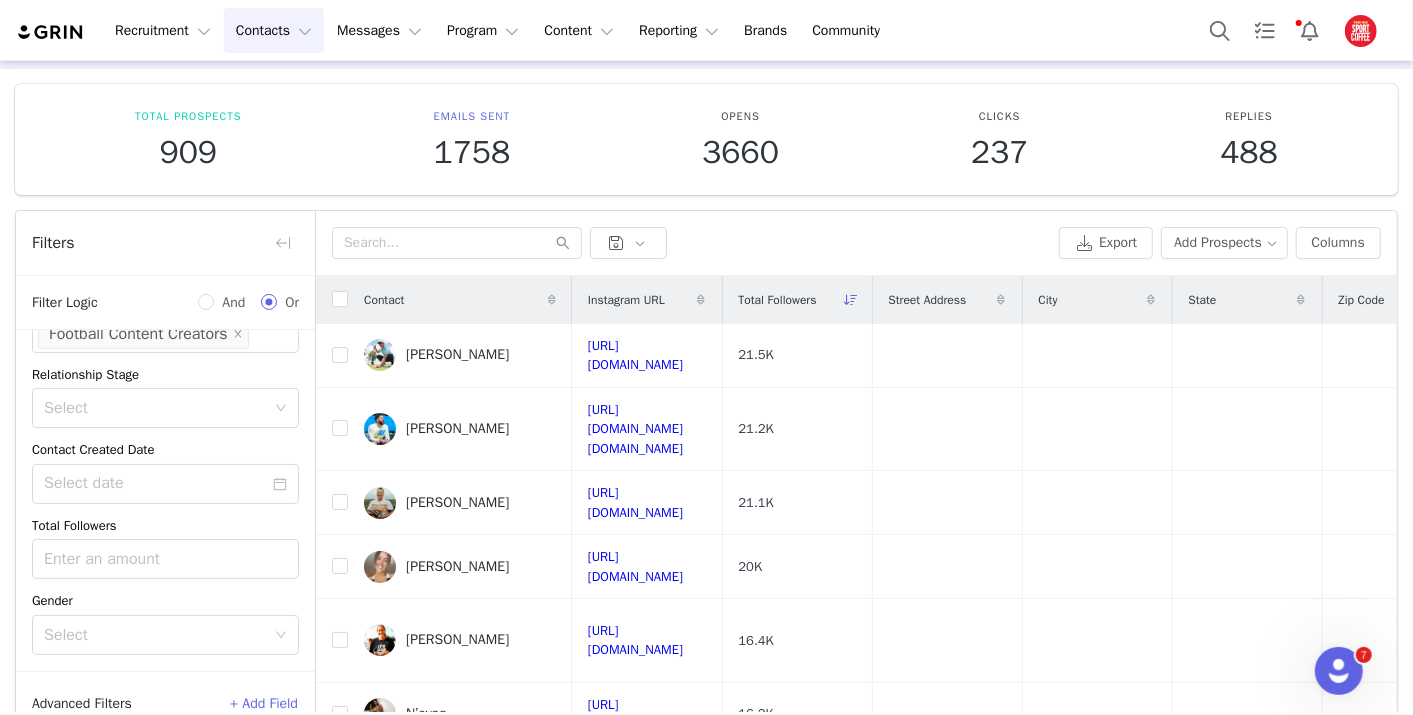 click on "Contacts Contacts" at bounding box center [274, 30] 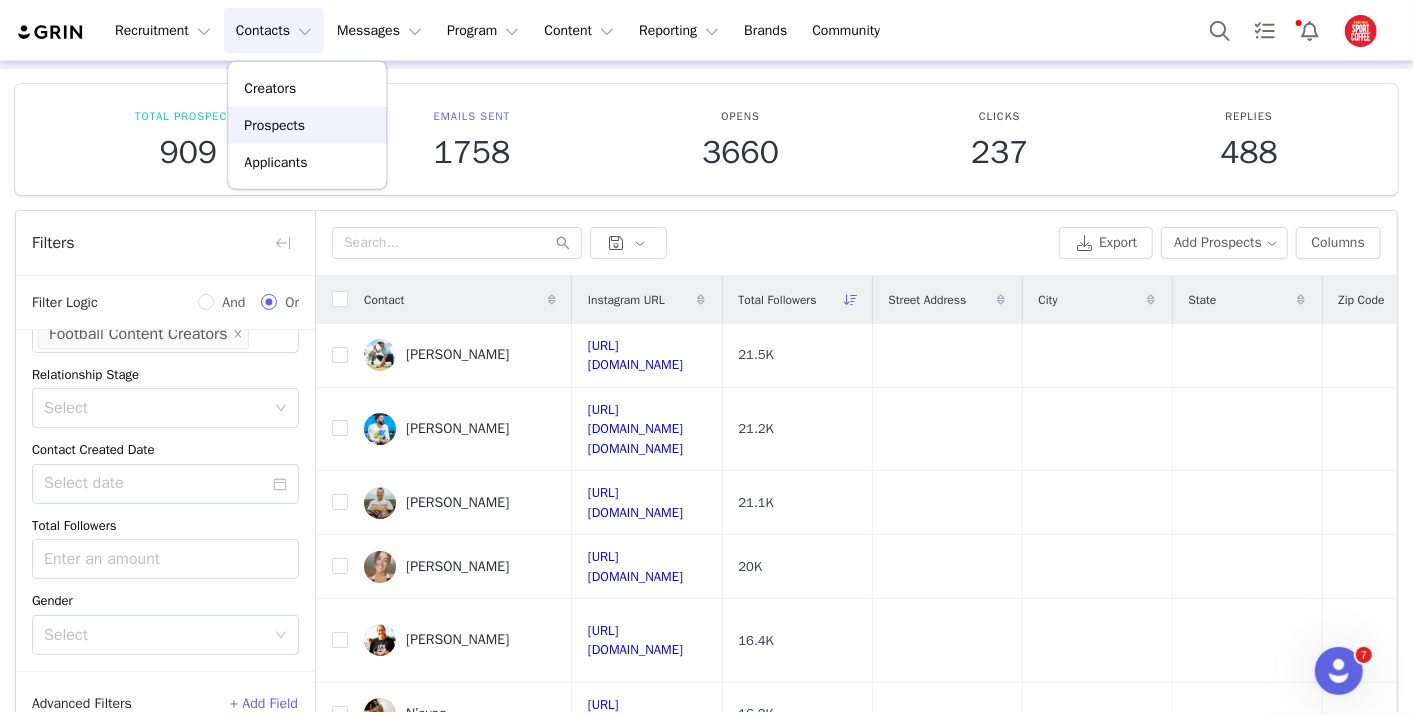 click on "Prospects" at bounding box center (274, 125) 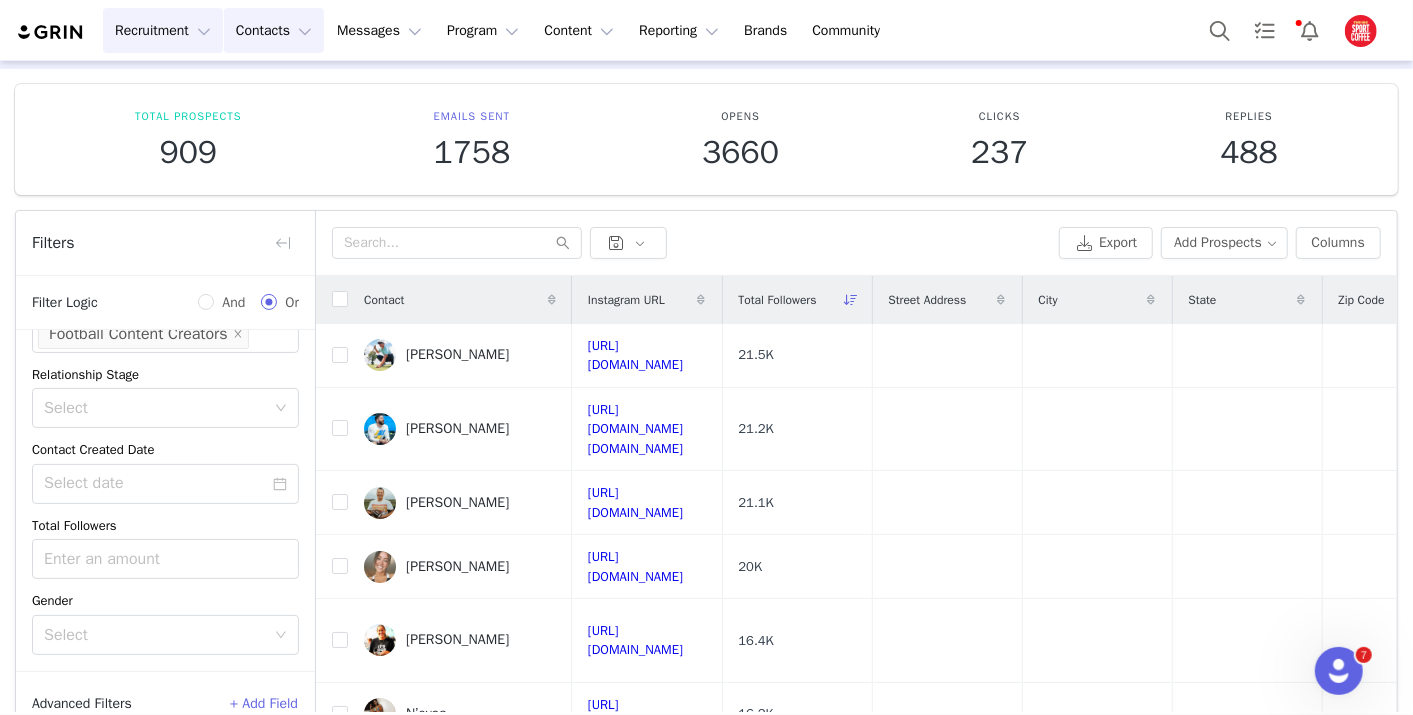 click on "Recruitment Recruitment" at bounding box center [163, 30] 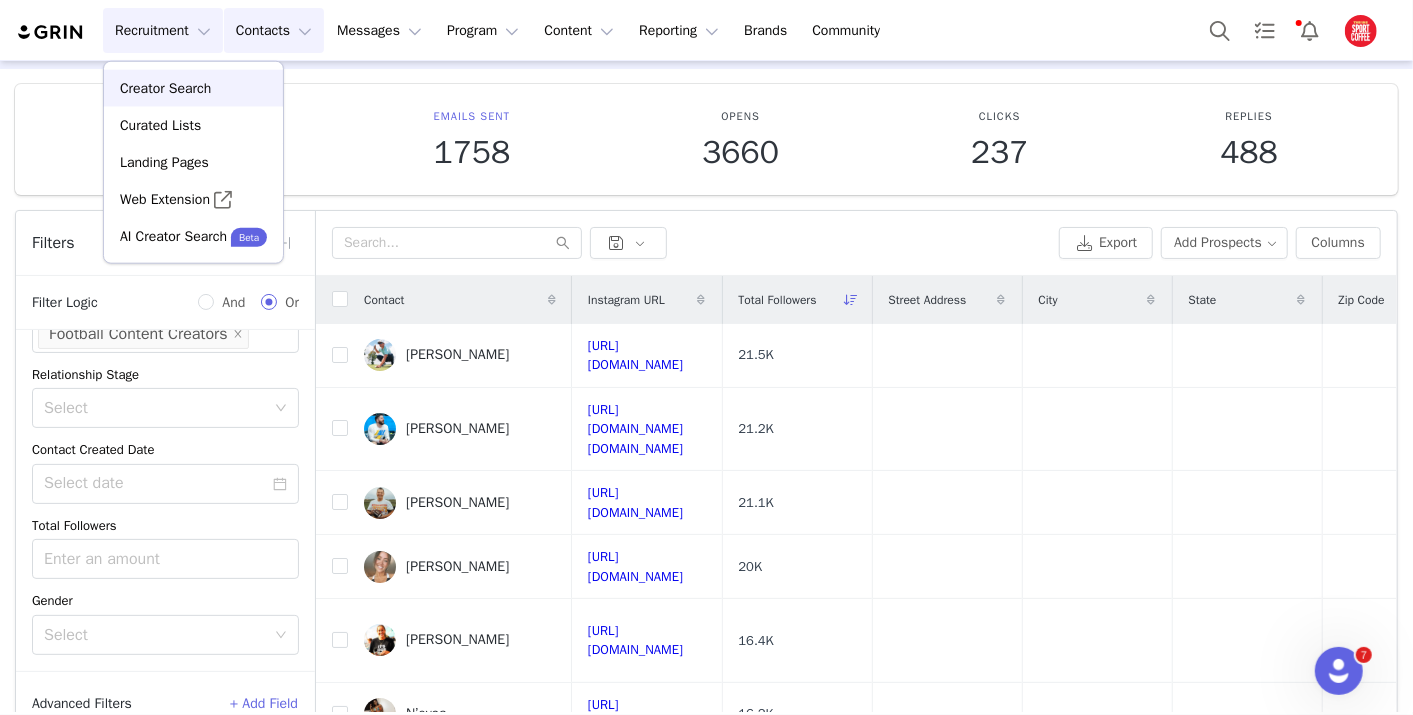 click on "Creator Search" at bounding box center [193, 88] 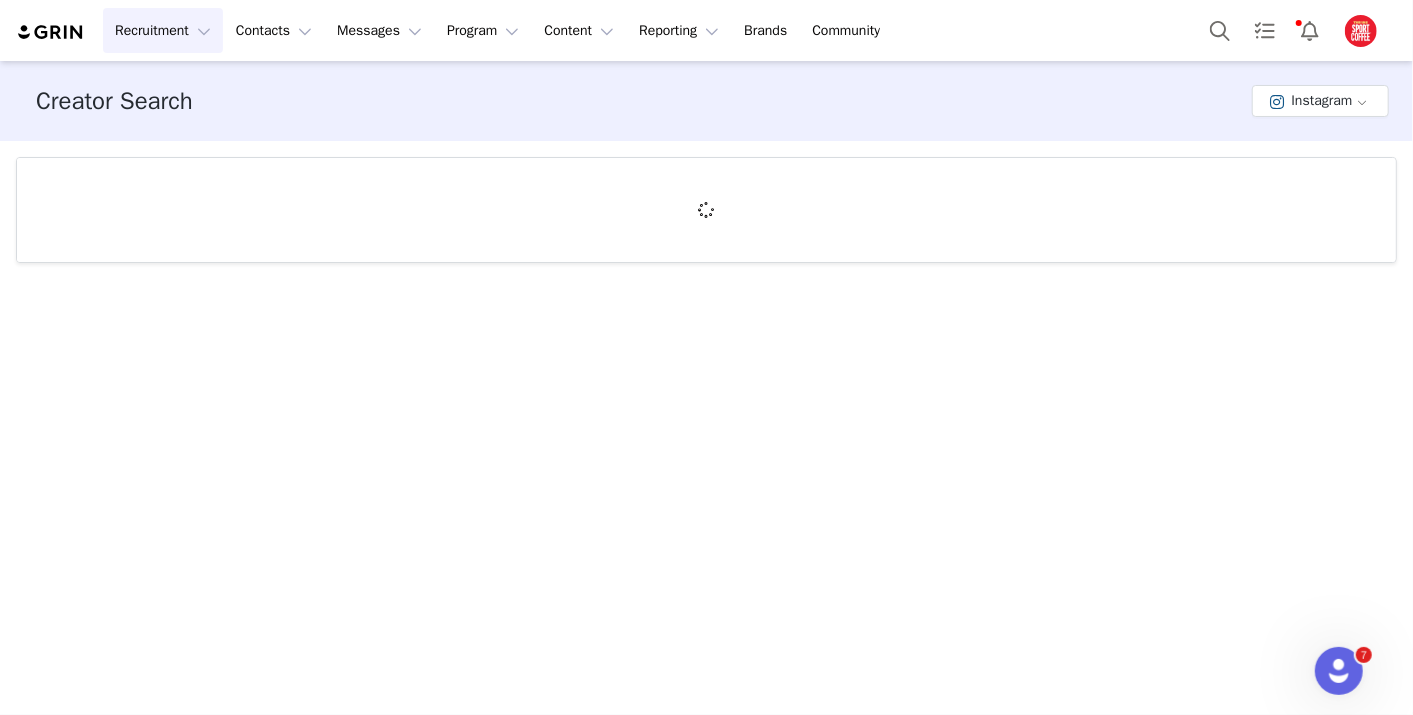 scroll, scrollTop: 0, scrollLeft: 0, axis: both 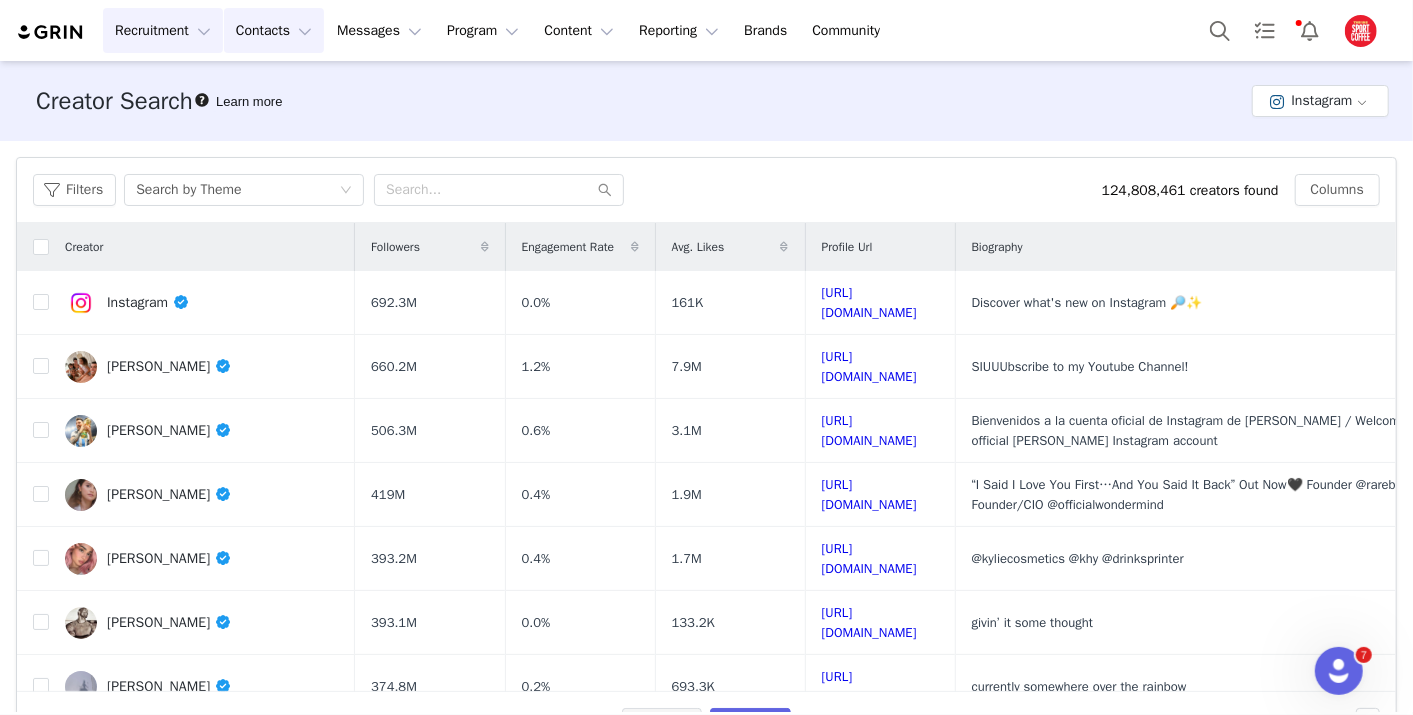 click on "Contacts Contacts" at bounding box center [274, 30] 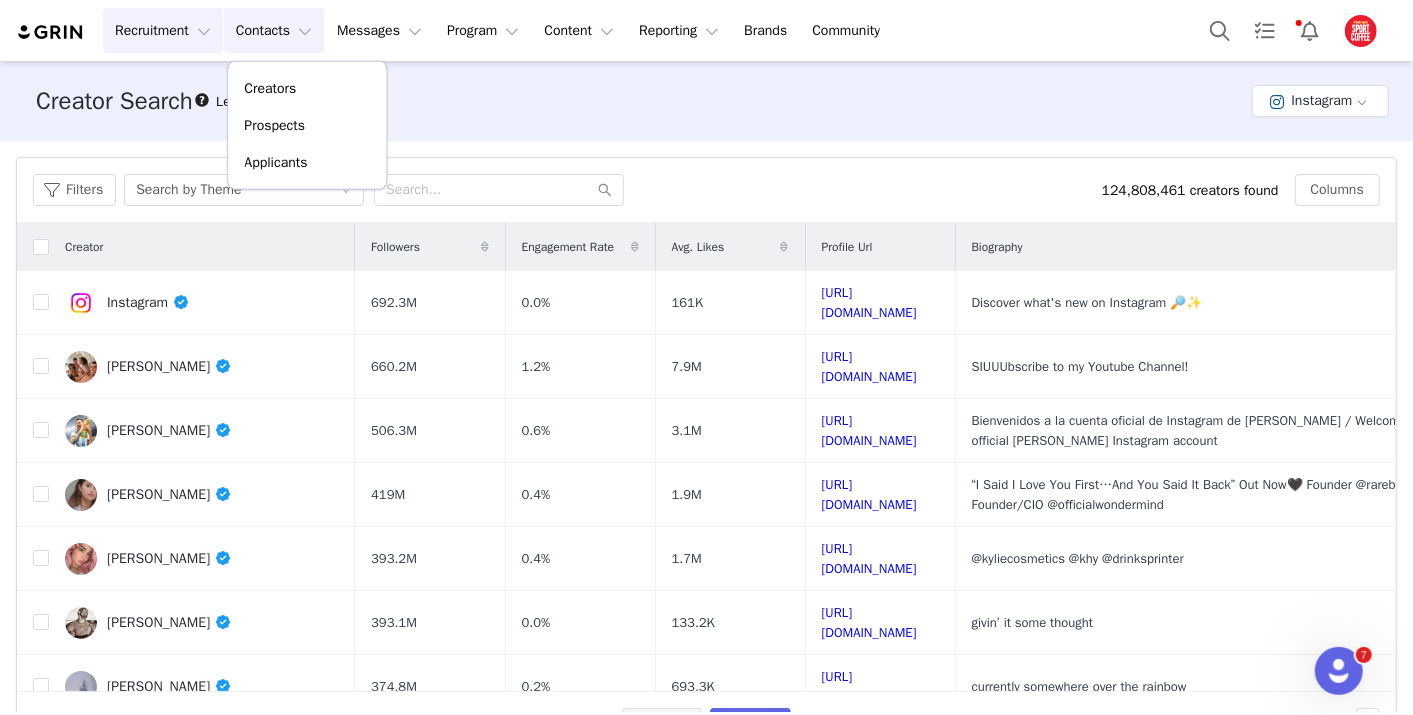 drag, startPoint x: 194, startPoint y: 32, endPoint x: 181, endPoint y: 43, distance: 17.029387 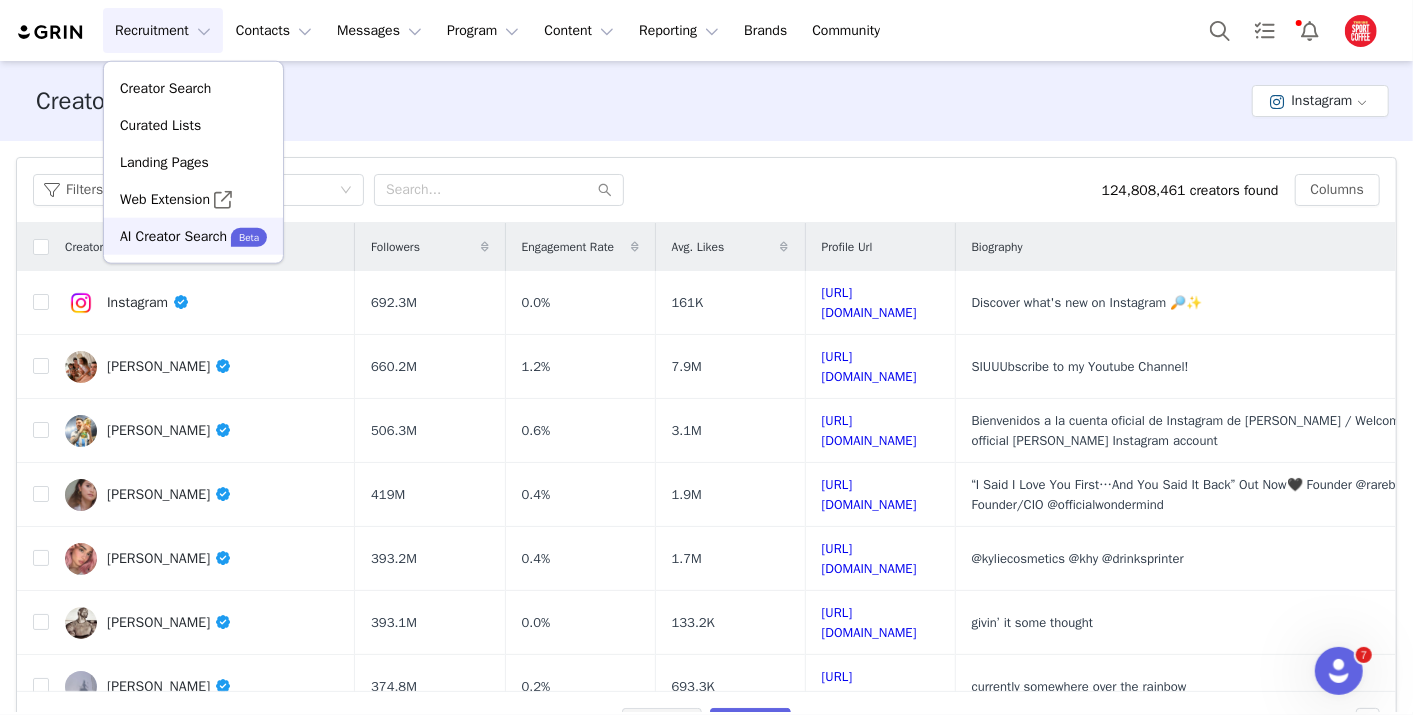 click on "AI Creator Search" at bounding box center (173, 236) 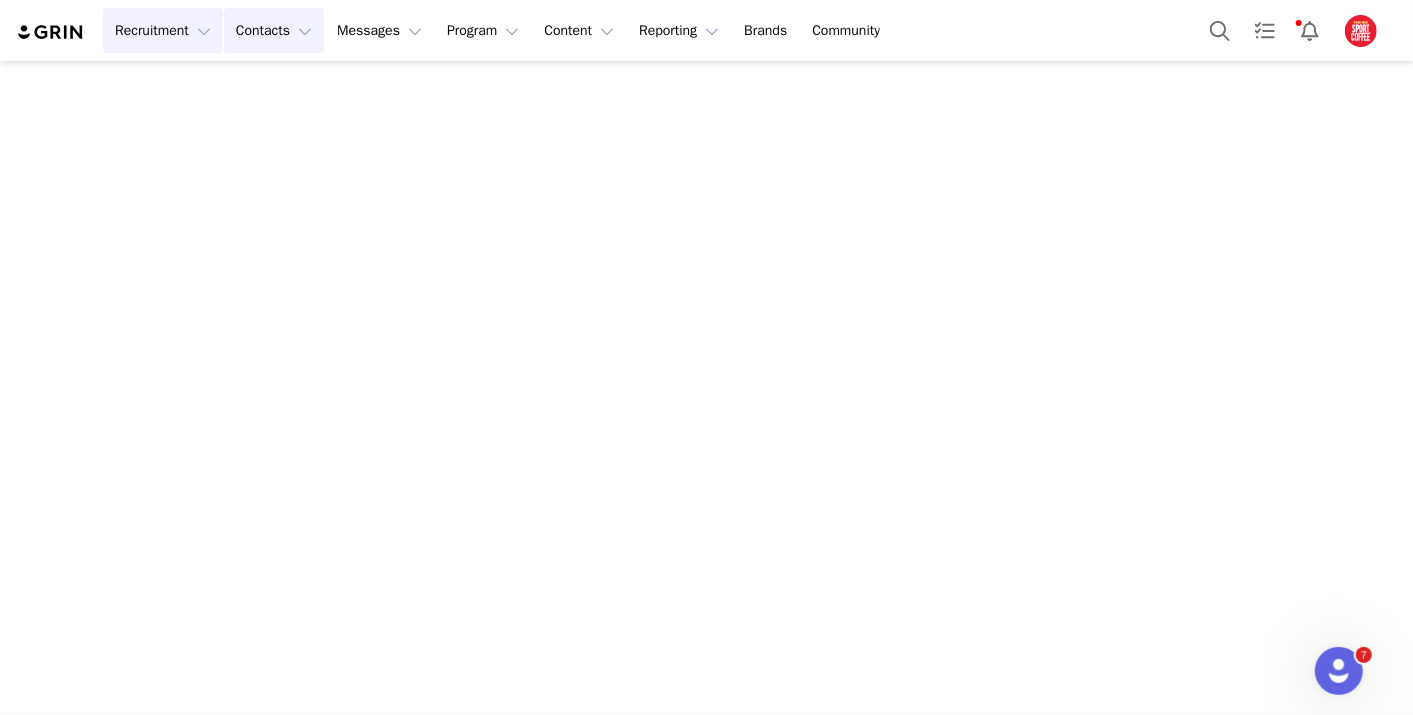 click on "Contacts Contacts" at bounding box center (274, 30) 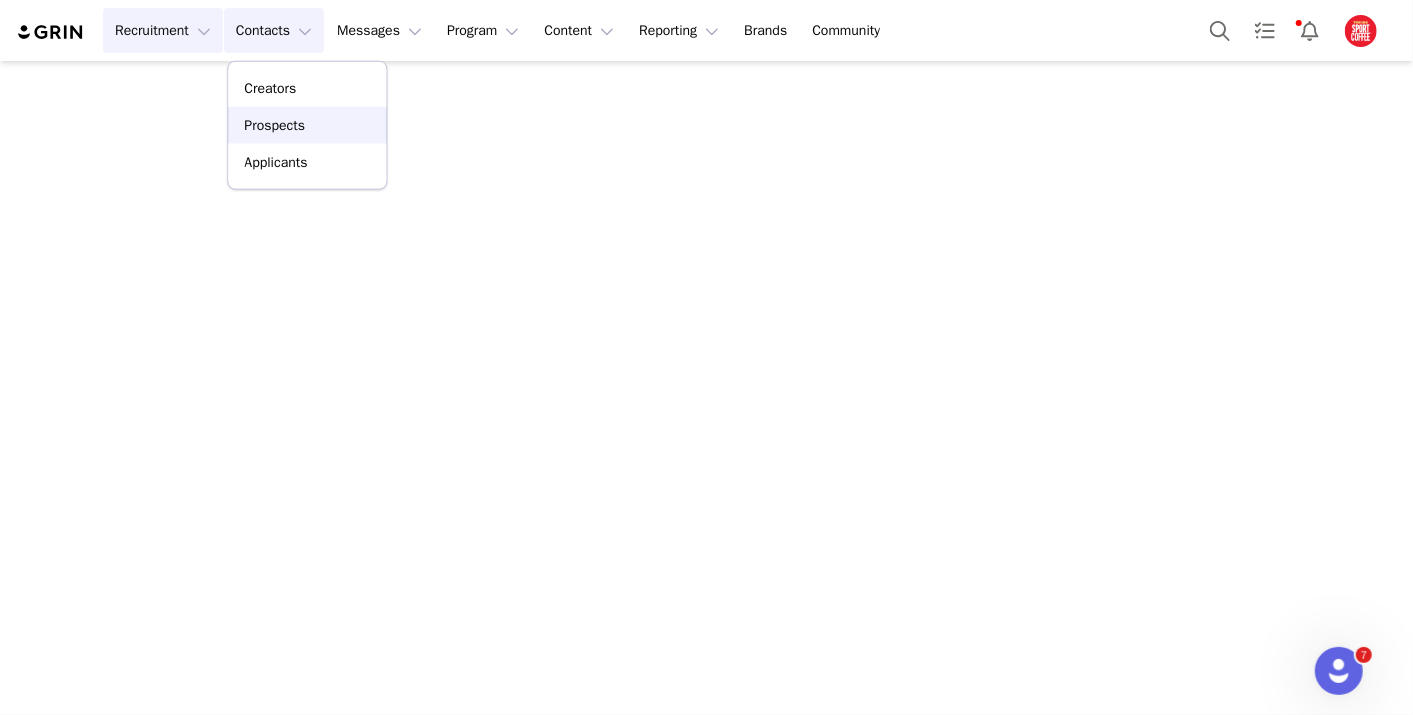 drag, startPoint x: 278, startPoint y: 87, endPoint x: 234, endPoint y: 121, distance: 55.605755 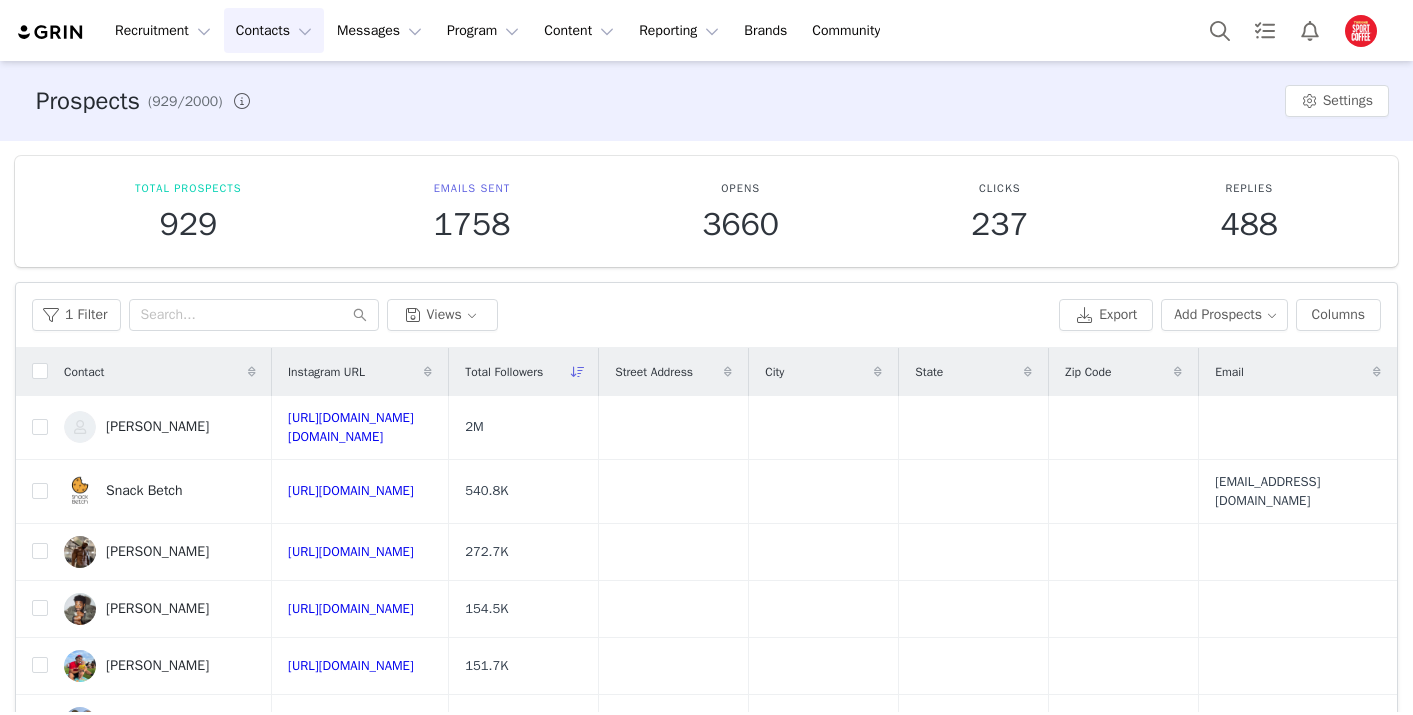 scroll, scrollTop: 0, scrollLeft: 0, axis: both 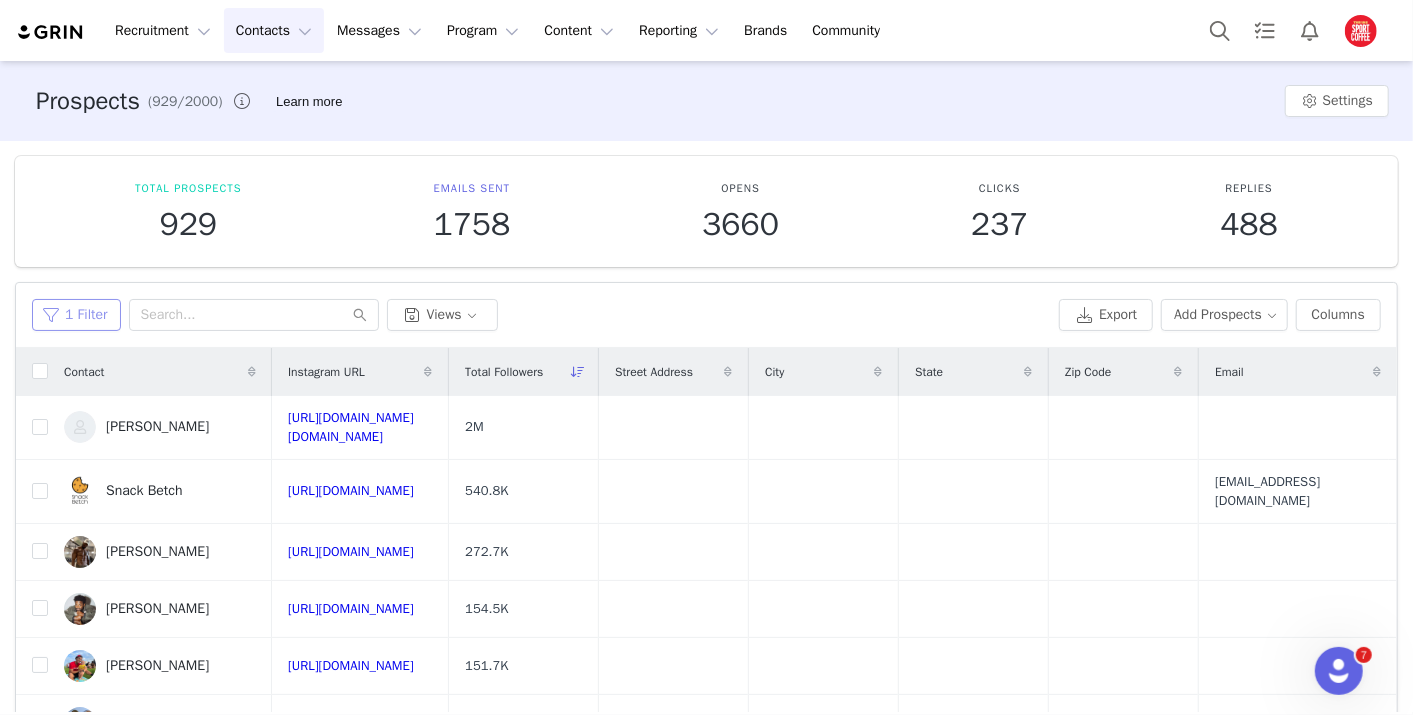 click on "1 Filter" at bounding box center (76, 315) 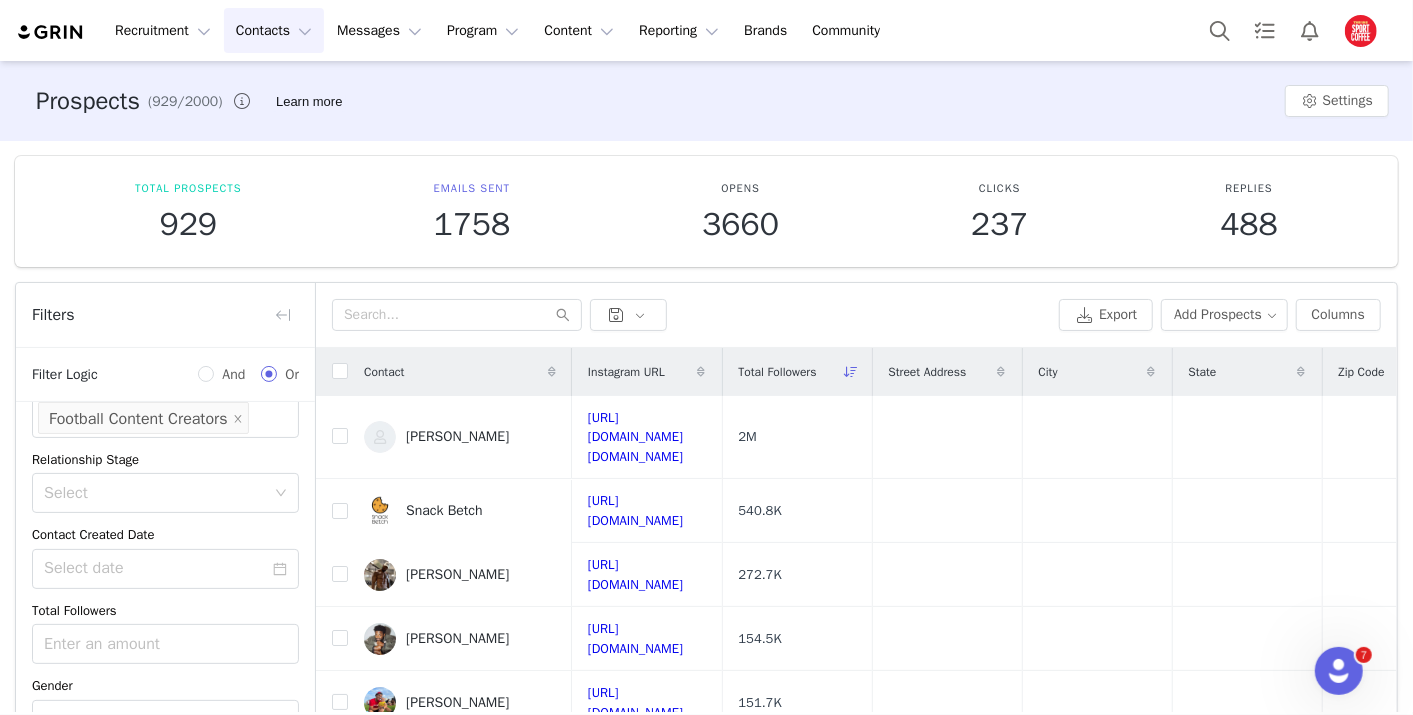 scroll, scrollTop: 350, scrollLeft: 0, axis: vertical 